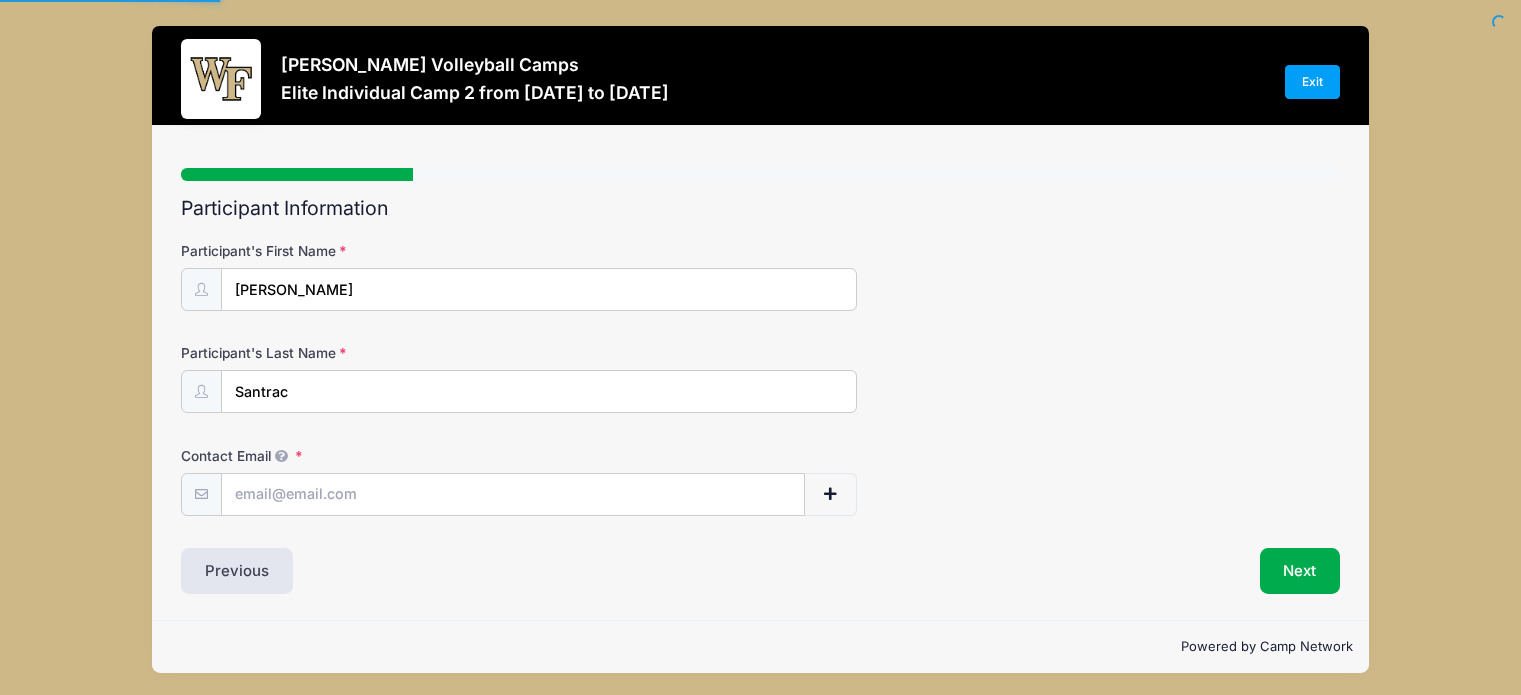 scroll, scrollTop: 0, scrollLeft: 0, axis: both 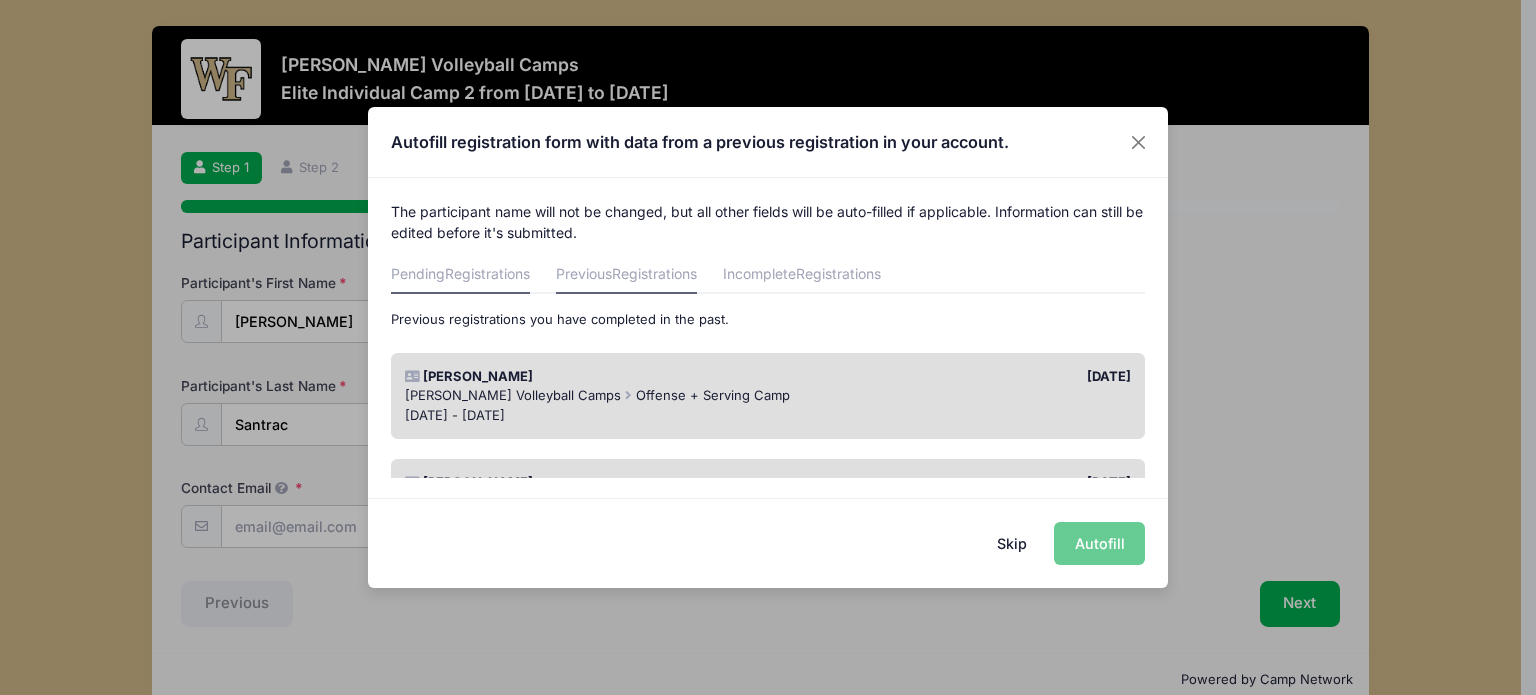 click on "Registrations" at bounding box center (487, 273) 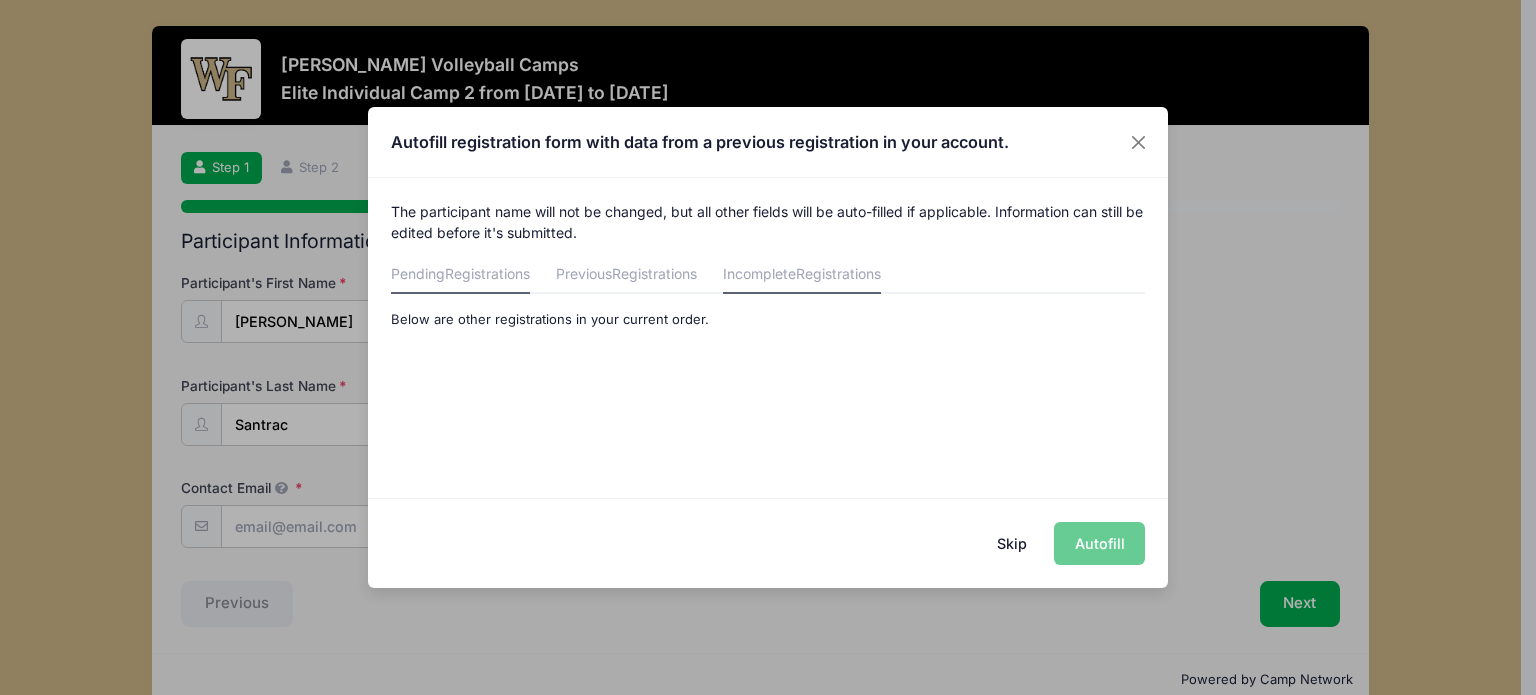 click on "Incomplete  Registrations" at bounding box center (802, 276) 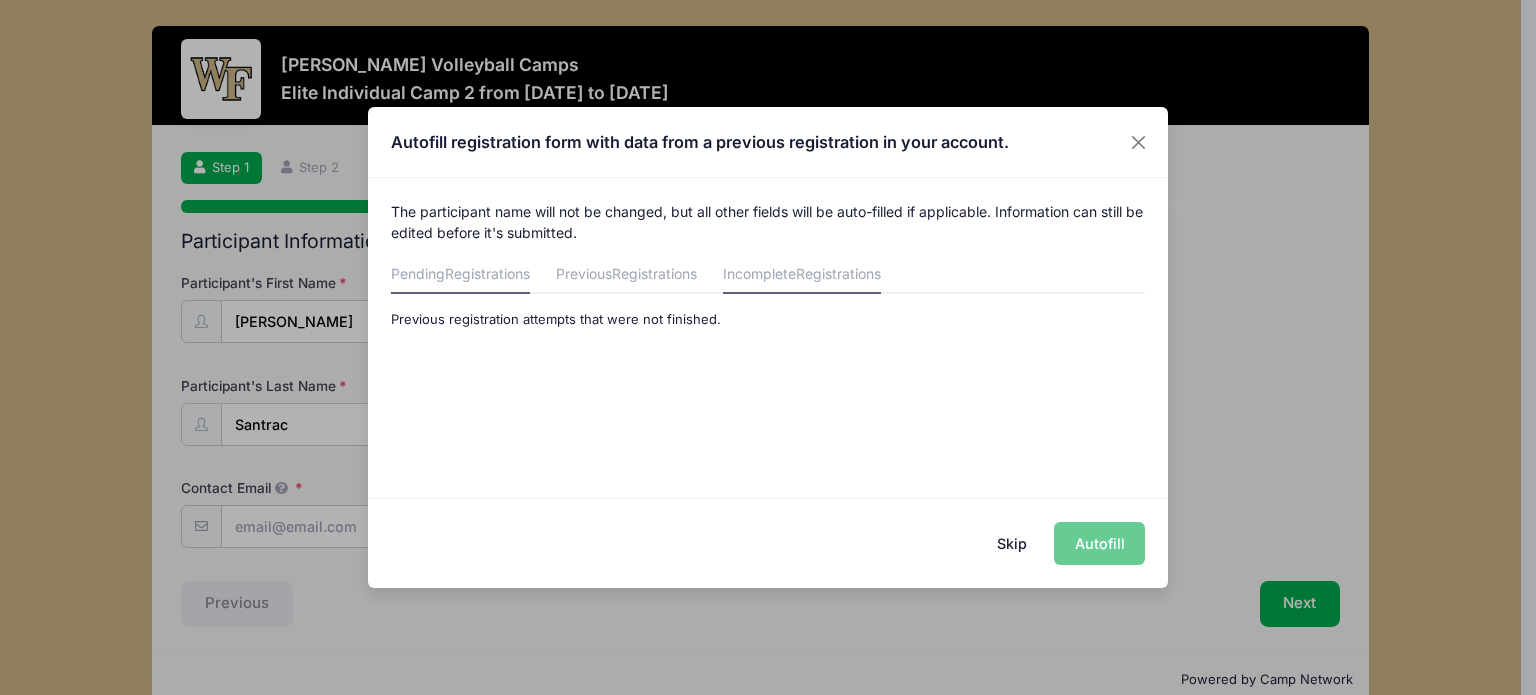 click on "Registrations" at bounding box center (487, 273) 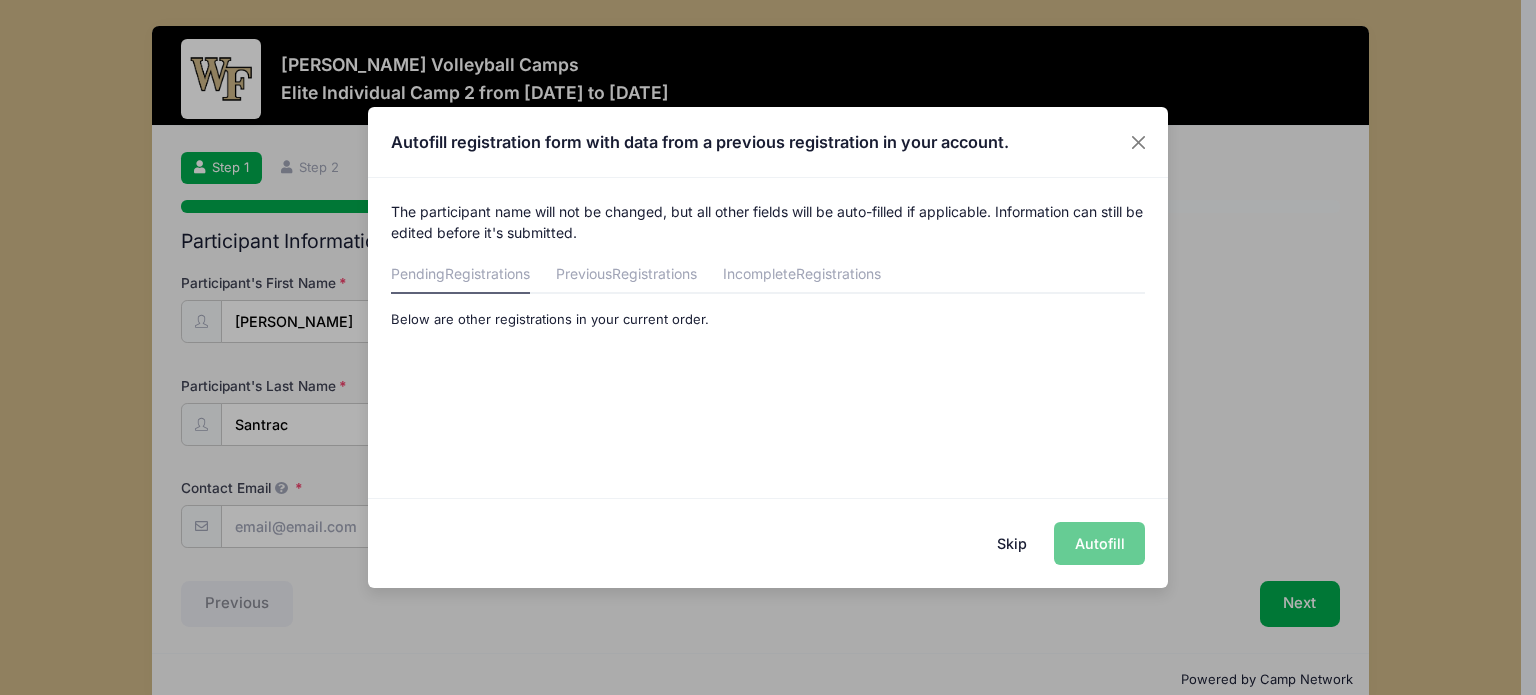 click on "Skip
Autofill" at bounding box center (768, 542) 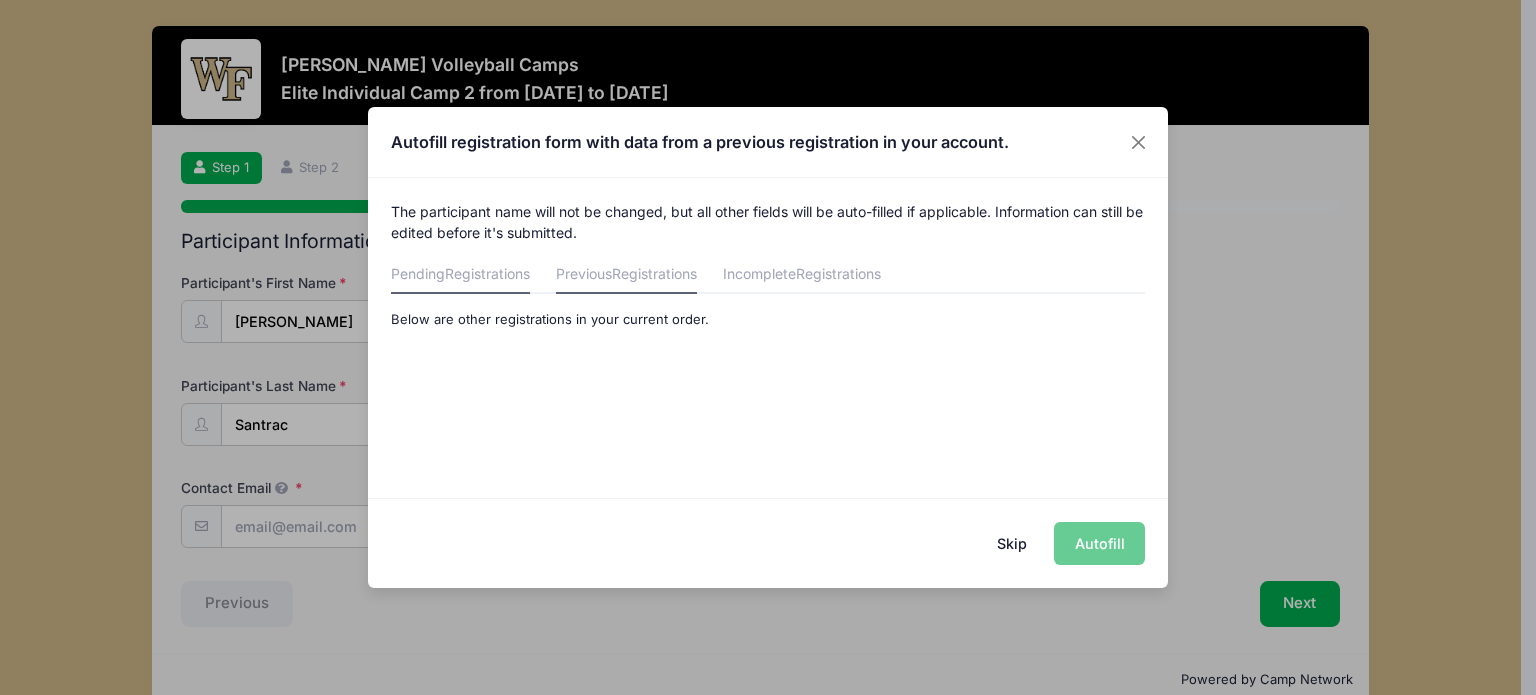 click on "Previous  Registrations" at bounding box center (626, 276) 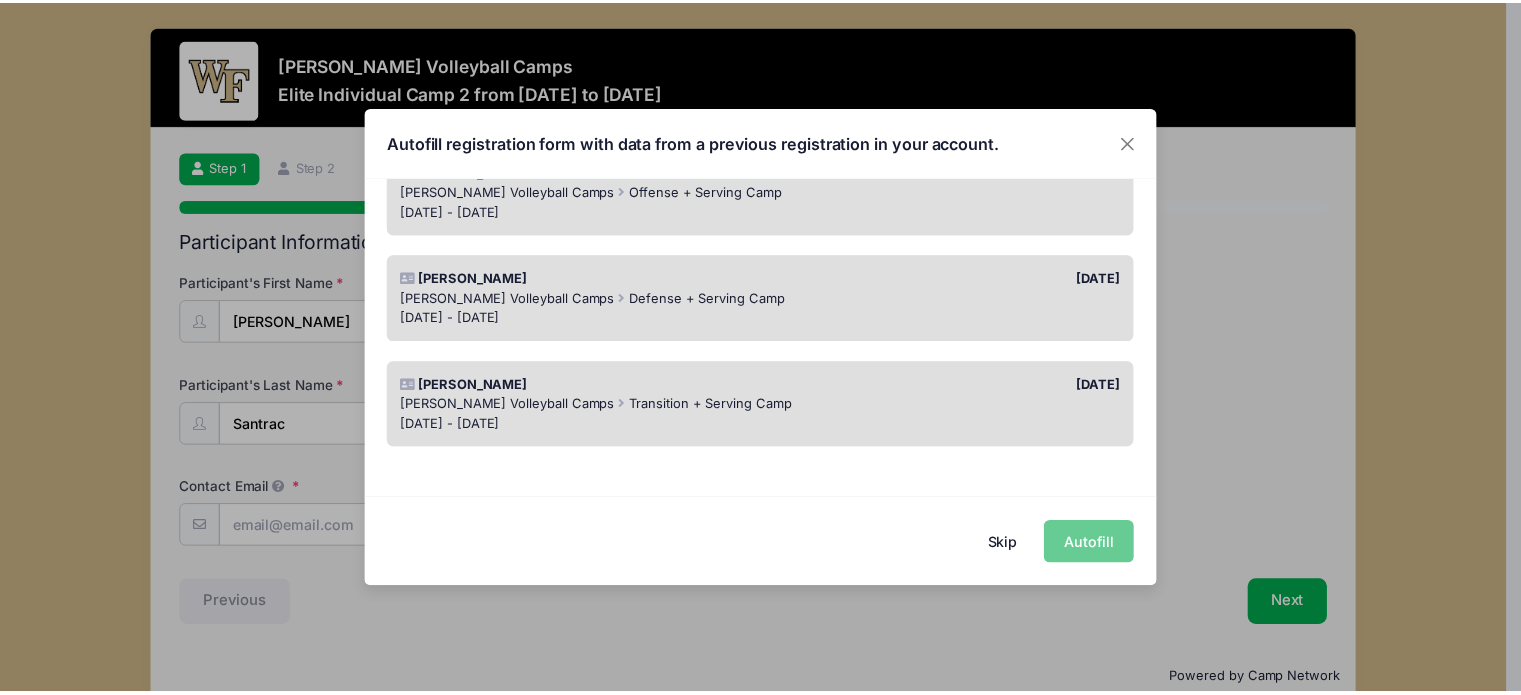 scroll, scrollTop: 0, scrollLeft: 0, axis: both 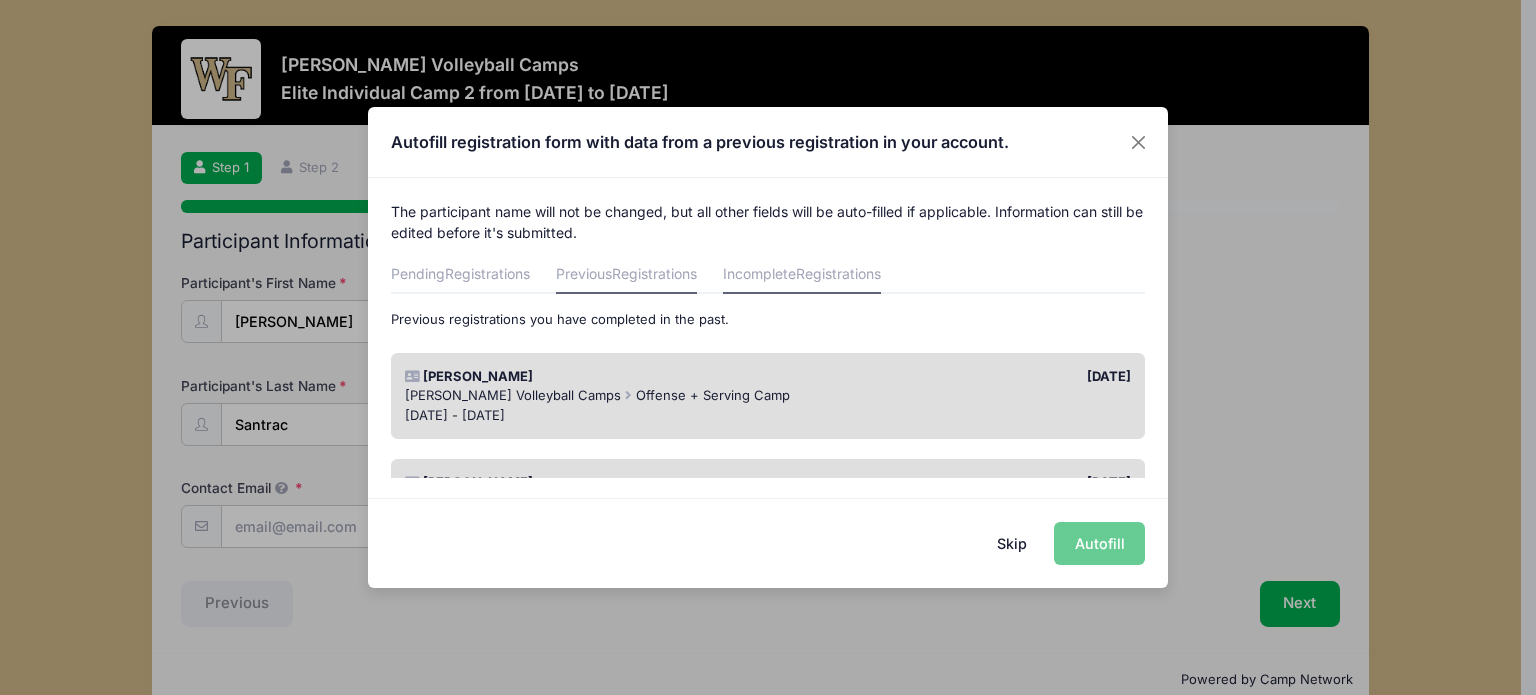 click on "Registrations" at bounding box center [838, 273] 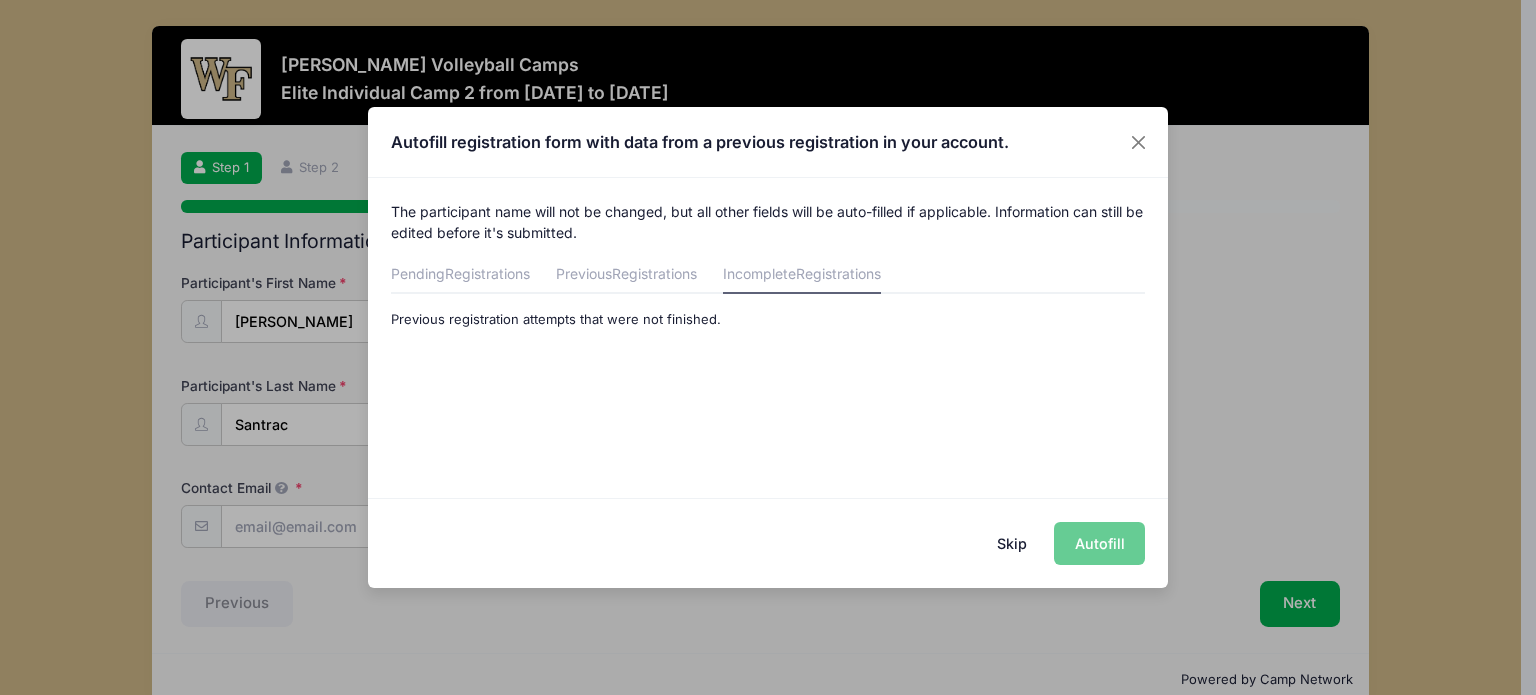 click on "Skip
Autofill" at bounding box center [768, 542] 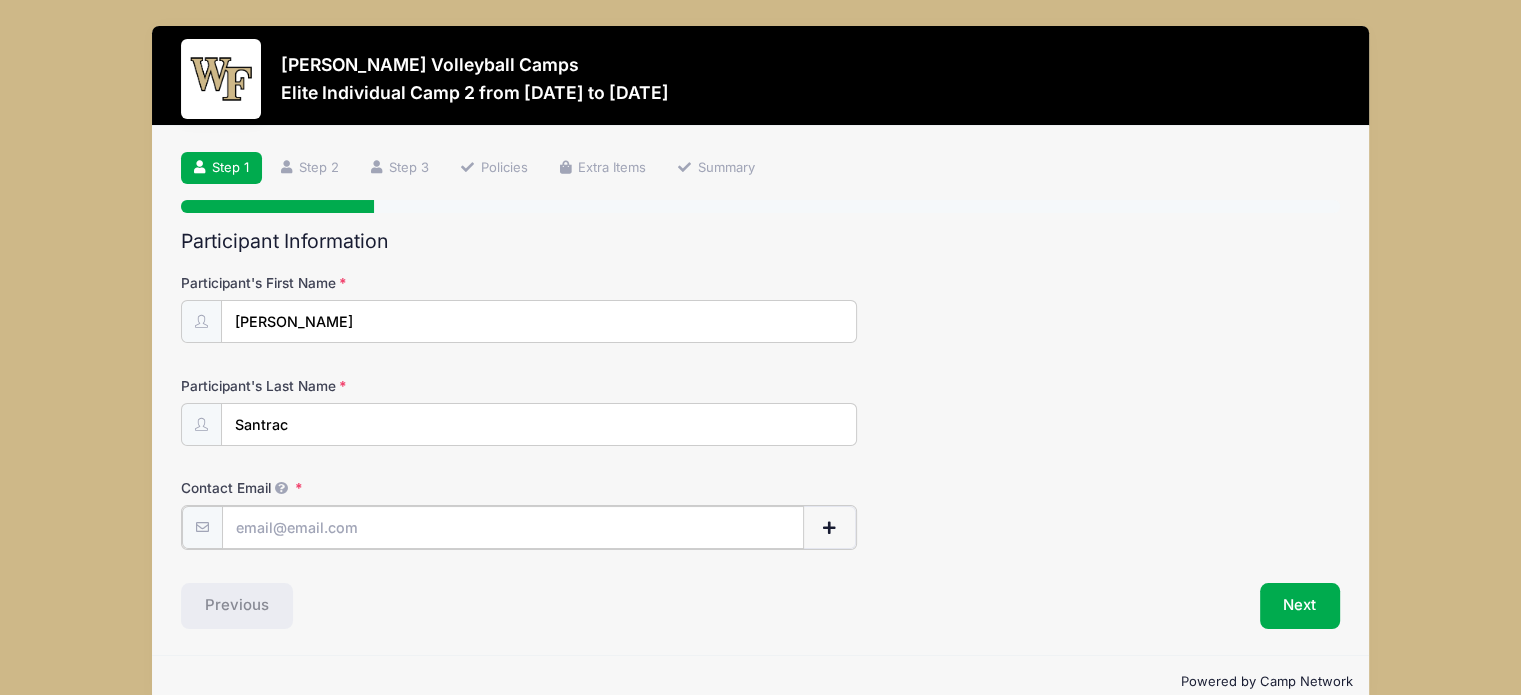 click on "Contact Email" at bounding box center [513, 527] 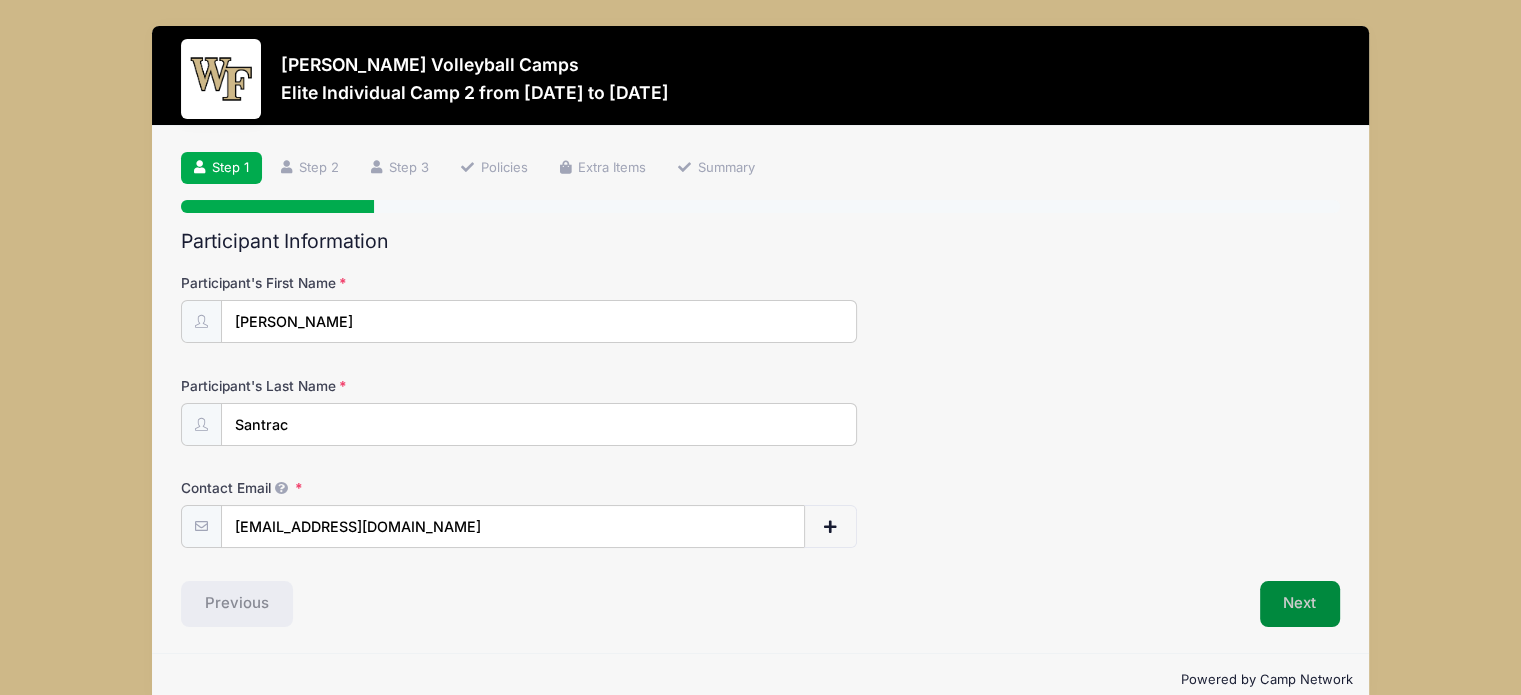 click on "Next" at bounding box center [1300, 604] 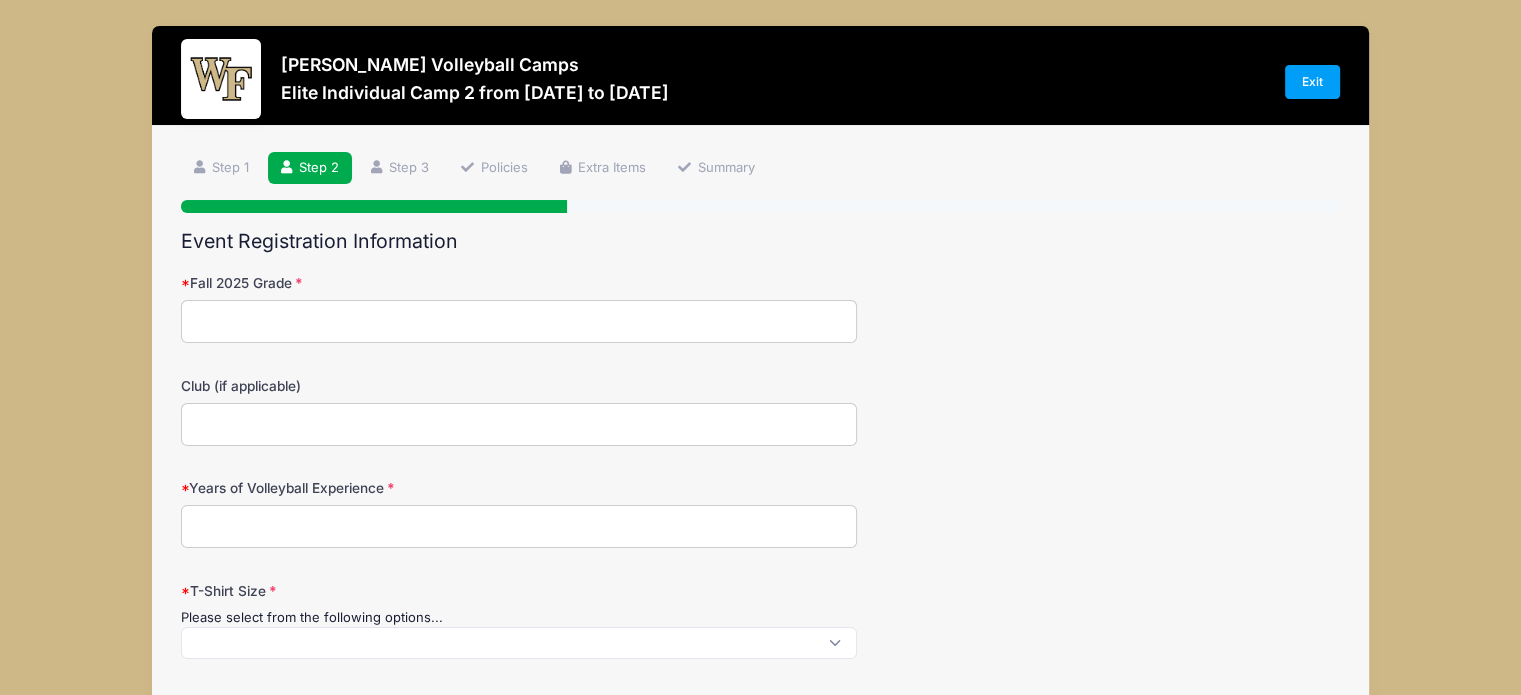click on "Fall 2025 Grade" at bounding box center (519, 321) 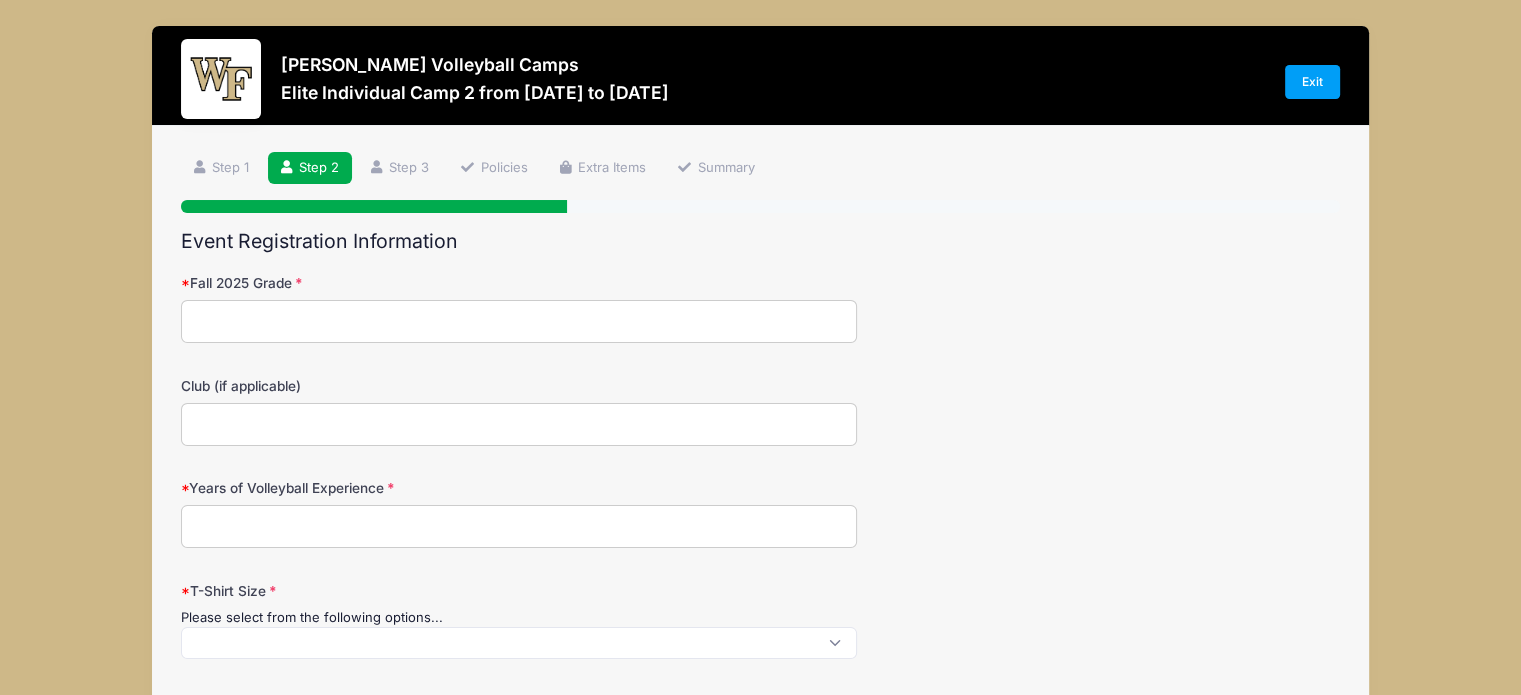 type on "High School Sophomore" 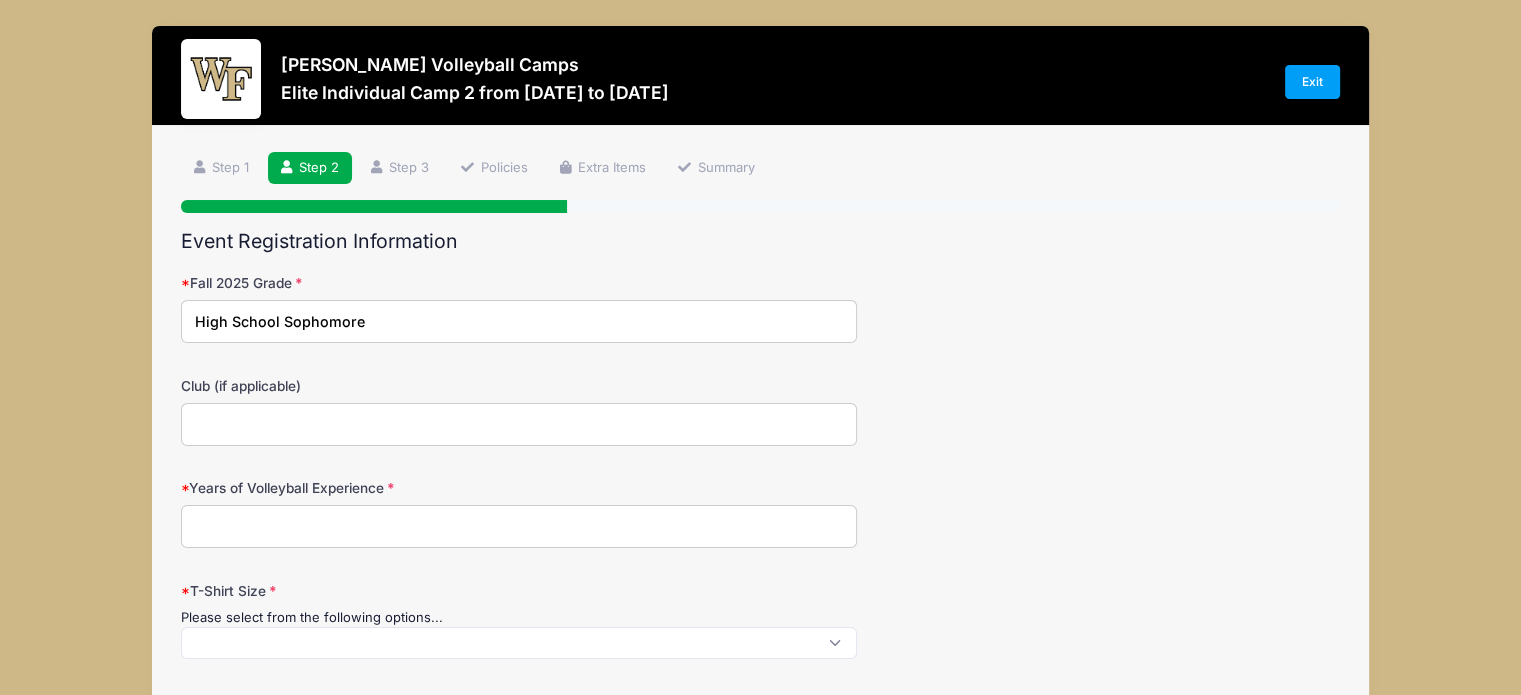click on "Club (if applicable)" at bounding box center [519, 424] 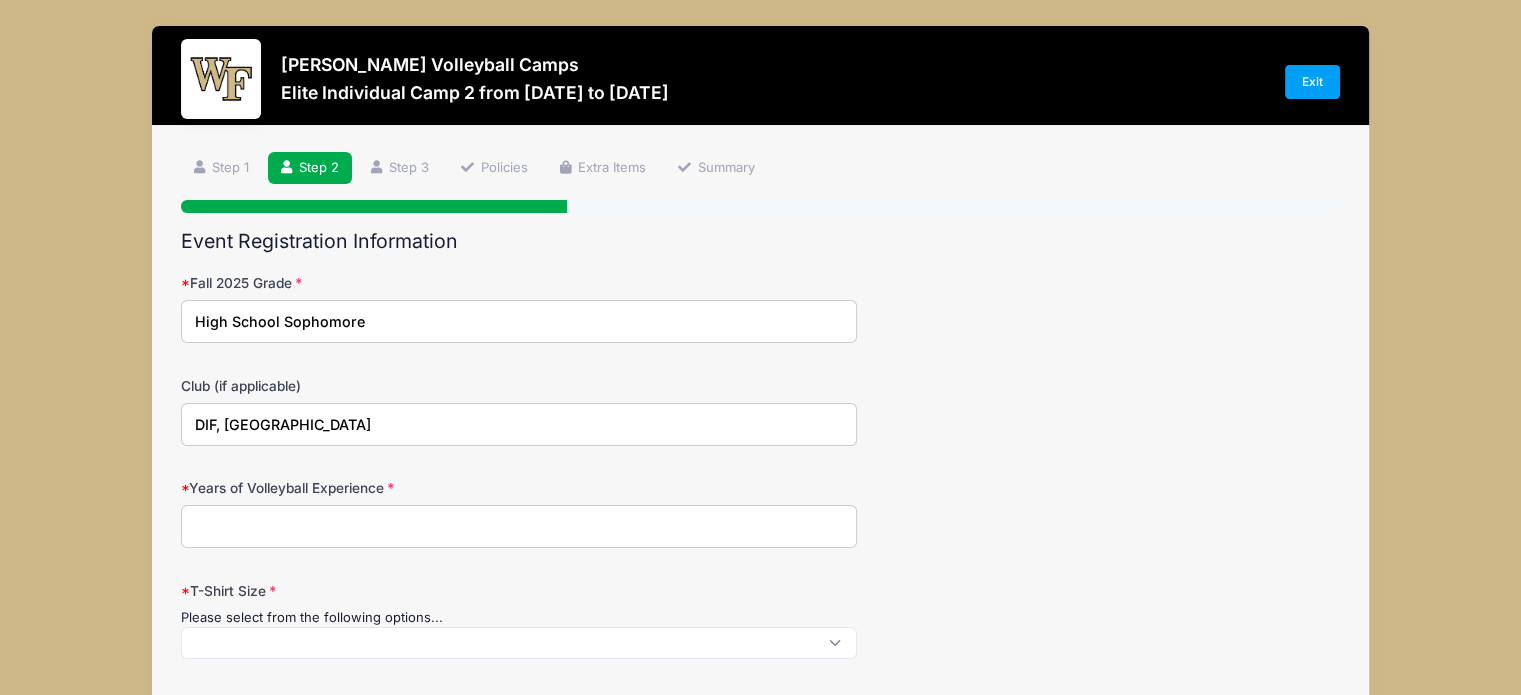 click on "Years of Volleyball Experience" at bounding box center (519, 526) 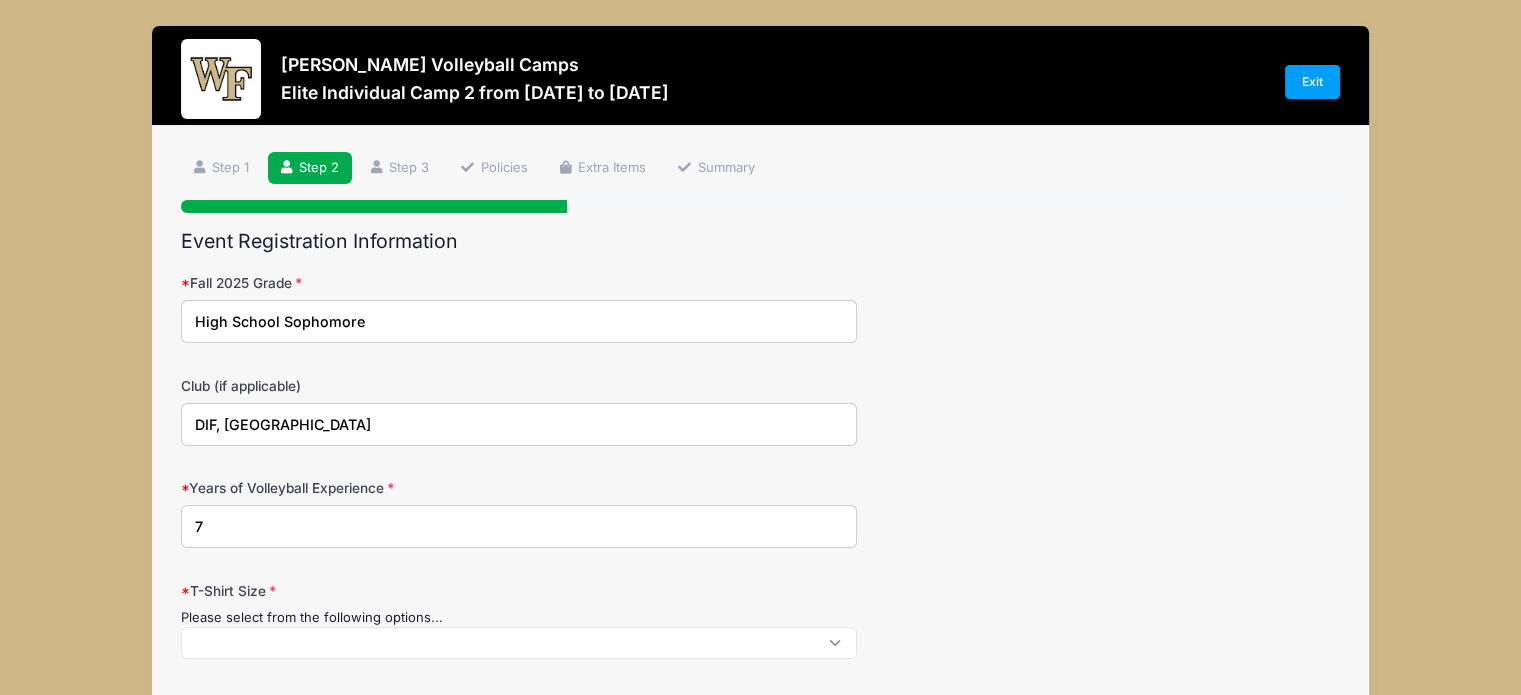 type on "7" 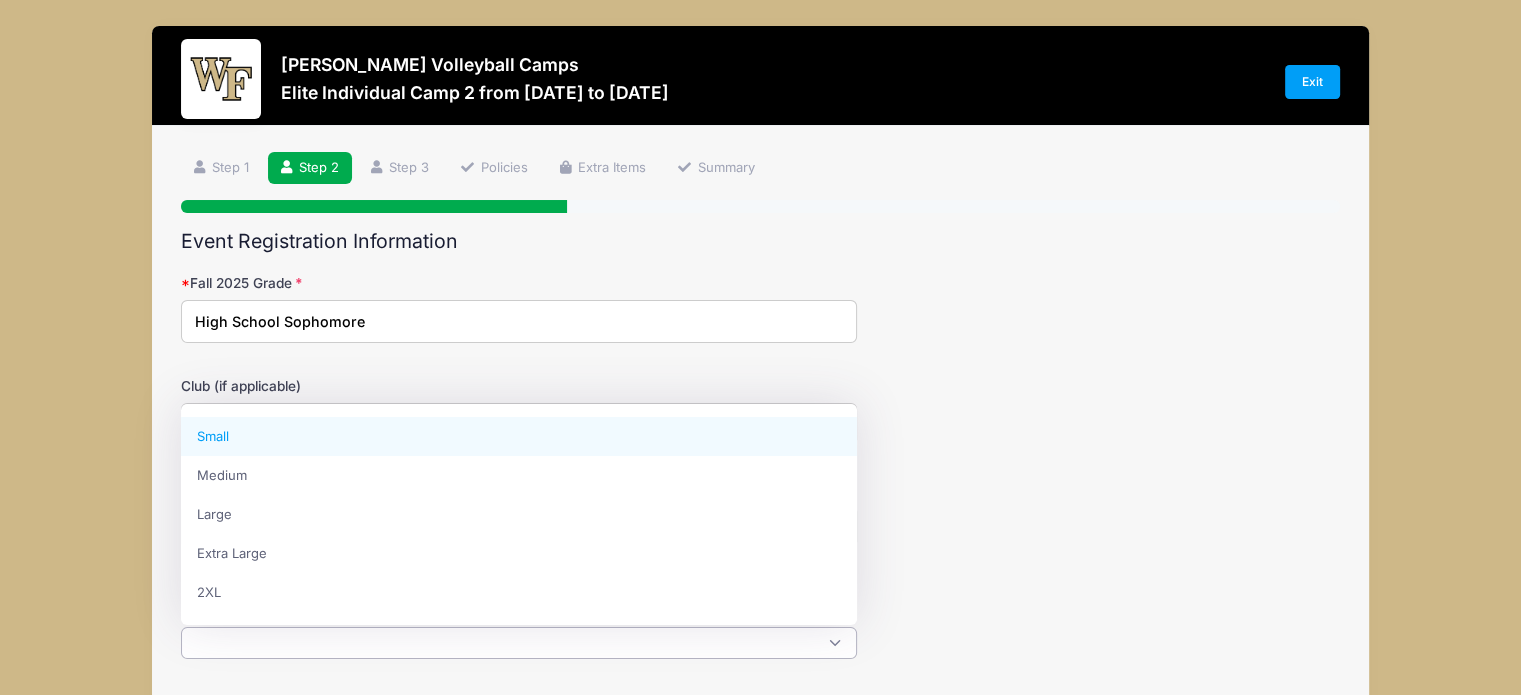 scroll, scrollTop: 1, scrollLeft: 0, axis: vertical 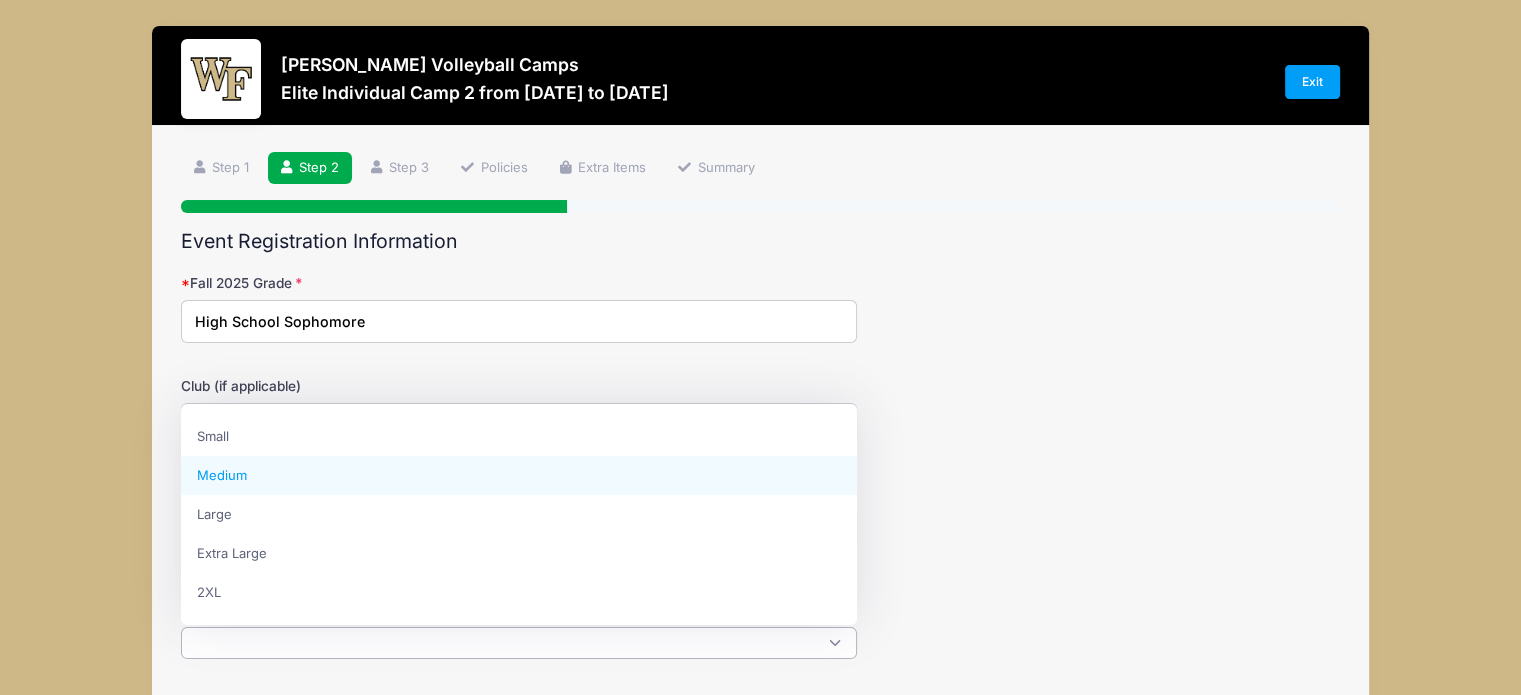 select on "Medium" 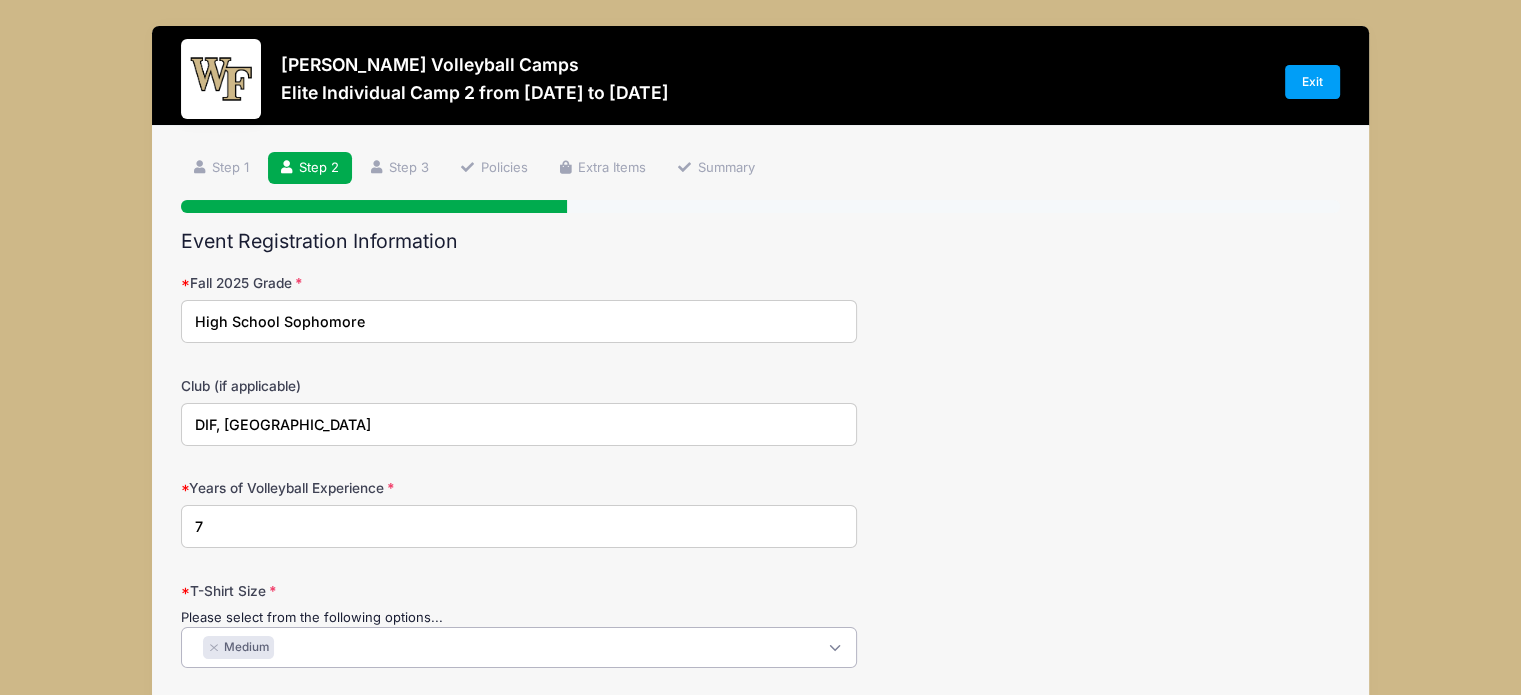 click on "Fall 2025 Grade
High School Sophomore
Club (if applicable)
DIF, [GEOGRAPHIC_DATA]
Years of Volleyball Experience
7
T-Shirt Size
Please select from the following options...
Small Medium Large Extra Large 2XL × Medium" at bounding box center [760, 996] 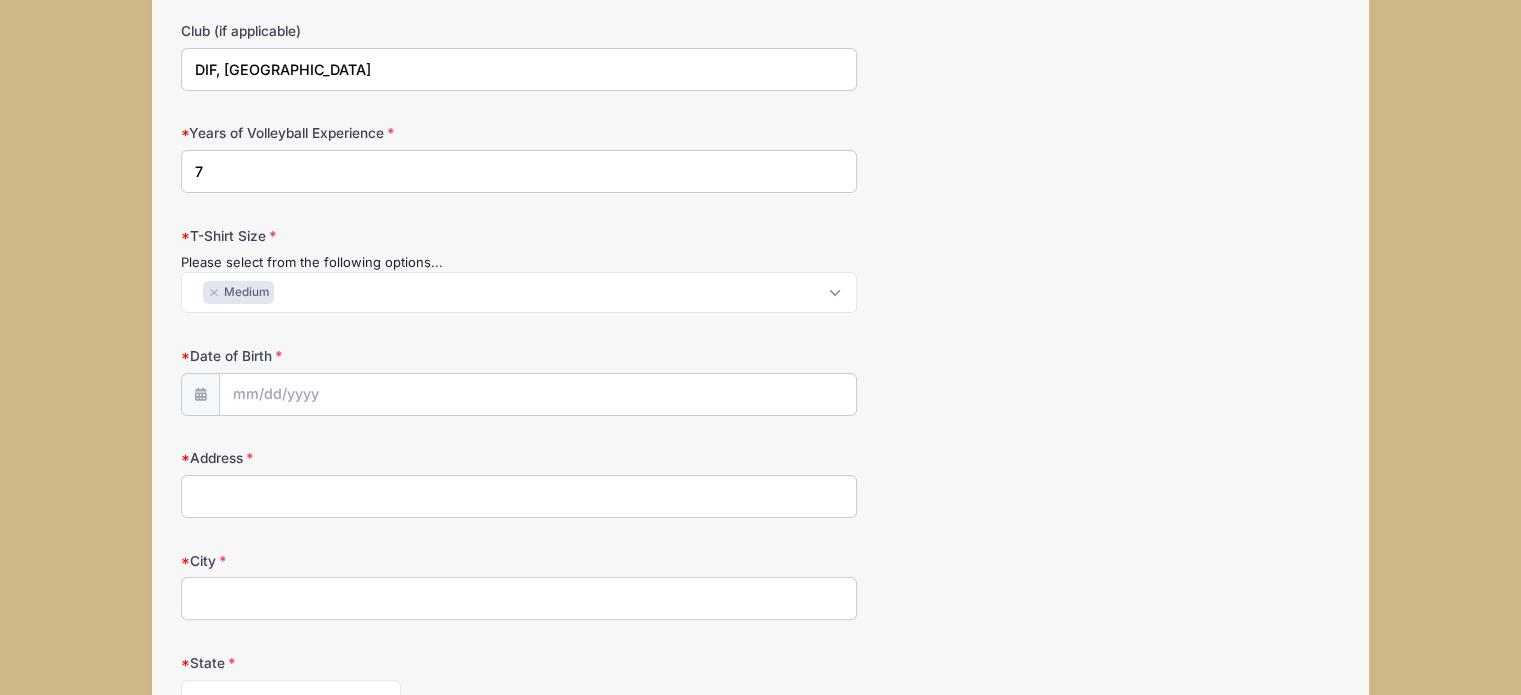 scroll, scrollTop: 438, scrollLeft: 0, axis: vertical 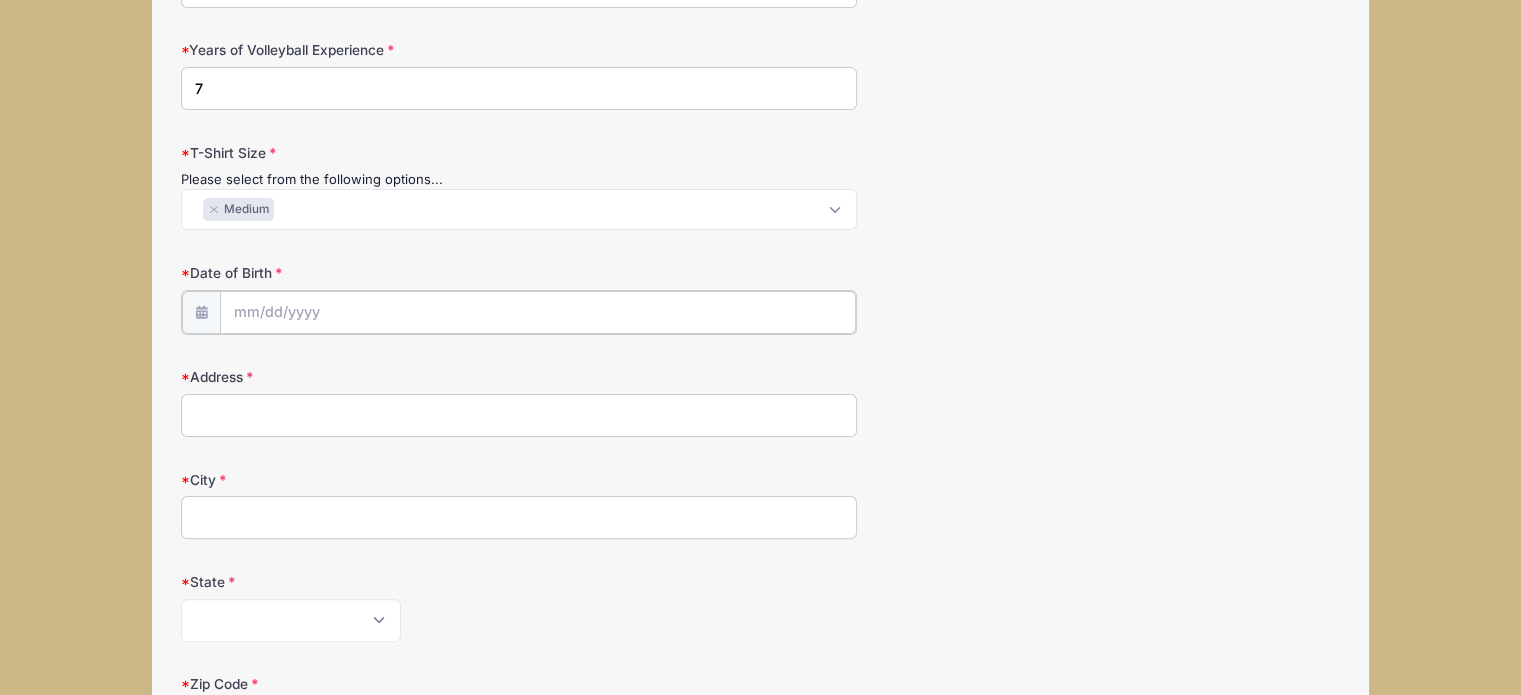 click on "Date of Birth" at bounding box center (538, 312) 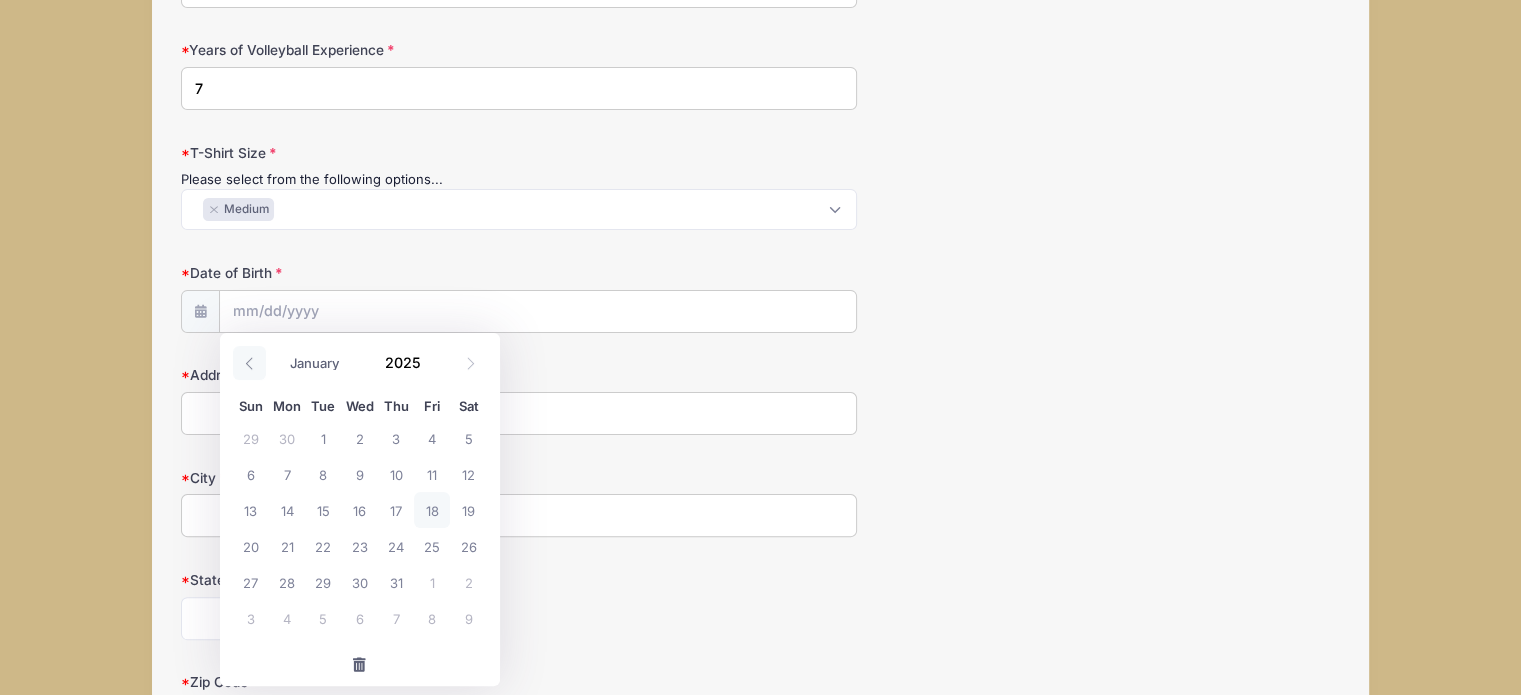 click 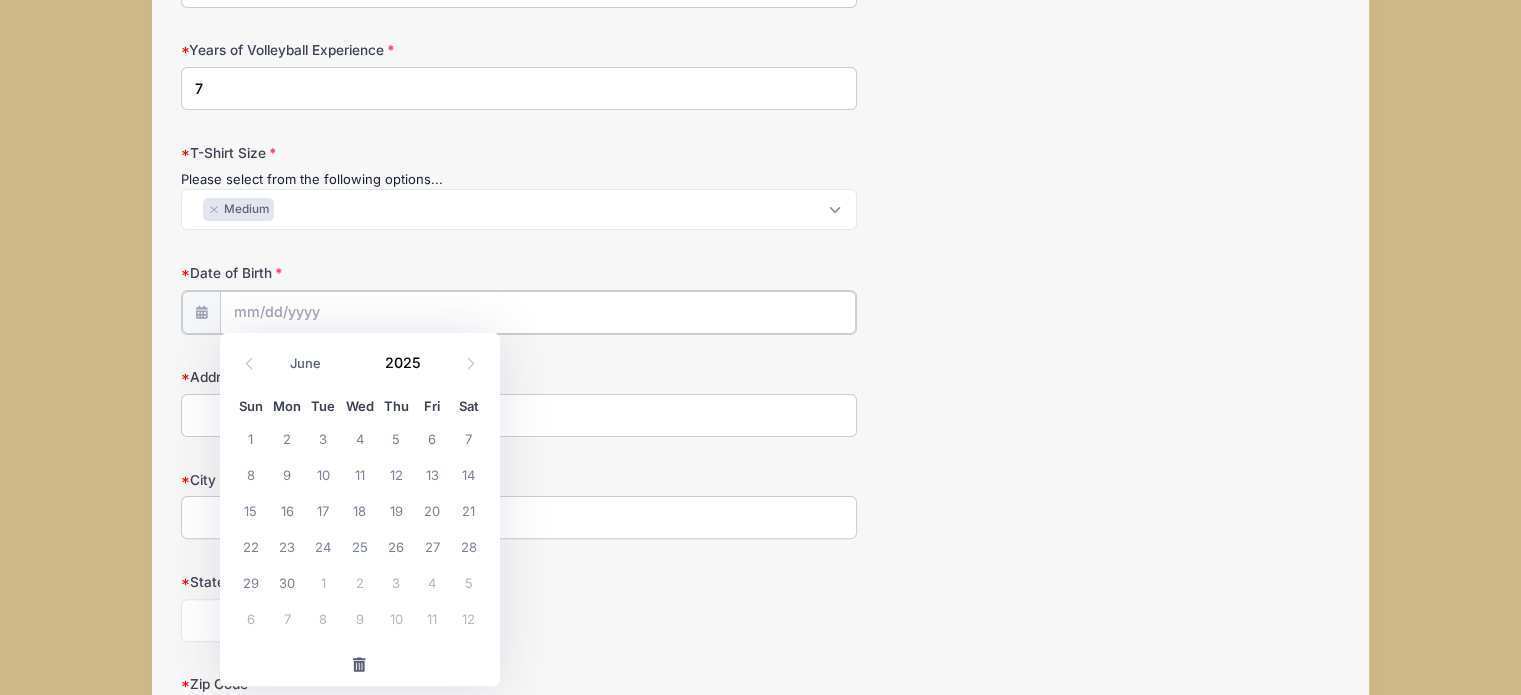 click on "Date of Birth" at bounding box center [538, 312] 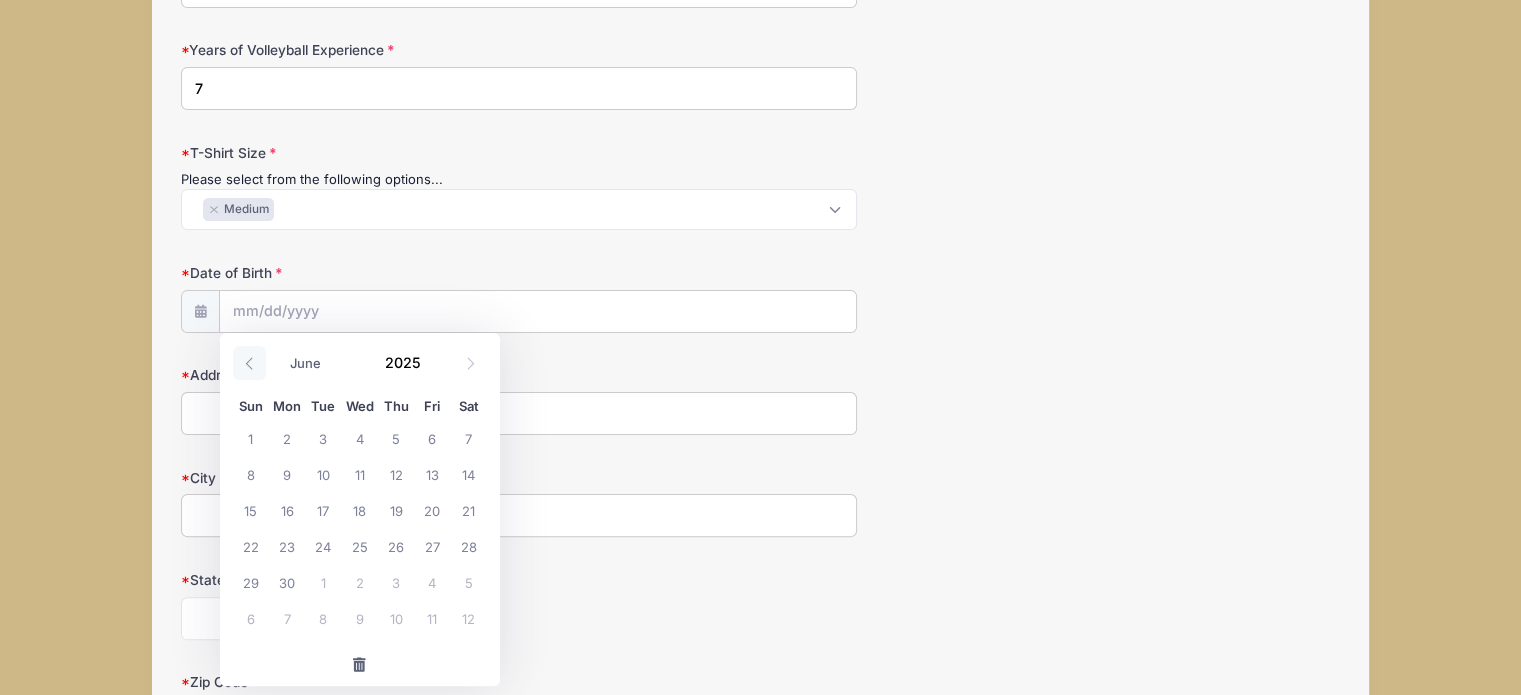 click 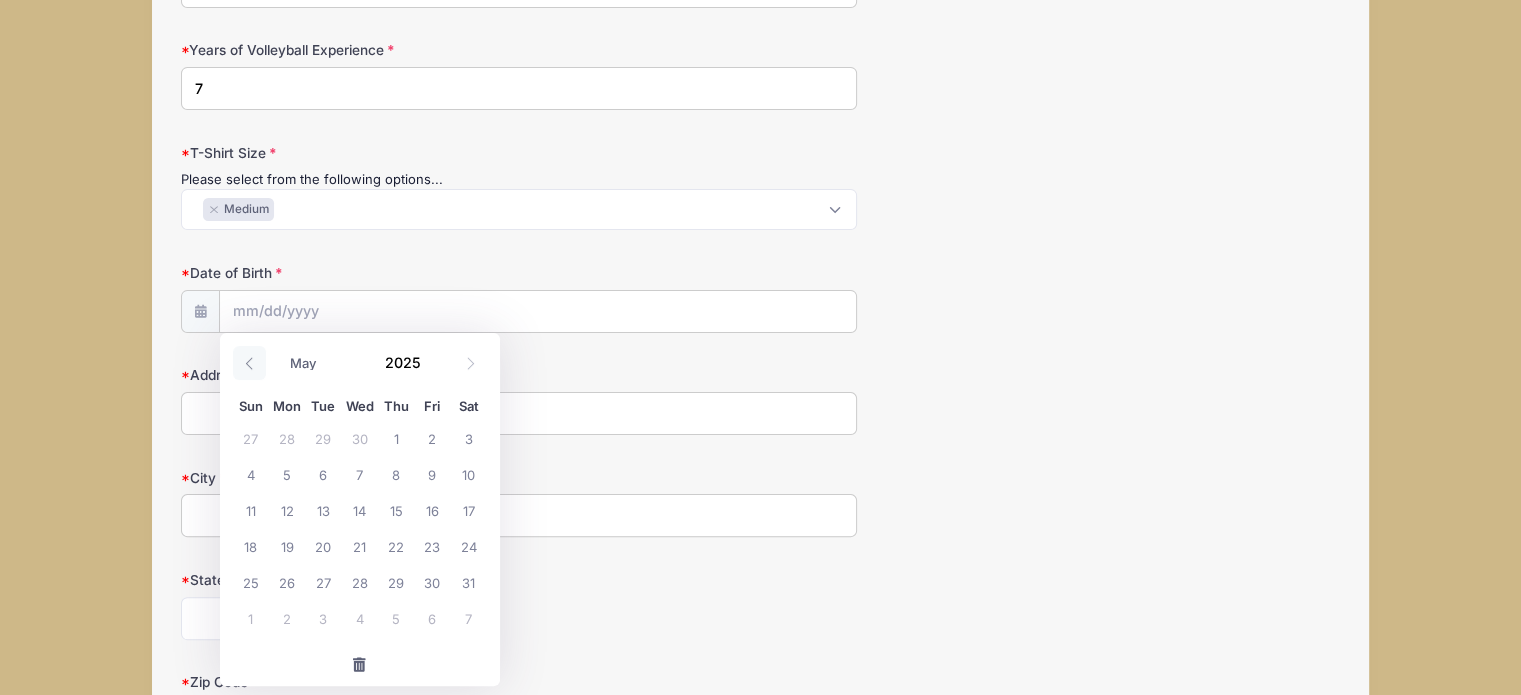 click 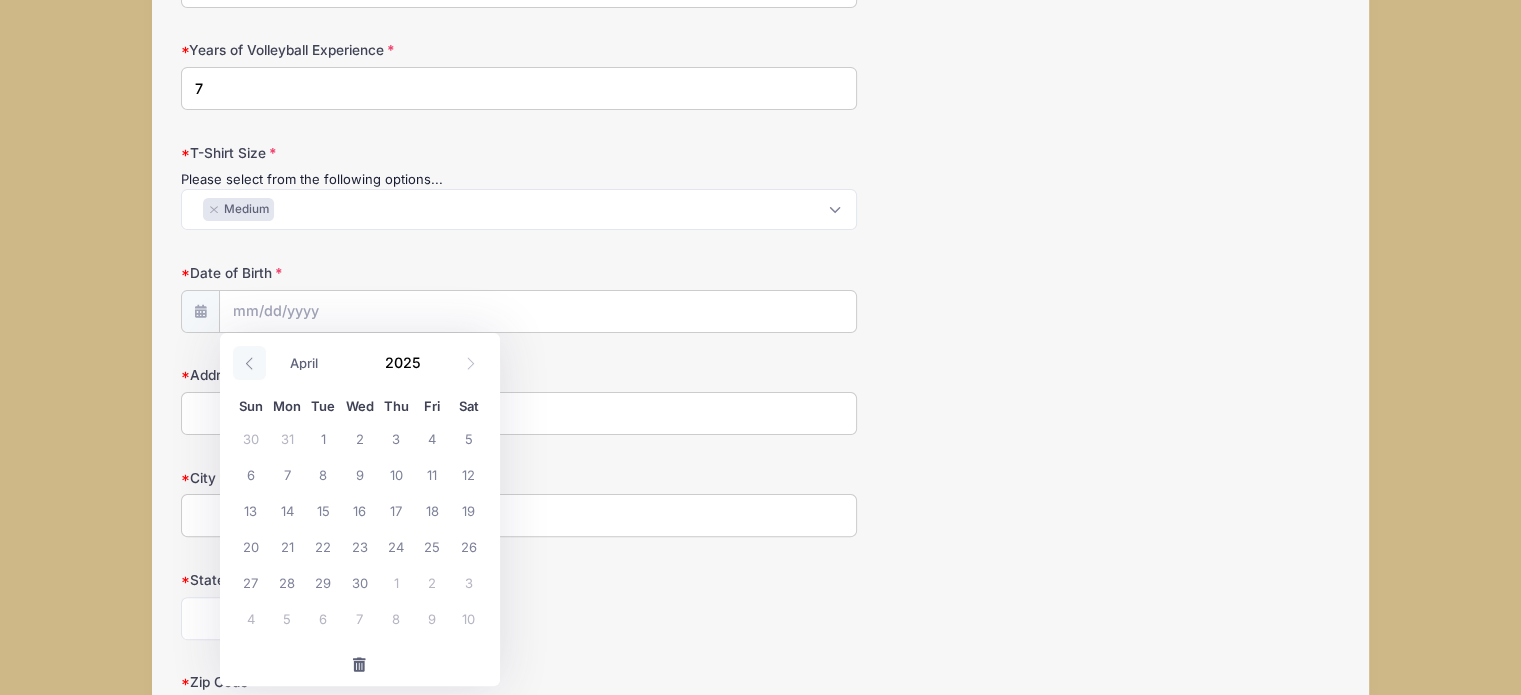 click 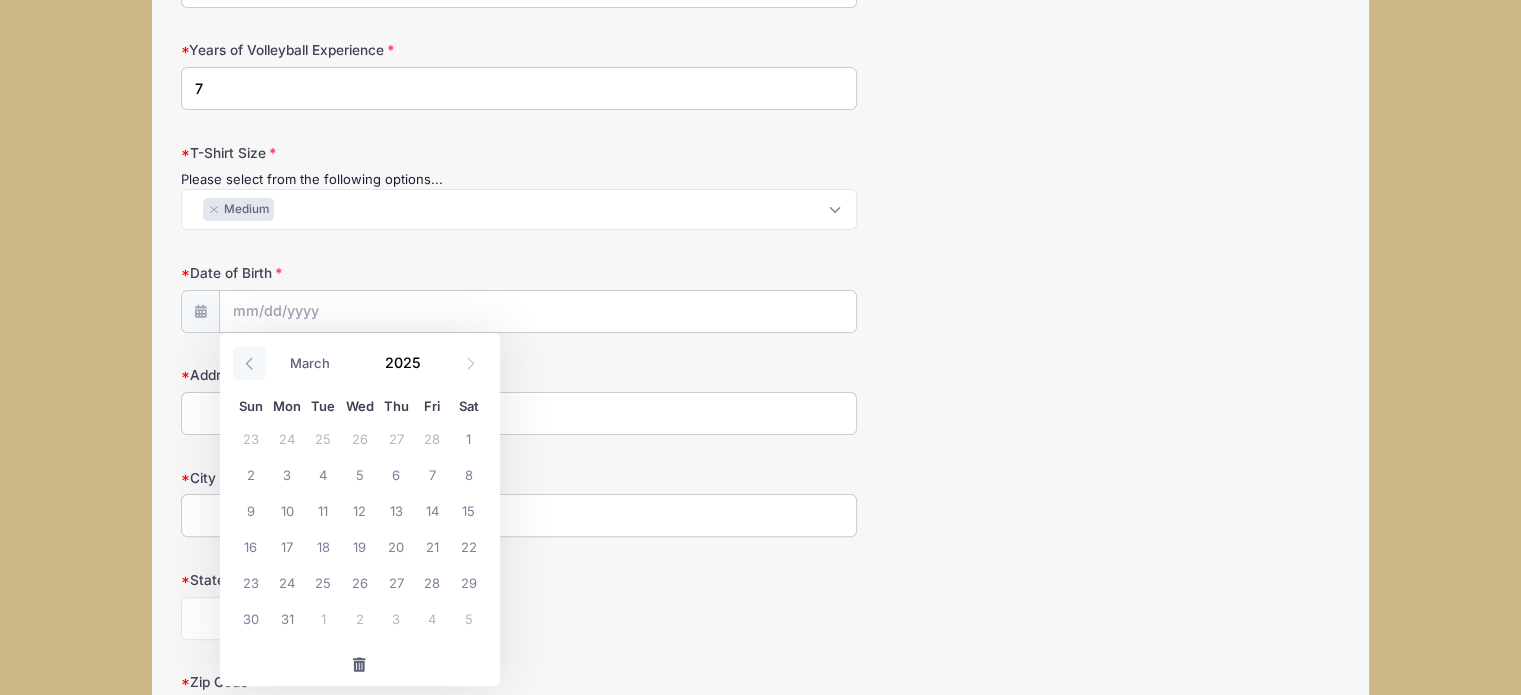 click 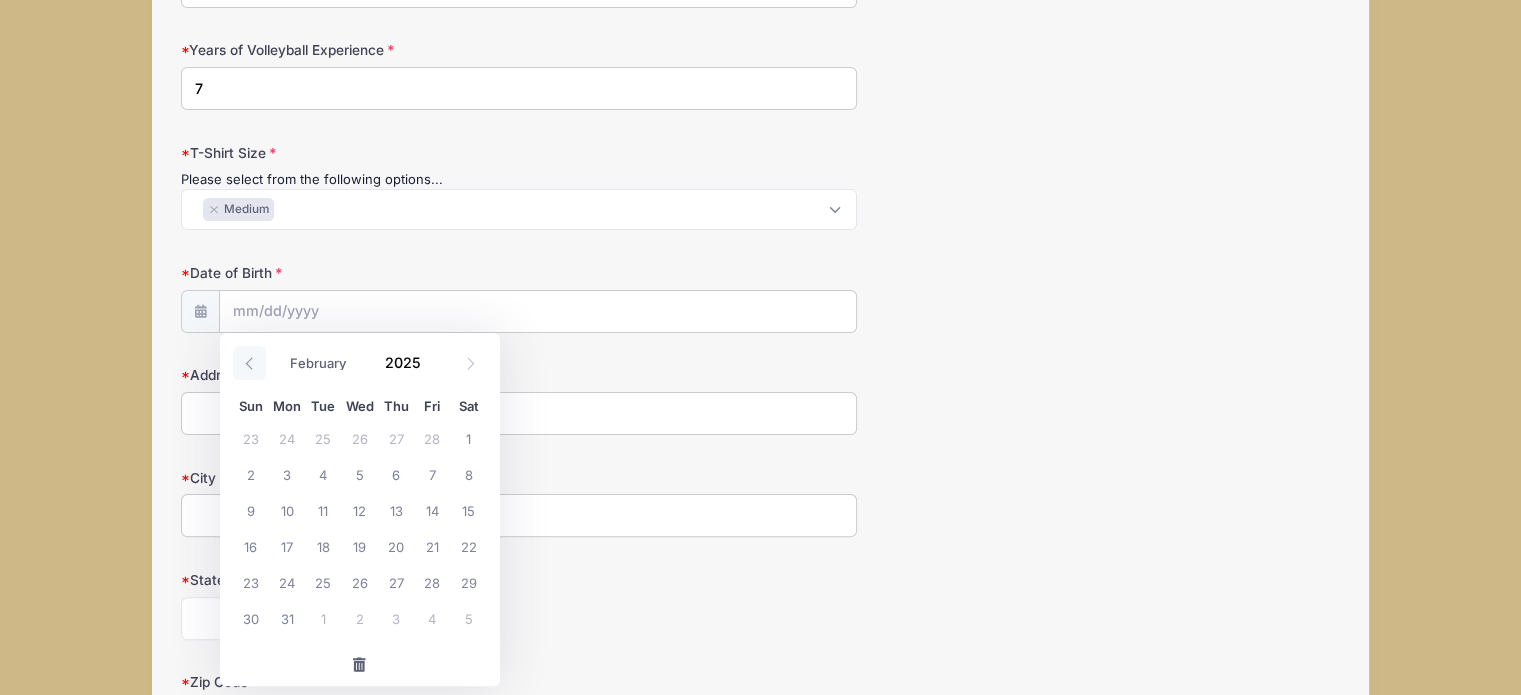 click 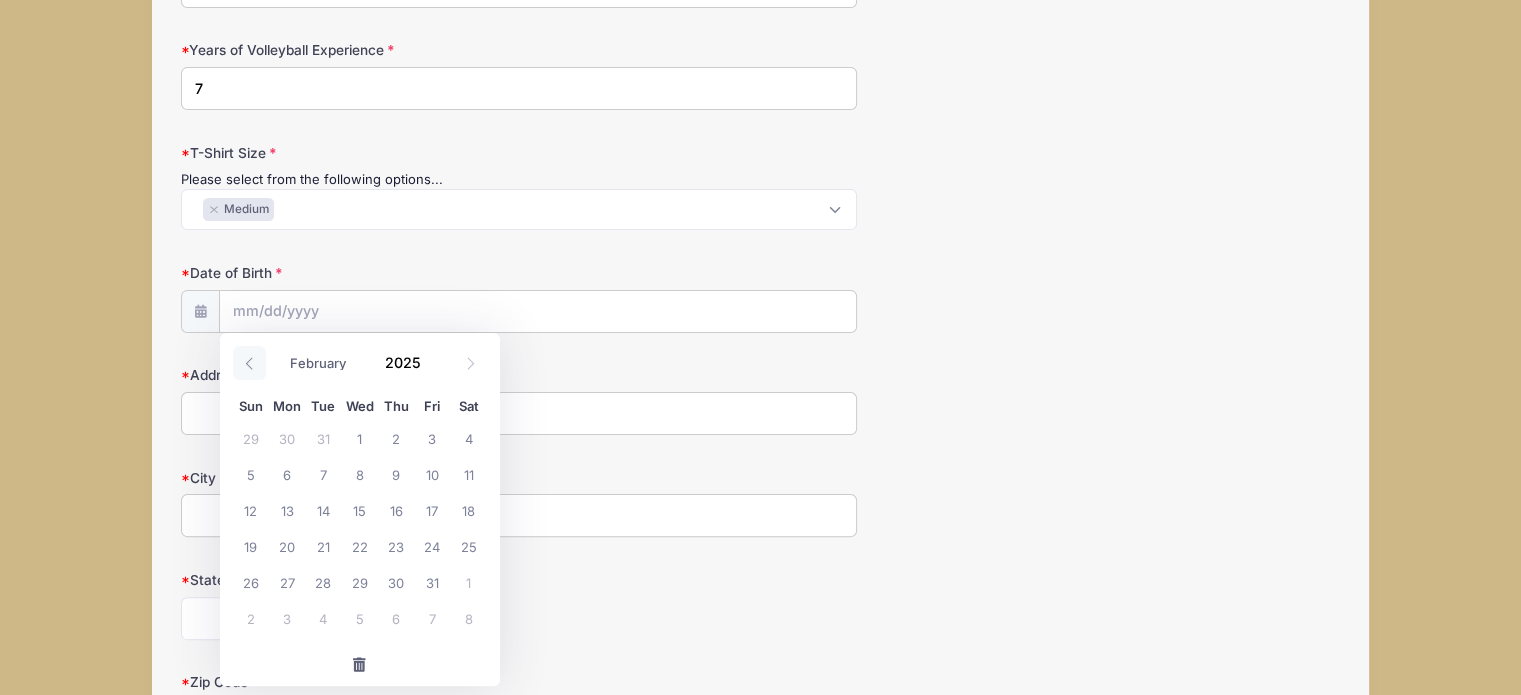 select on "0" 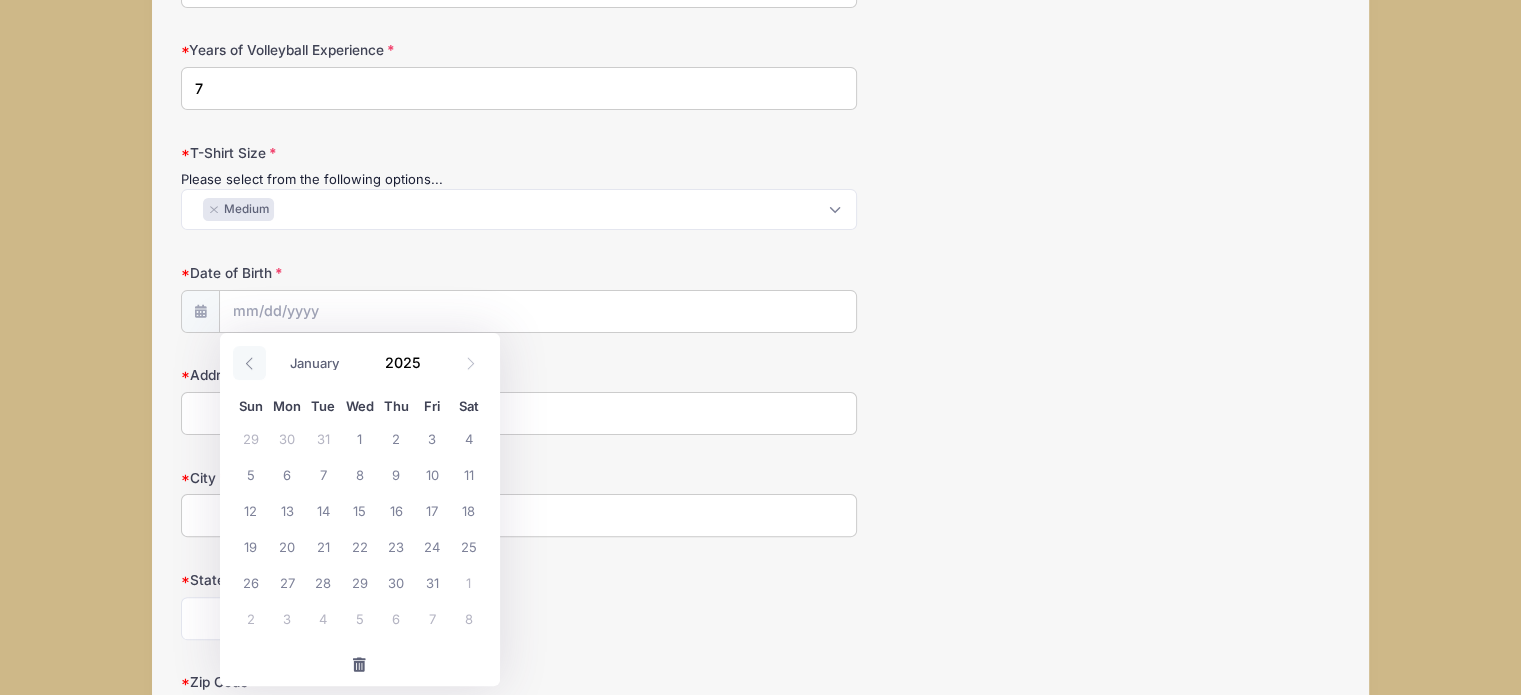 click 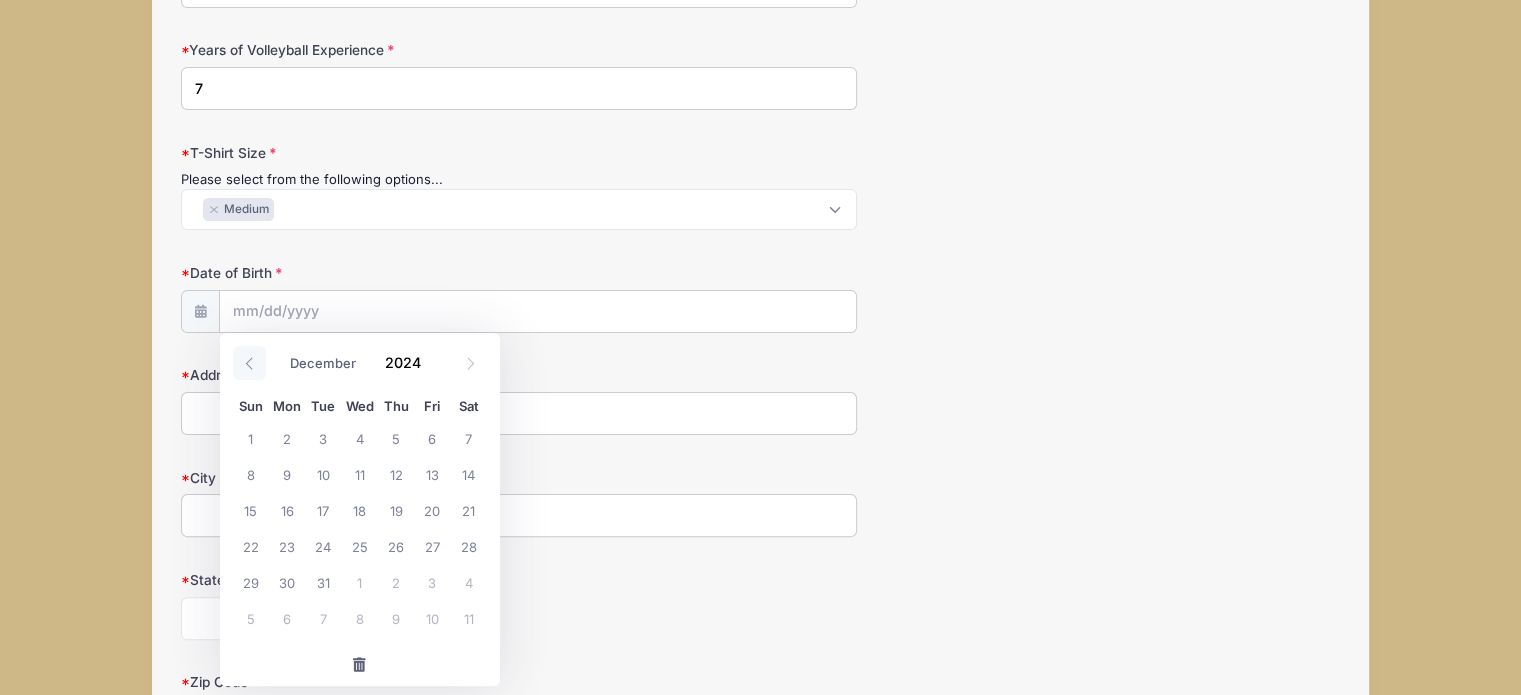 click 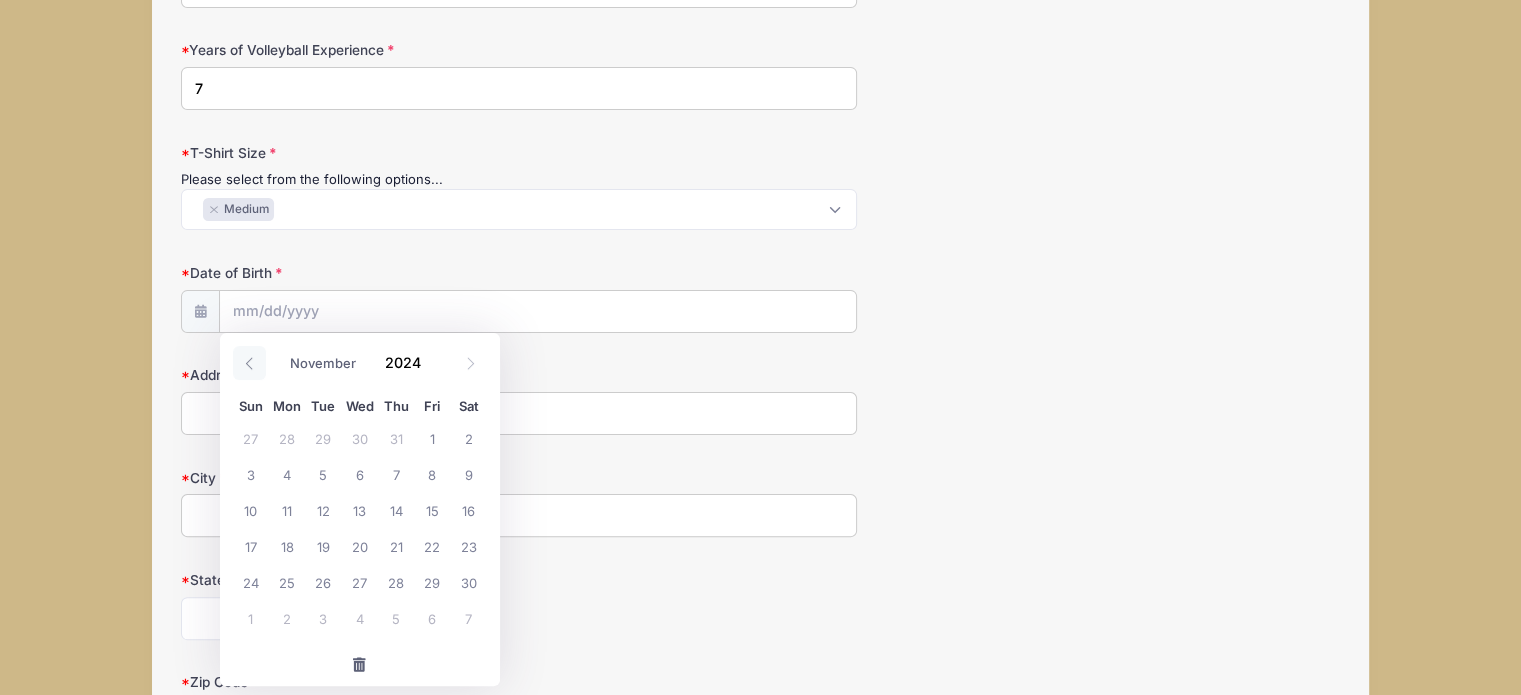 click 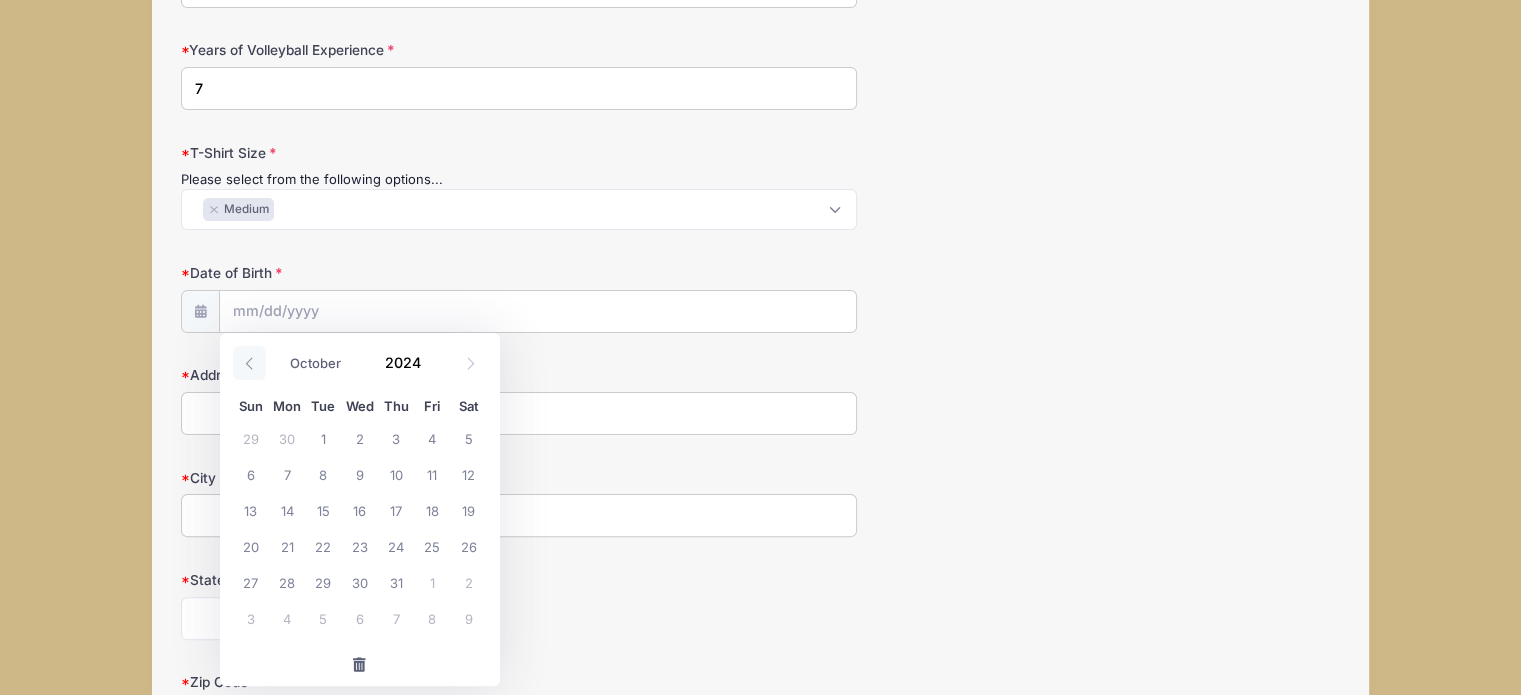 click 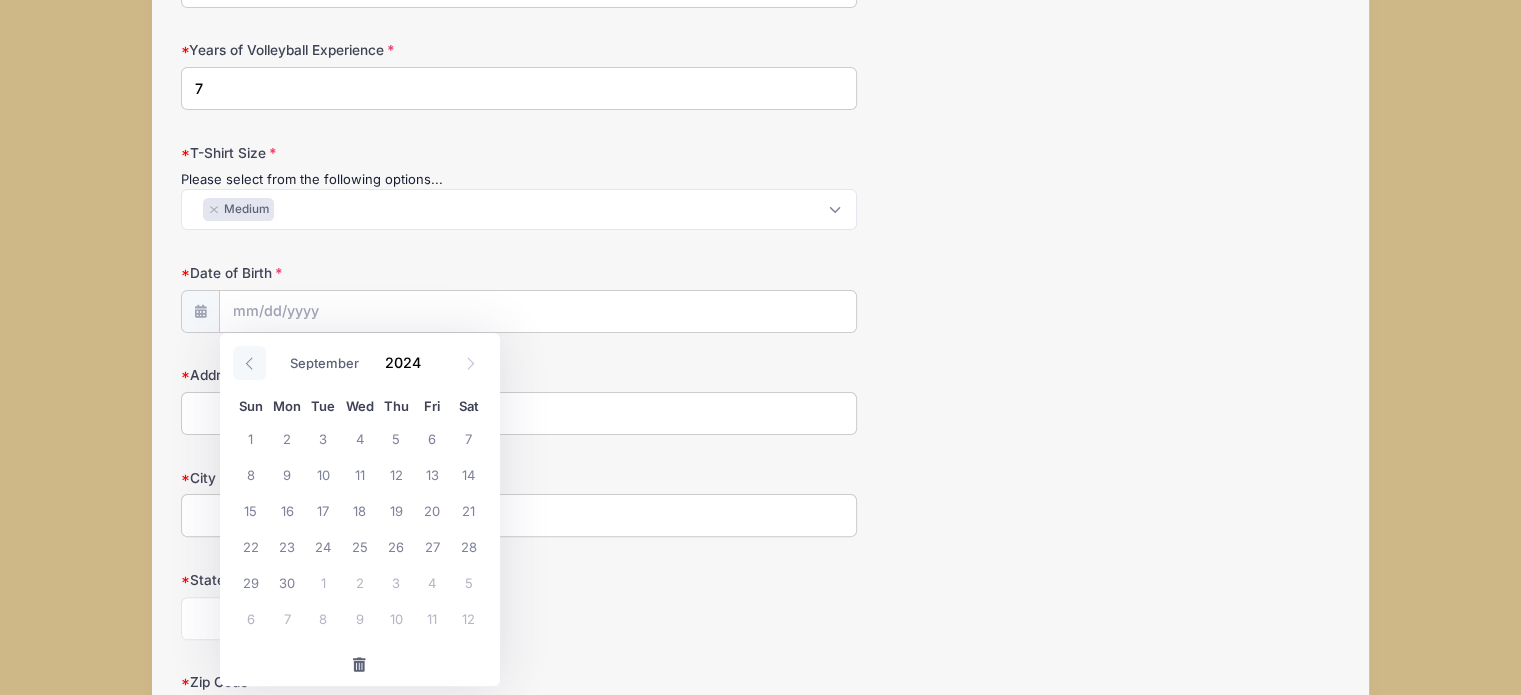 click 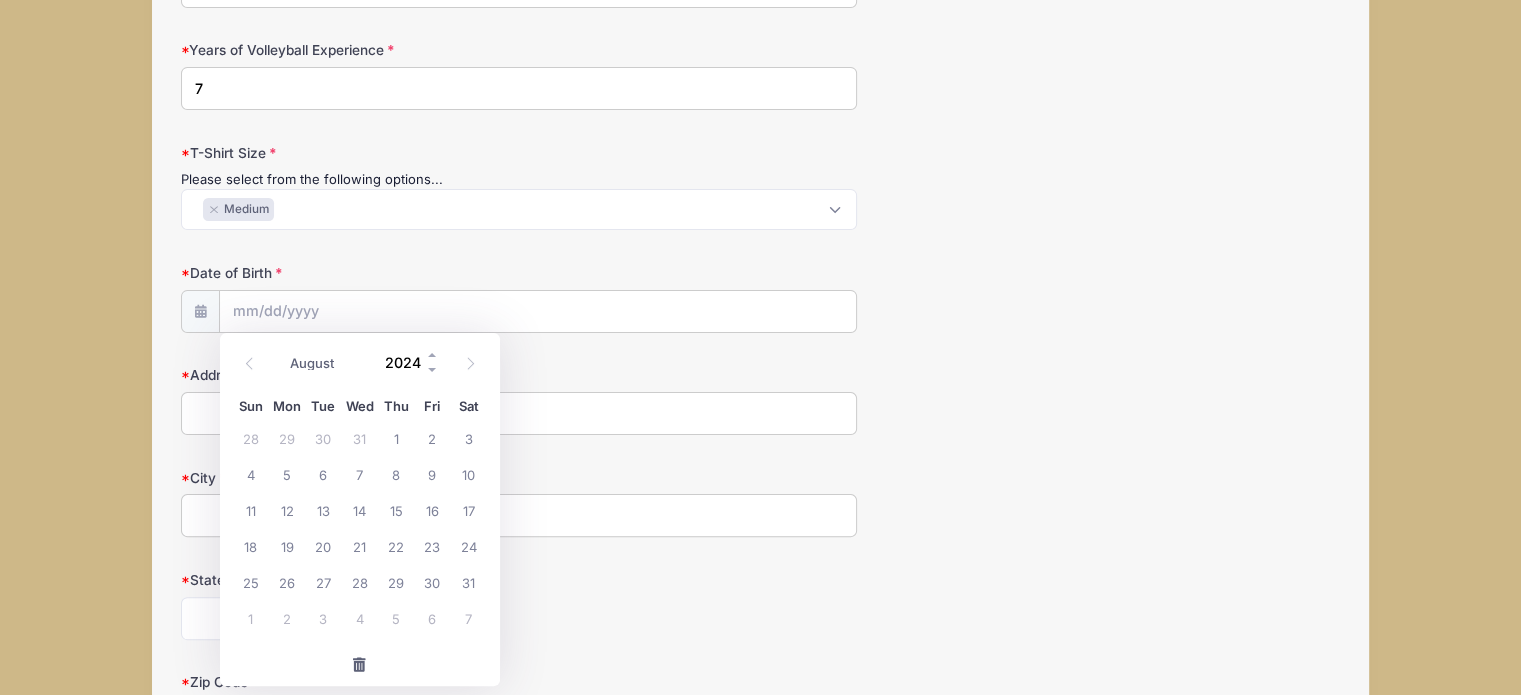 click on "2024" at bounding box center (407, 362) 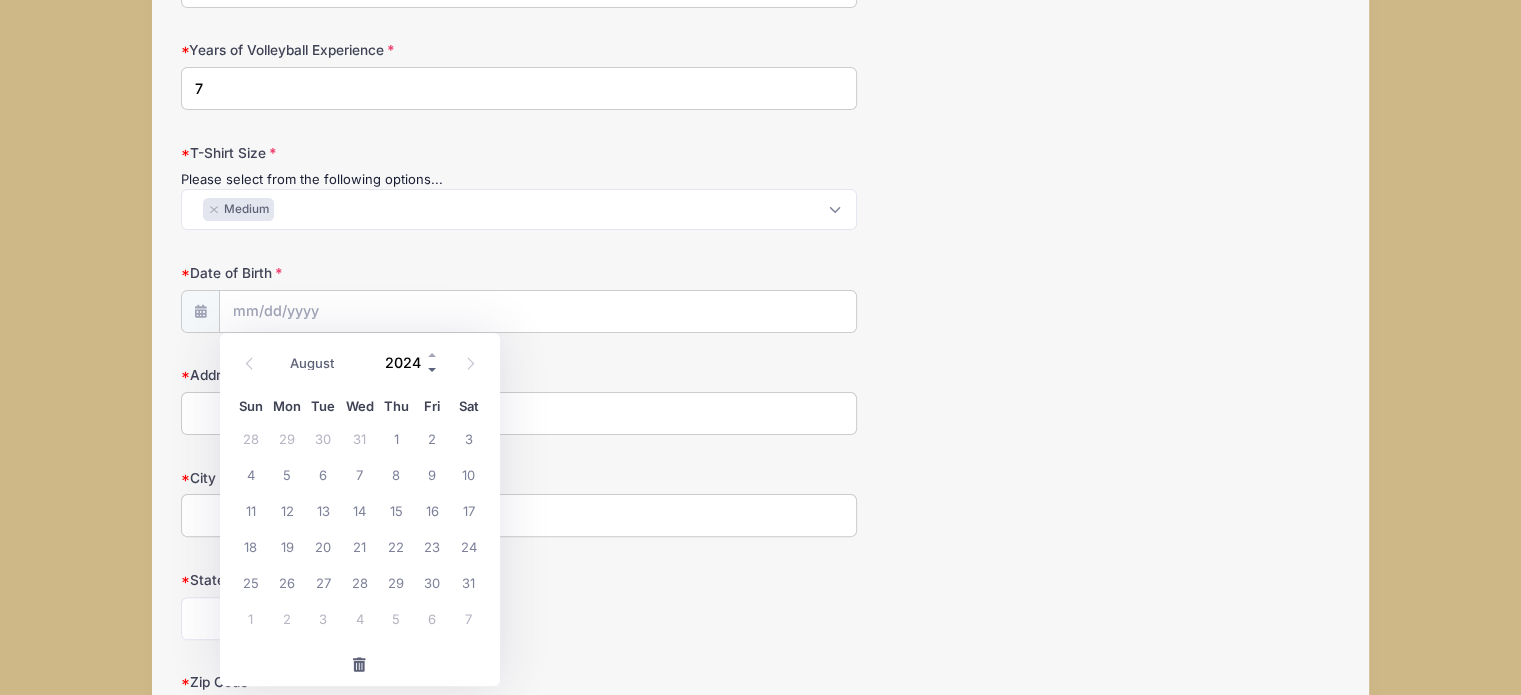 click at bounding box center (433, 369) 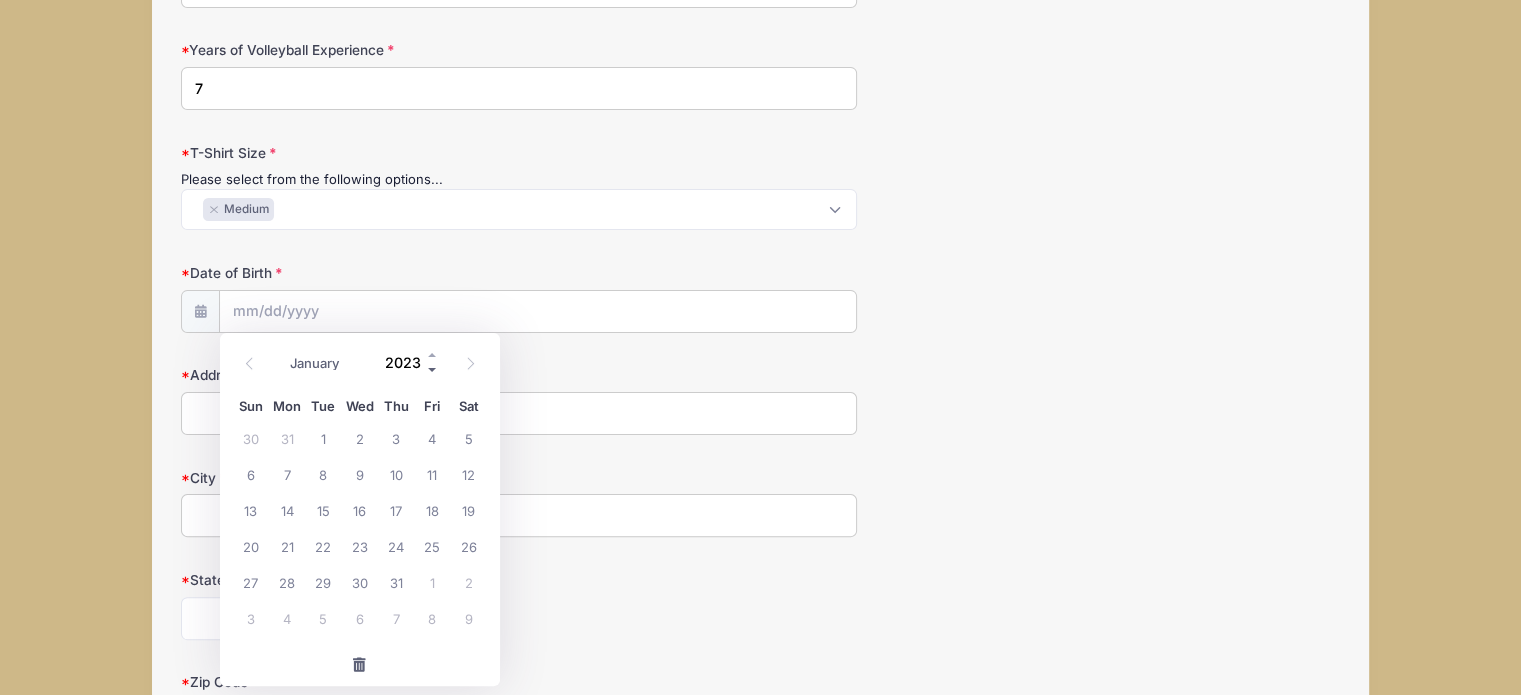 click at bounding box center (433, 369) 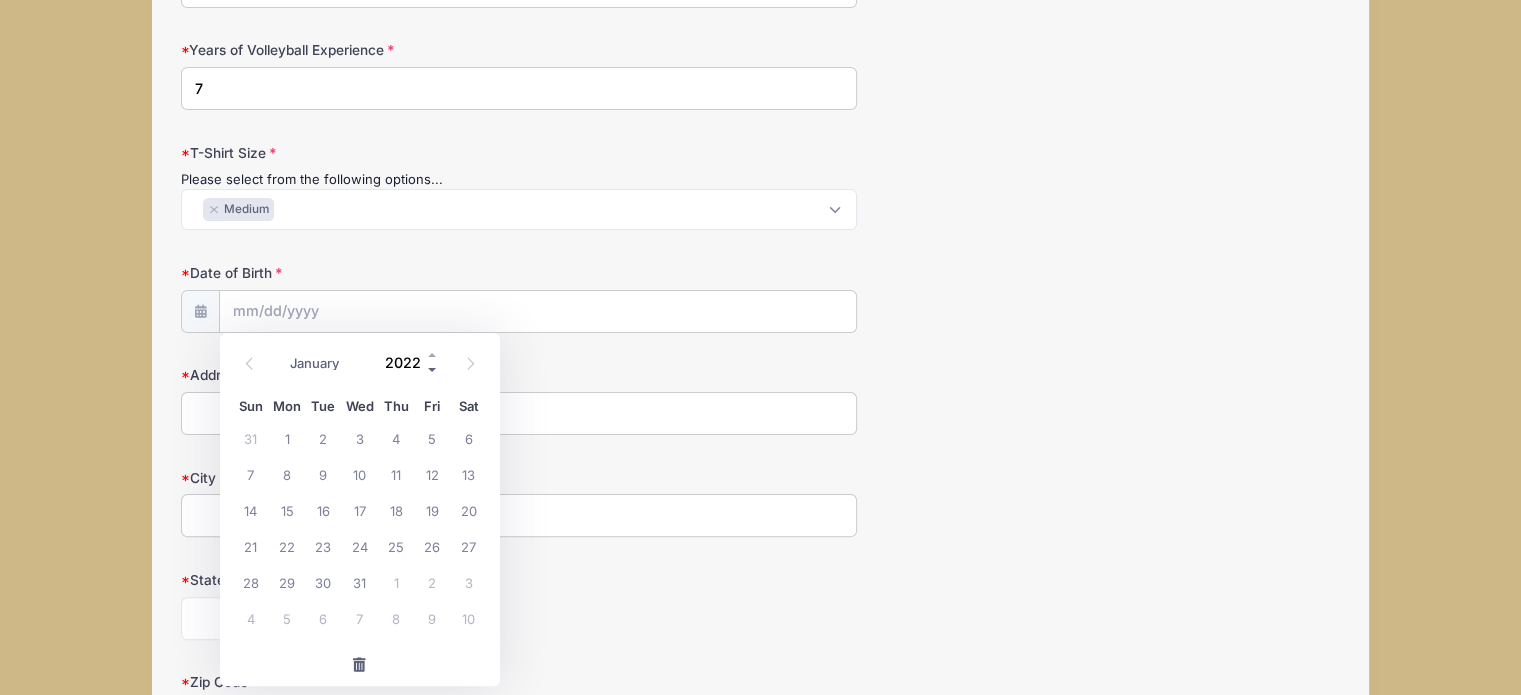 click at bounding box center [433, 369] 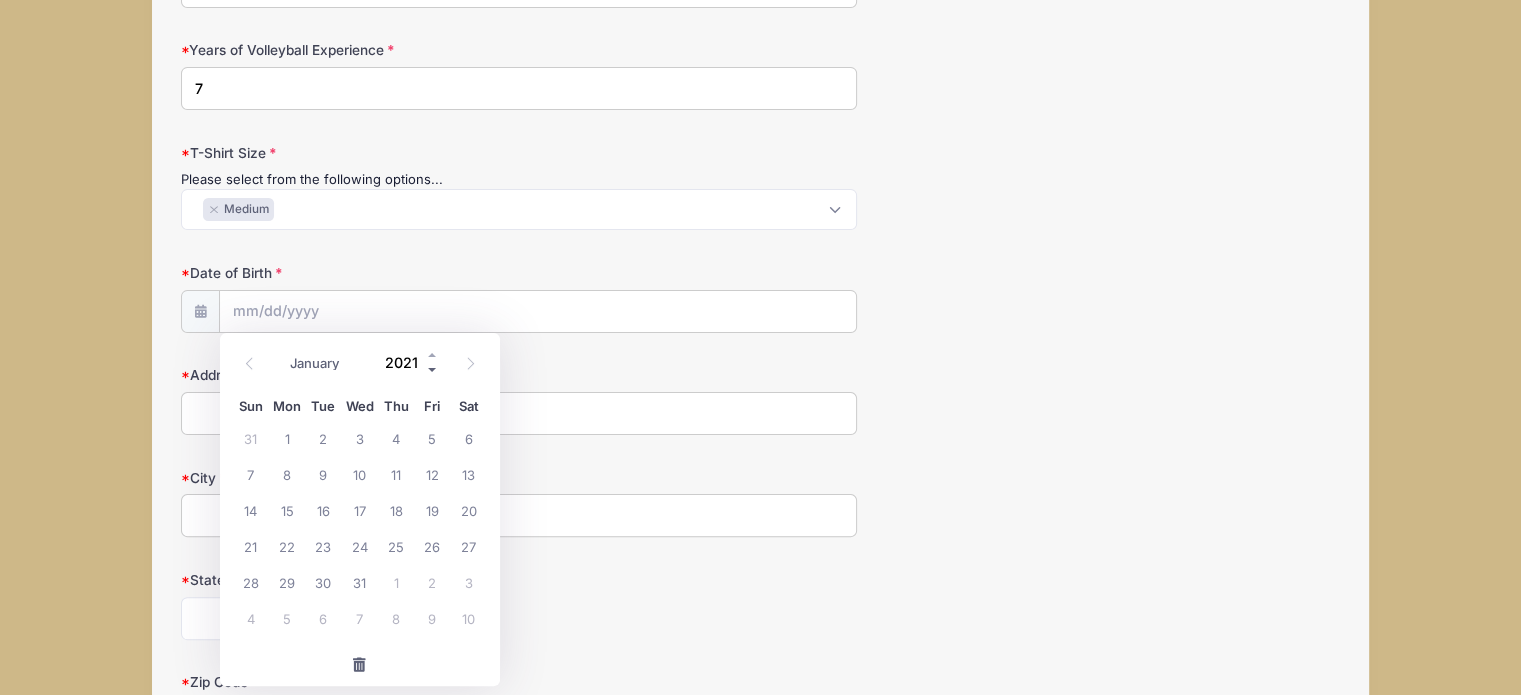 click at bounding box center [433, 369] 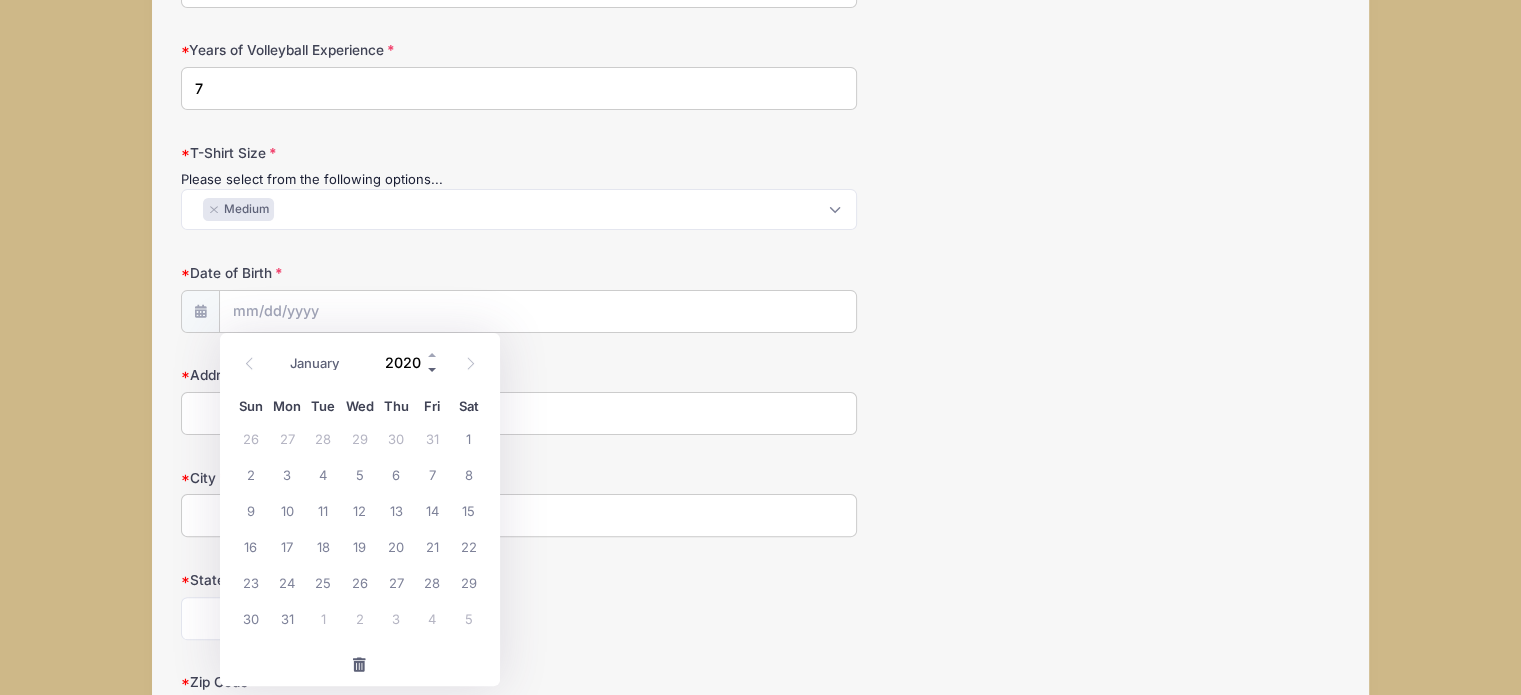 click at bounding box center (433, 369) 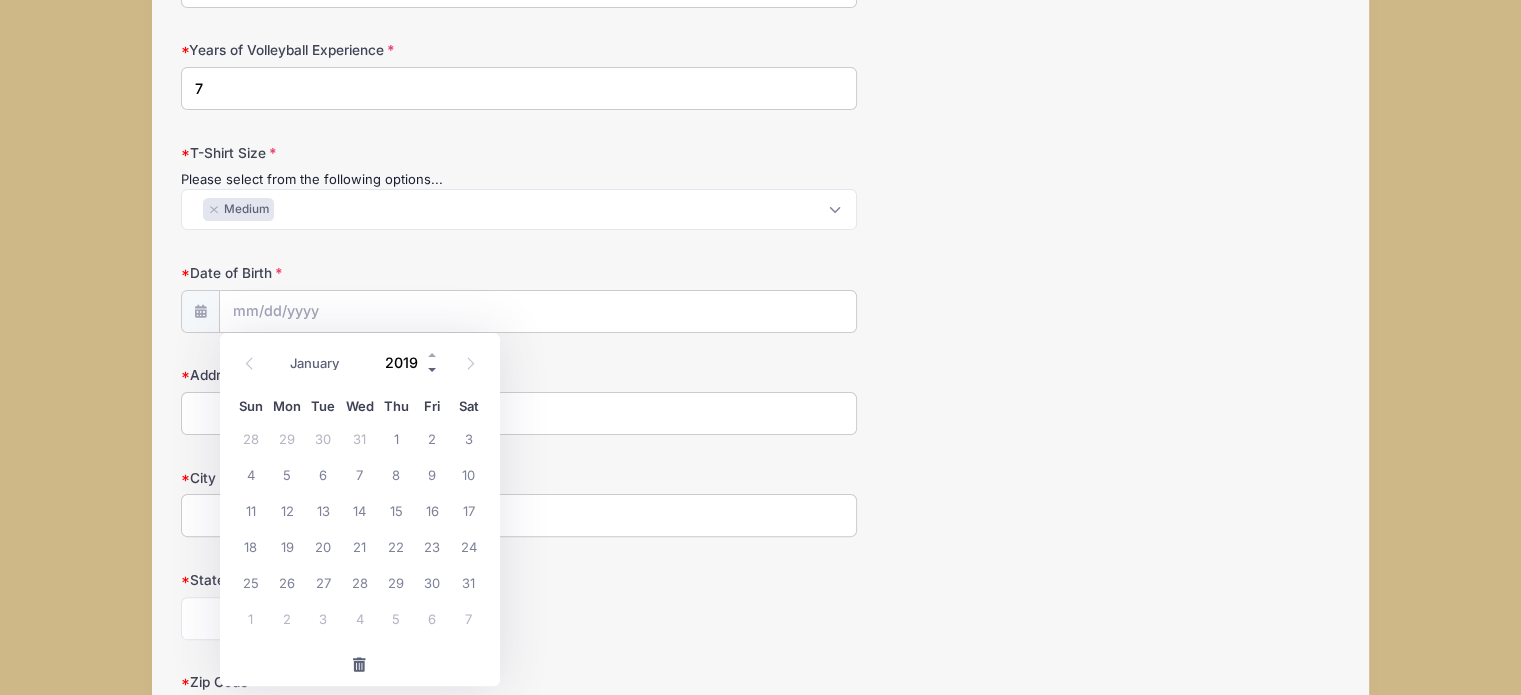 click at bounding box center [433, 369] 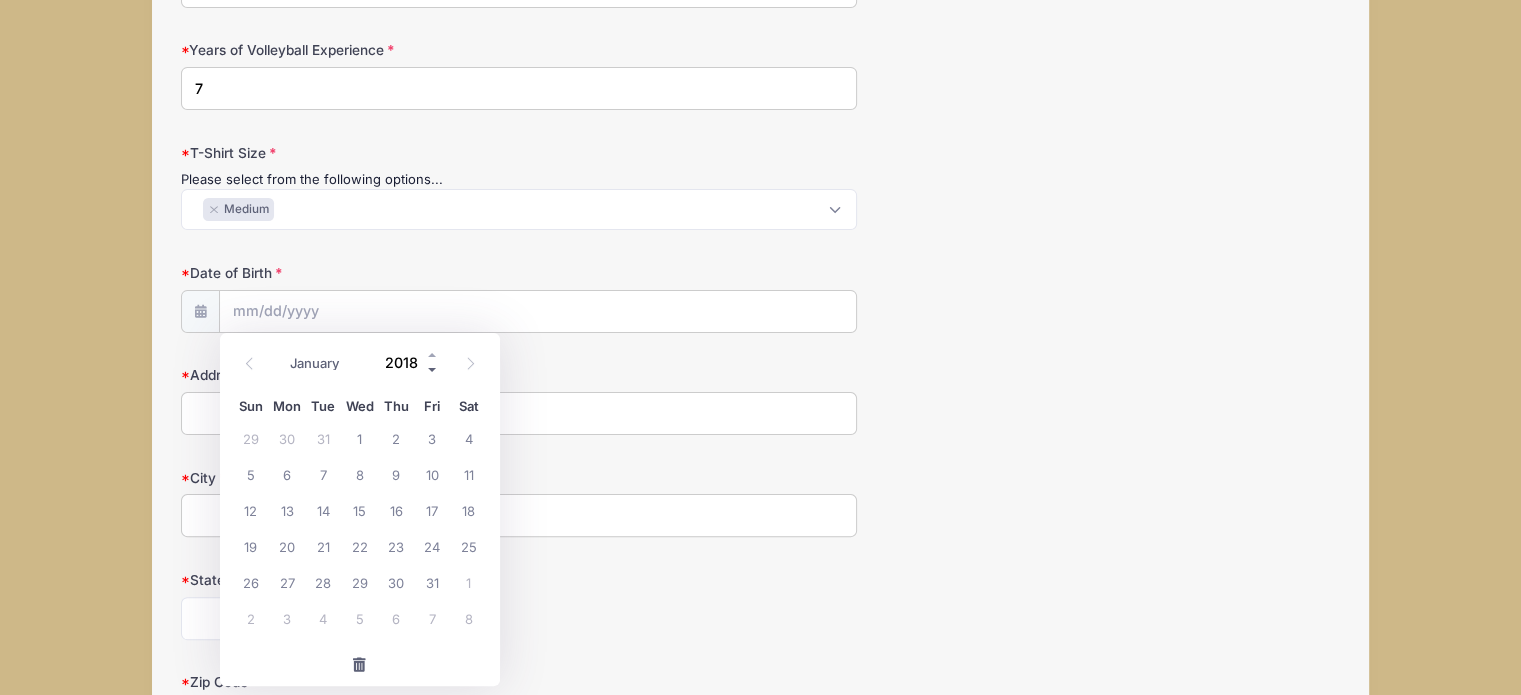 click at bounding box center [433, 369] 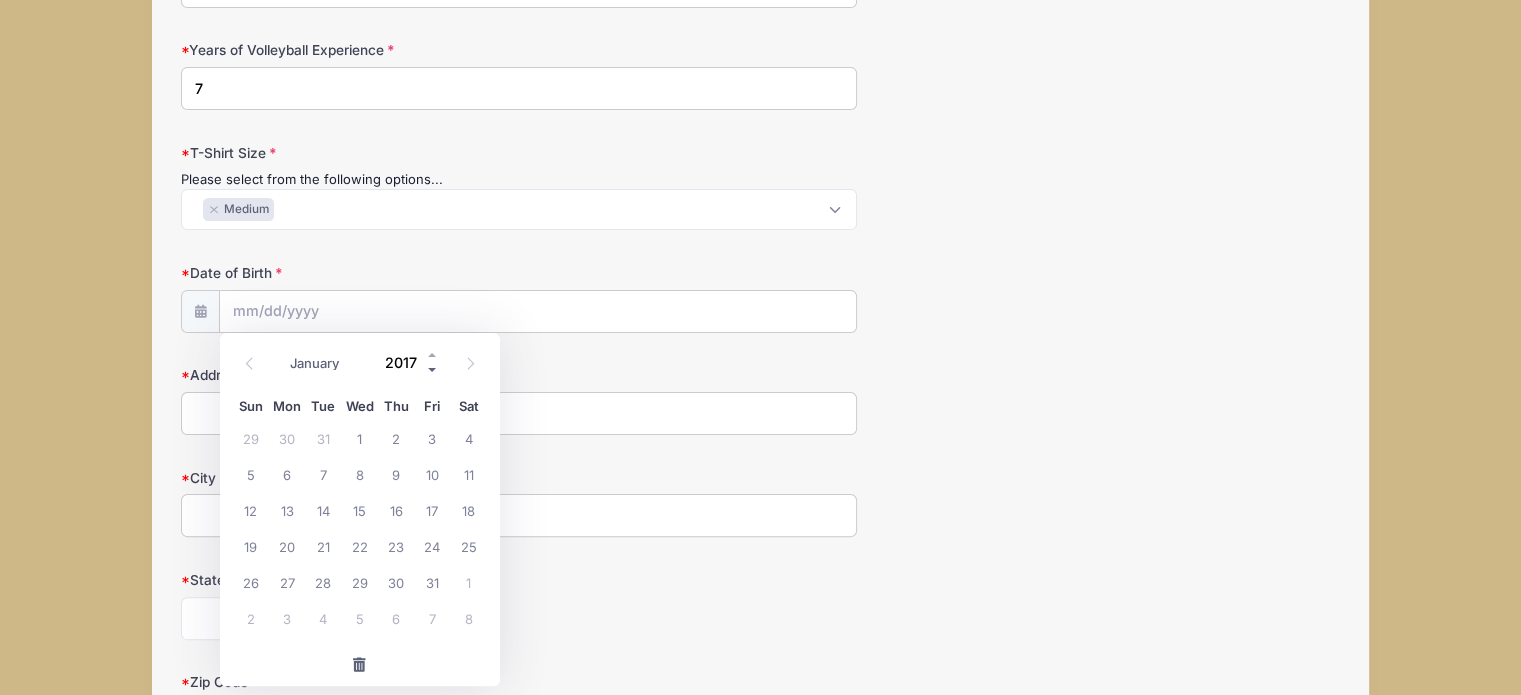 click at bounding box center [433, 369] 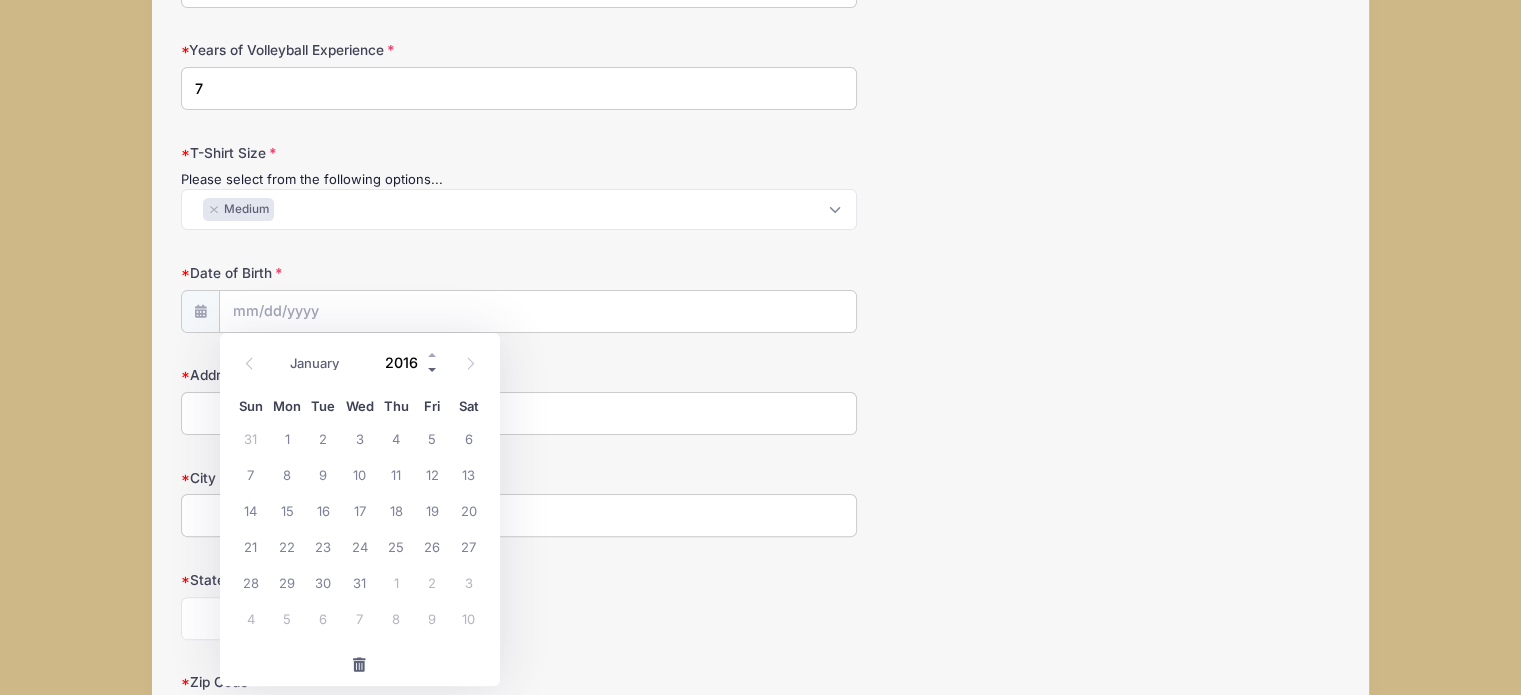 click at bounding box center [433, 369] 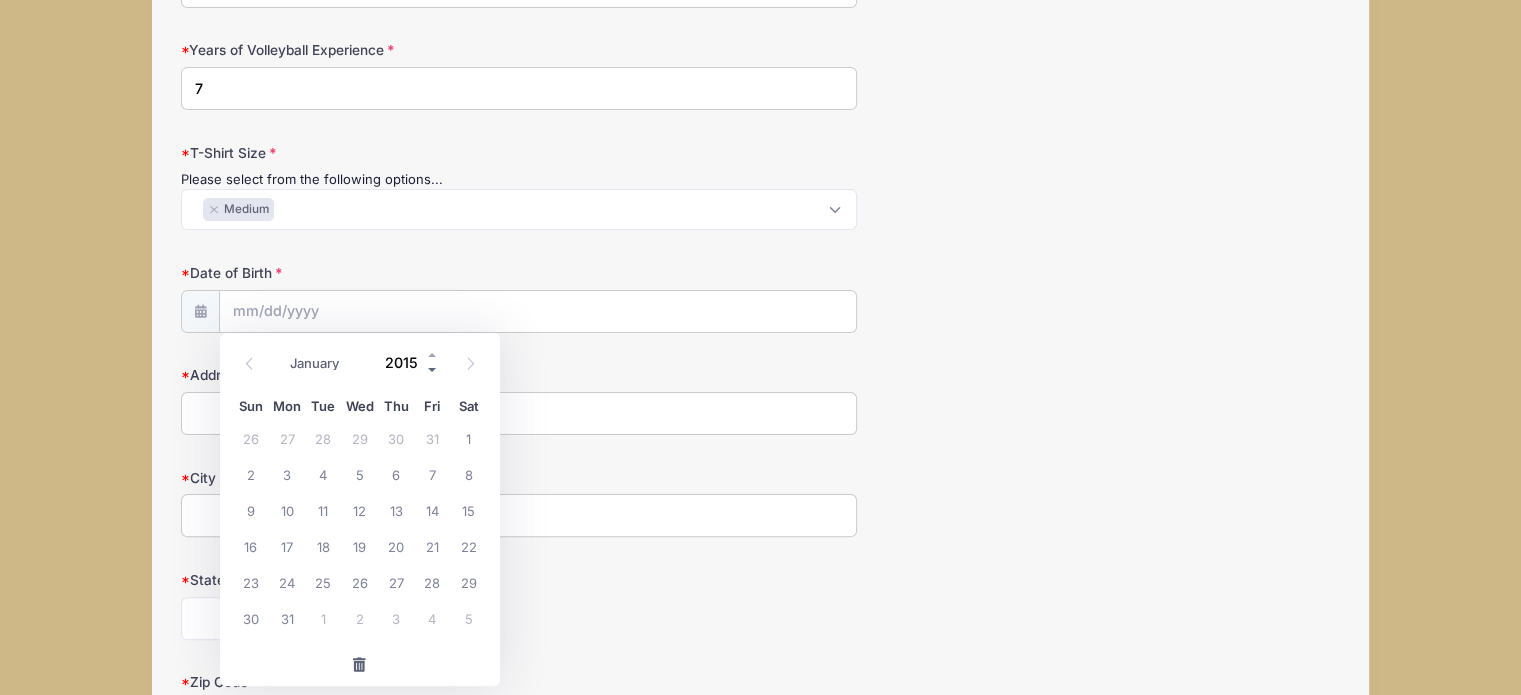 click at bounding box center [433, 369] 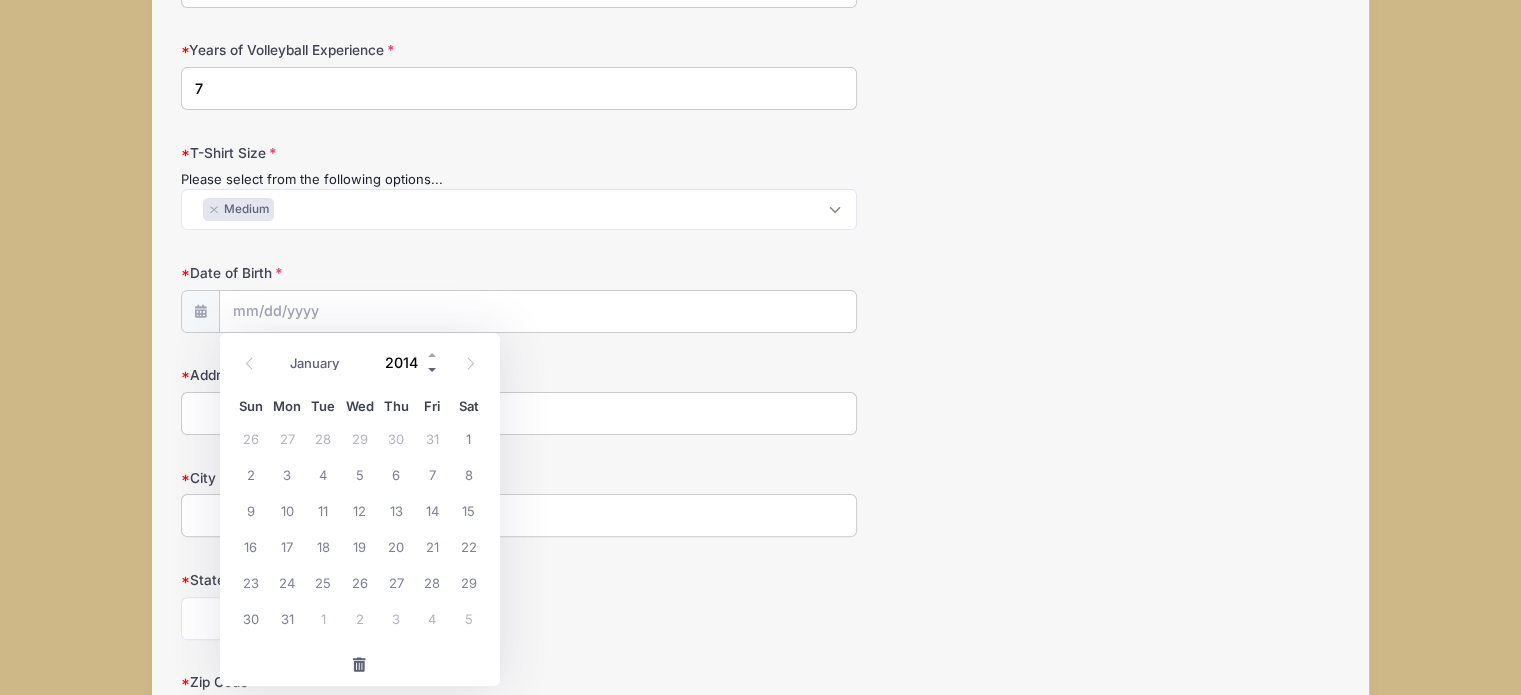 click at bounding box center [433, 369] 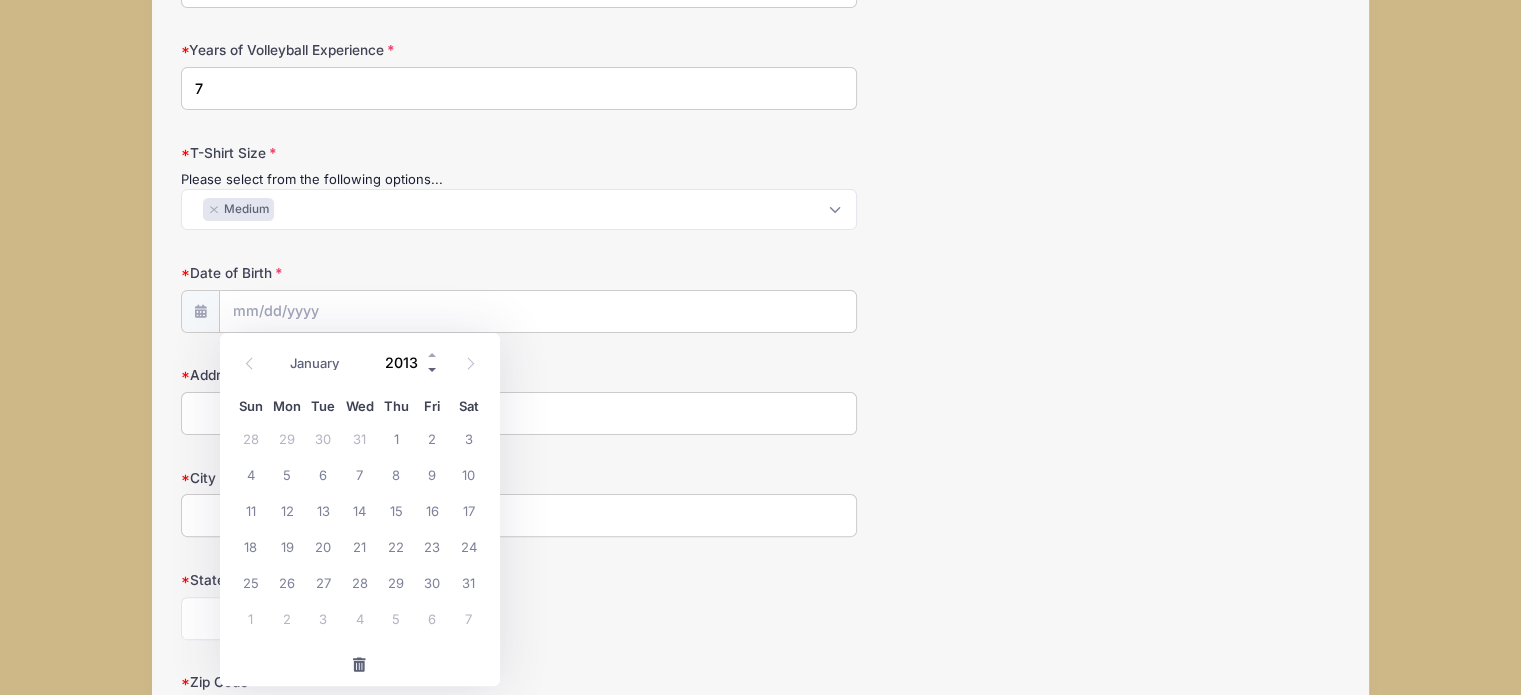 click at bounding box center (433, 369) 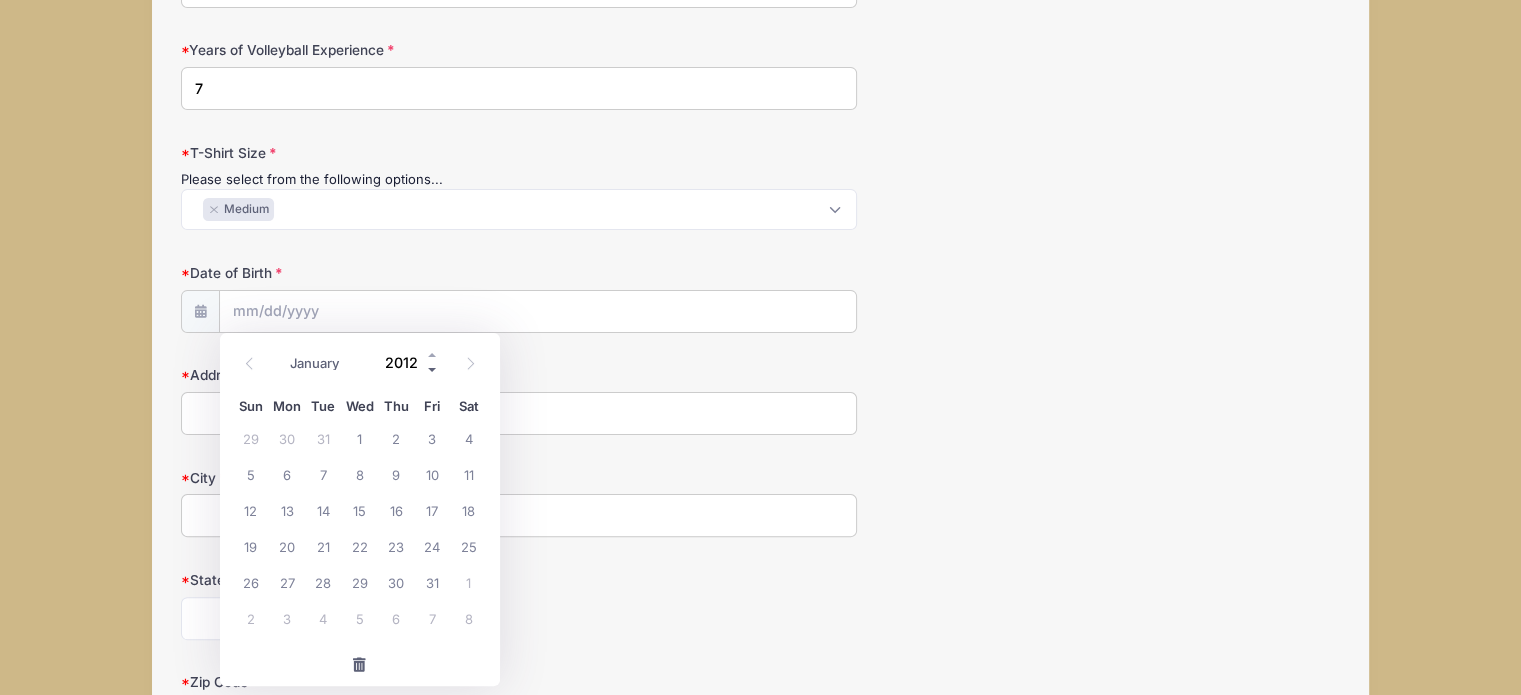 click at bounding box center (433, 369) 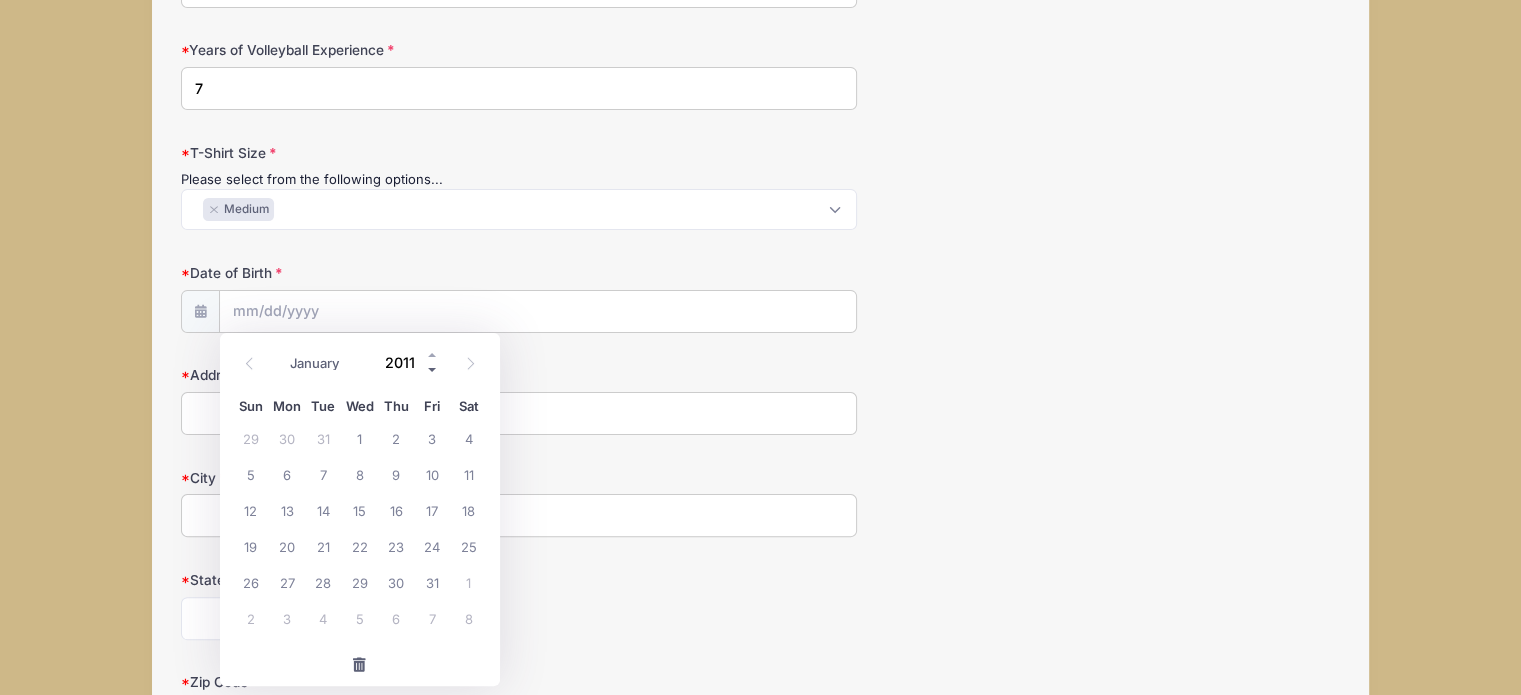 click at bounding box center (433, 369) 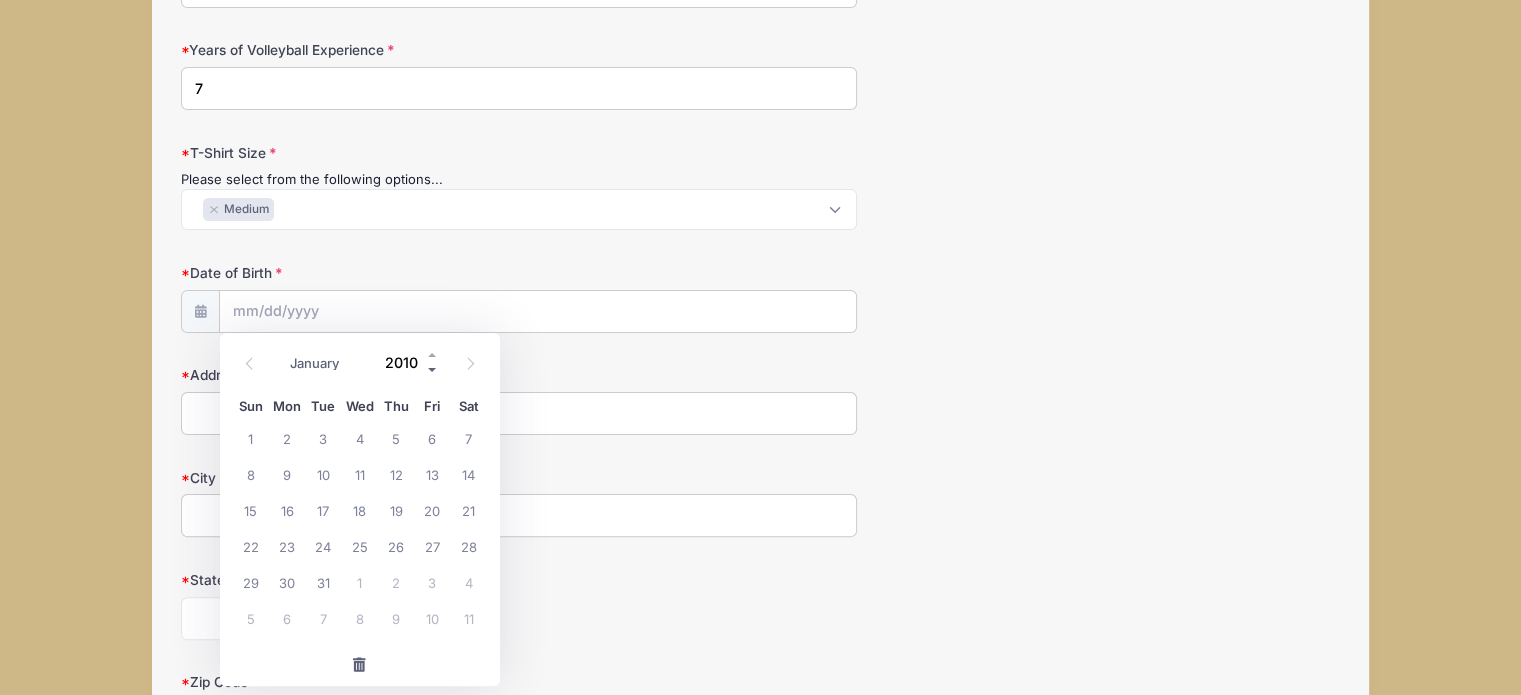 click at bounding box center (433, 369) 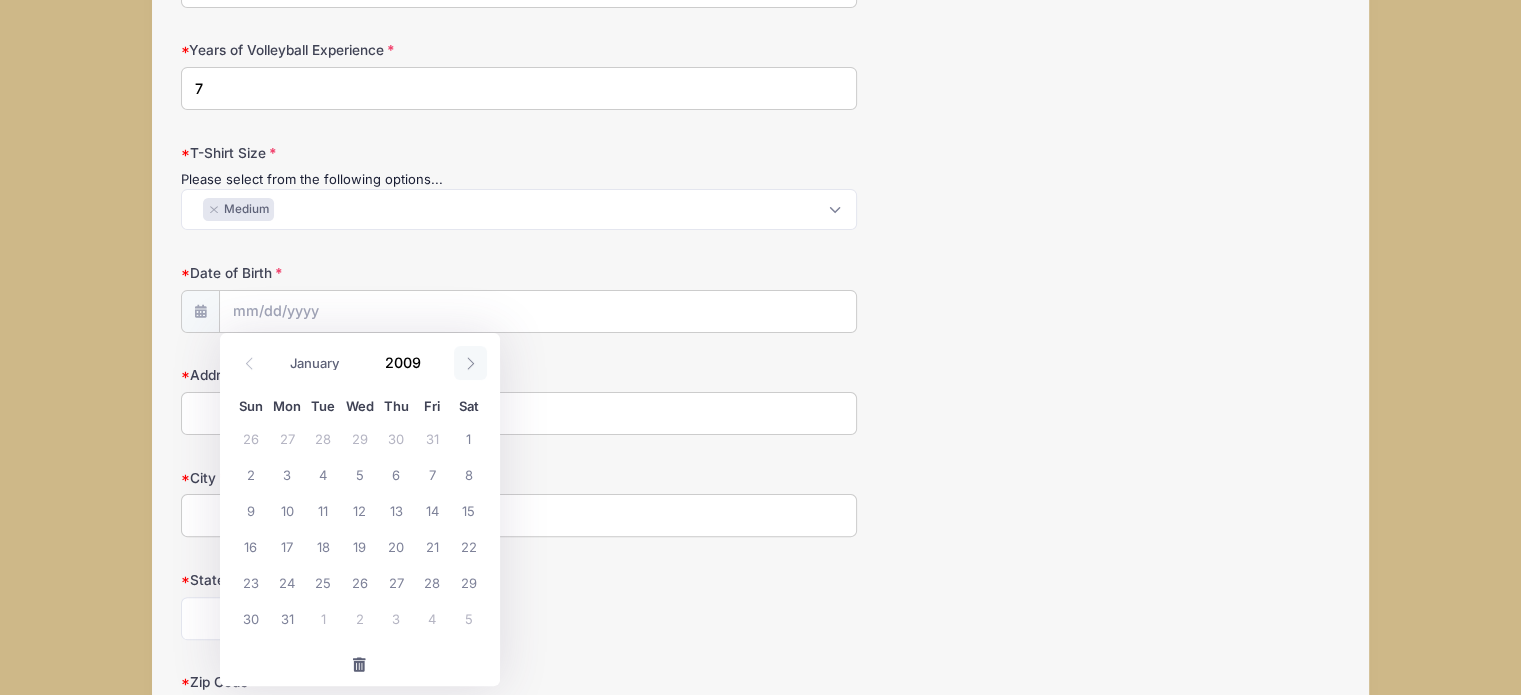 click 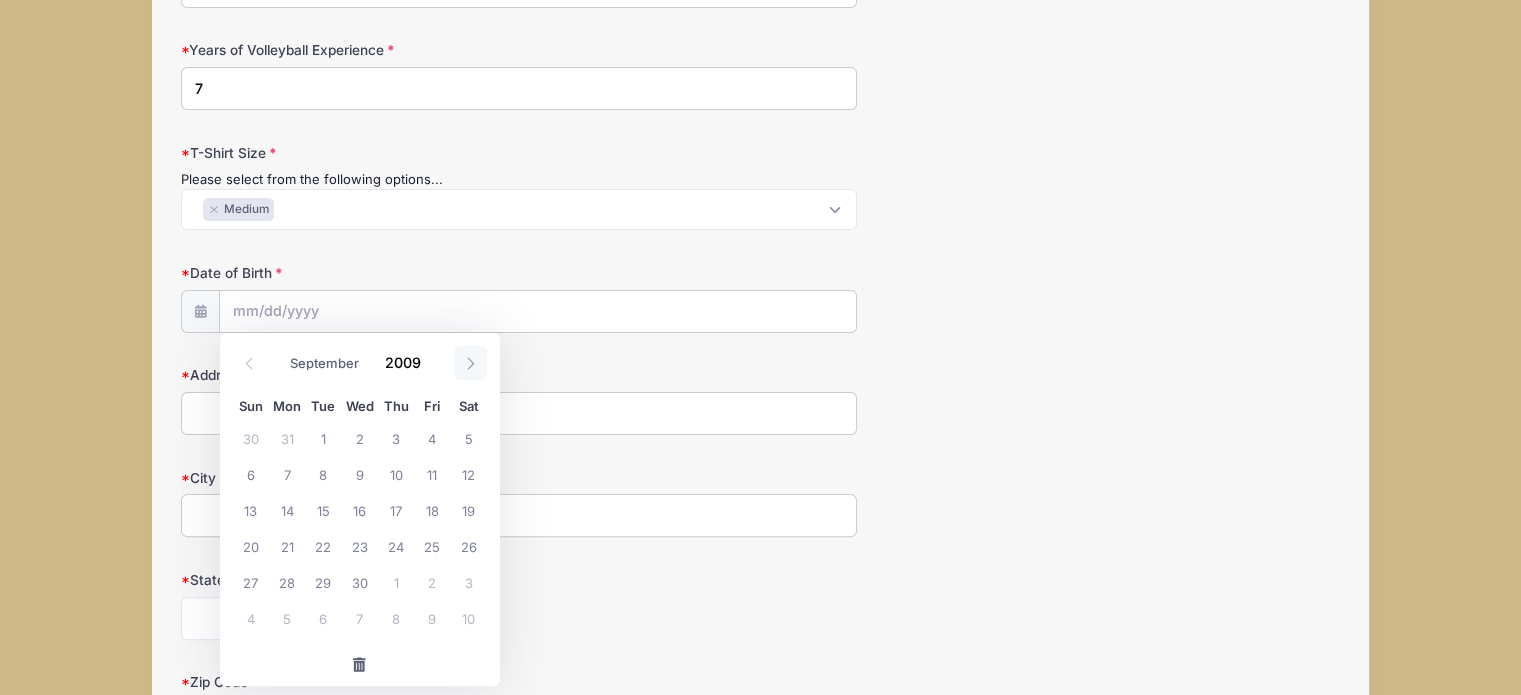 click 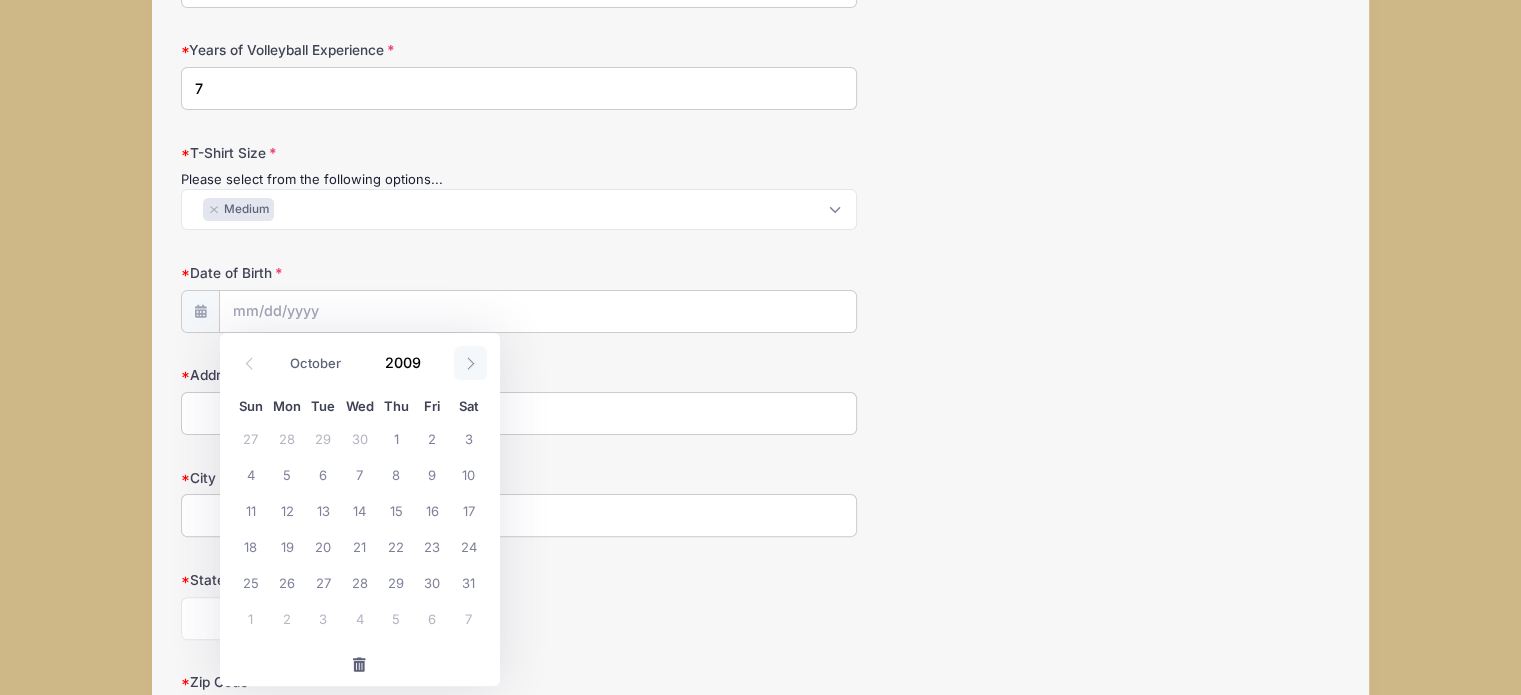 click 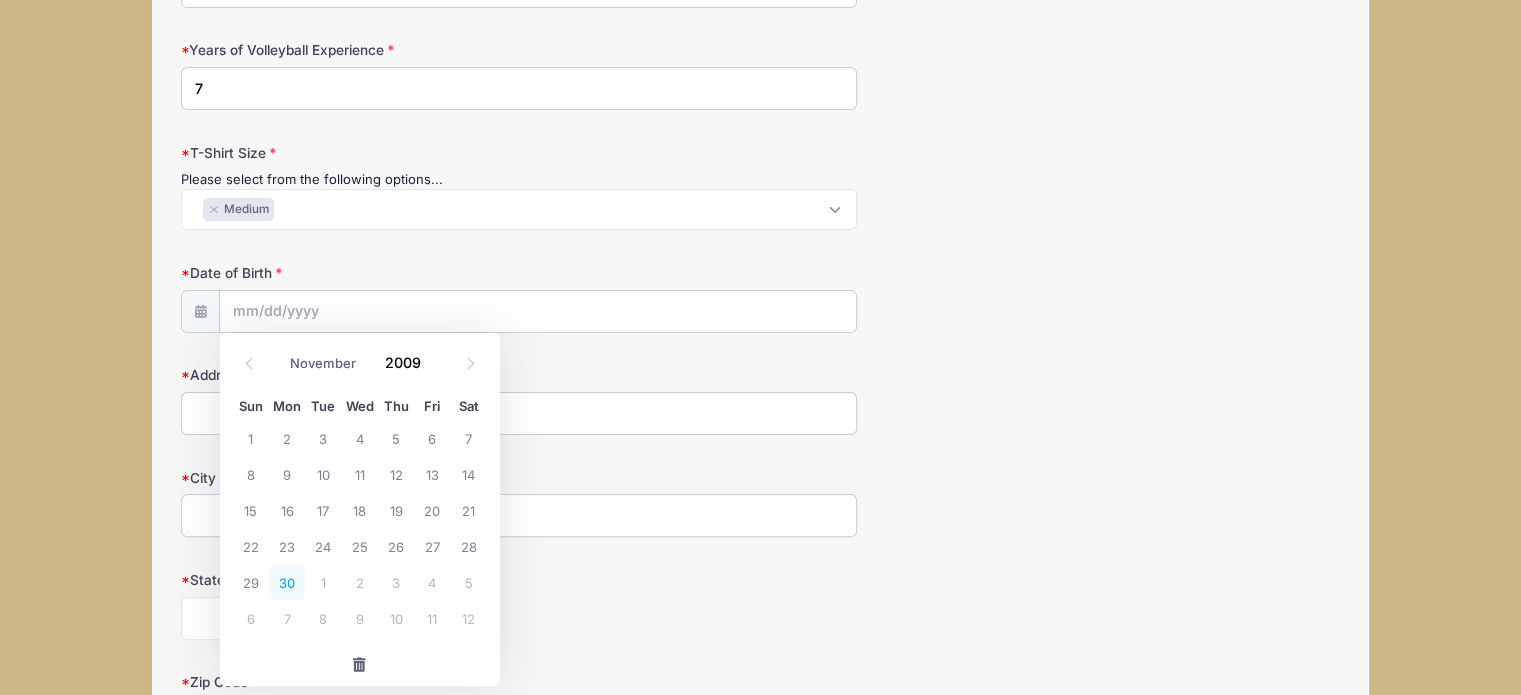 click on "30" at bounding box center [287, 582] 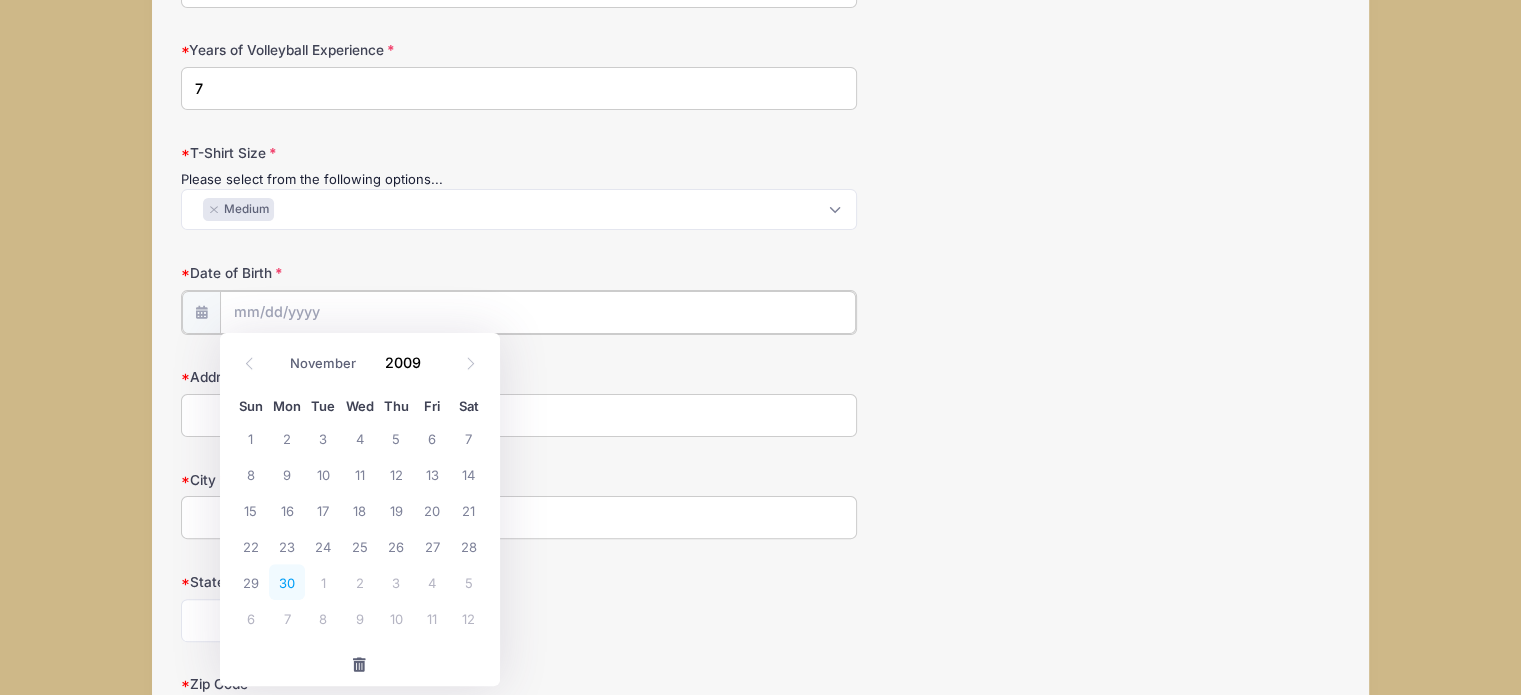 type on "[DATE]" 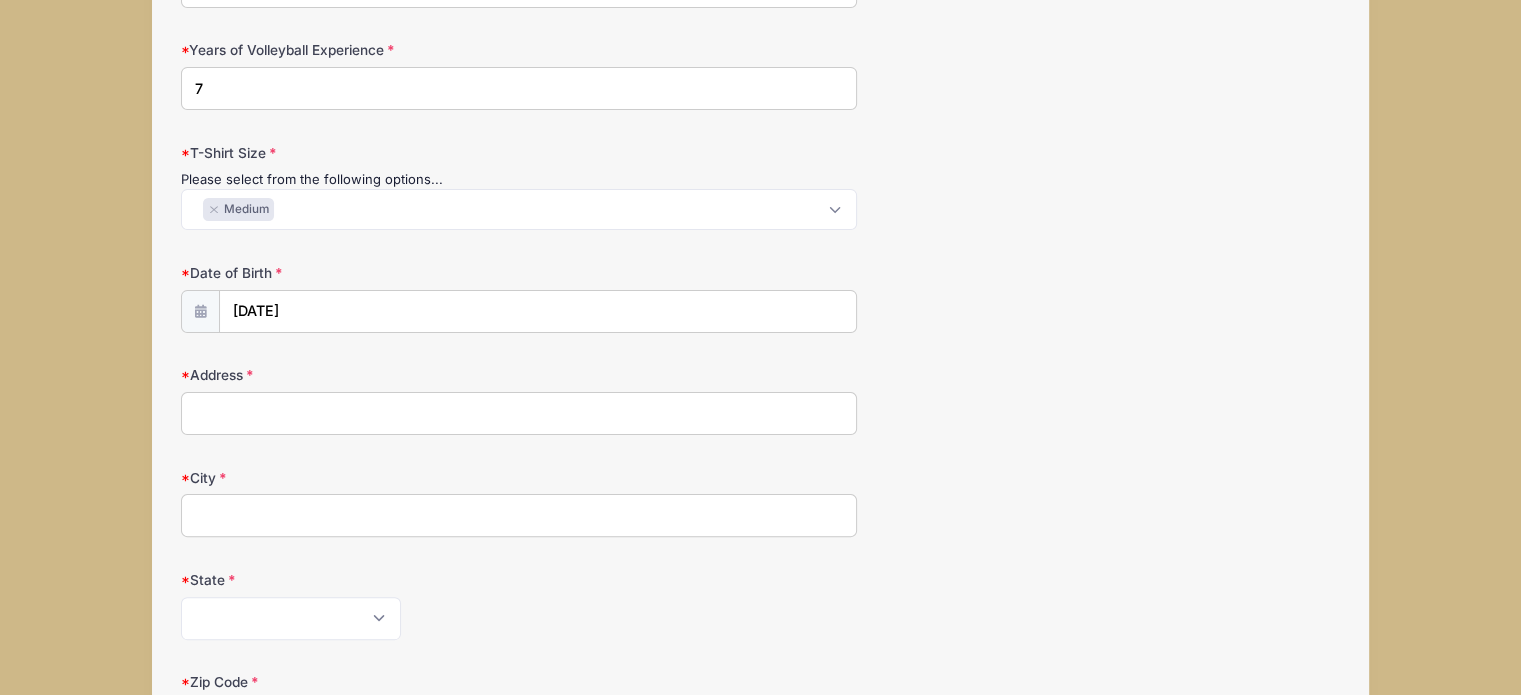click on "Address" at bounding box center [519, 413] 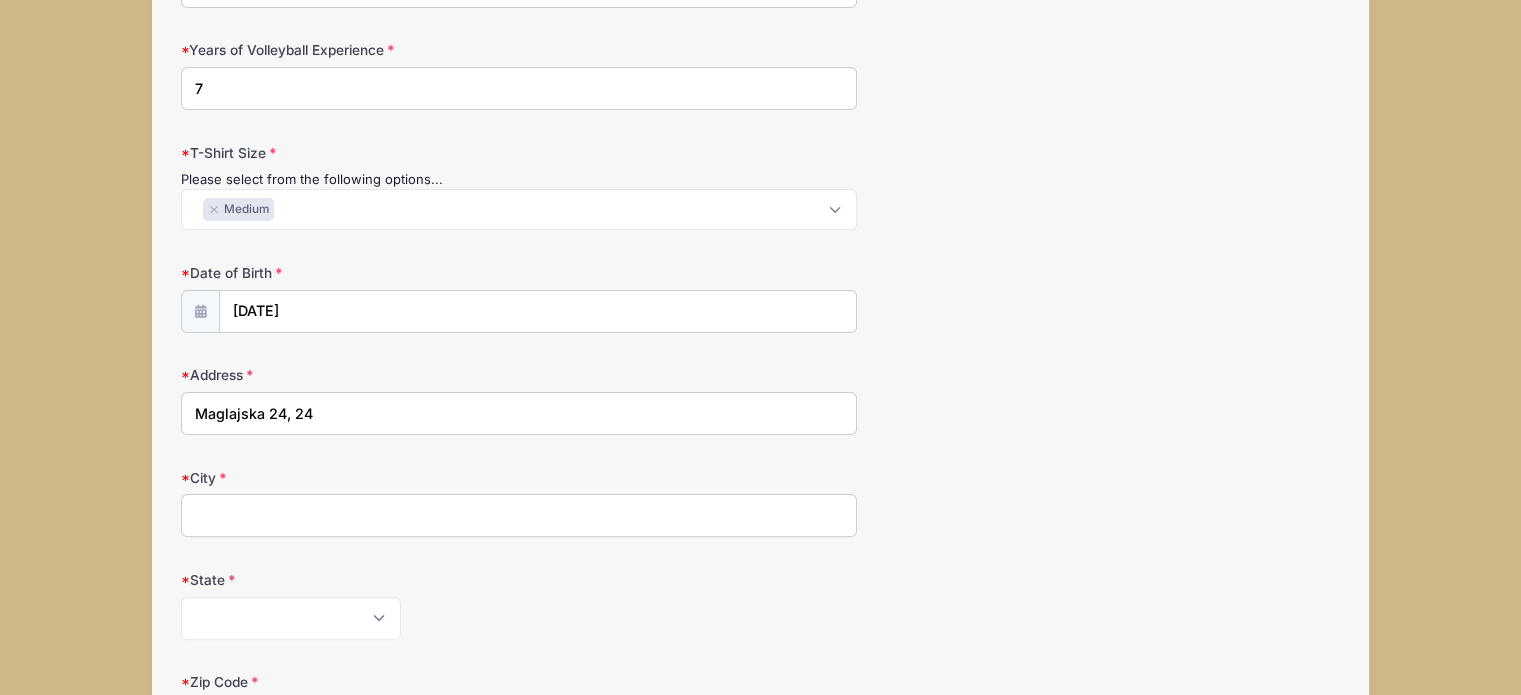 type on "[GEOGRAPHIC_DATA]" 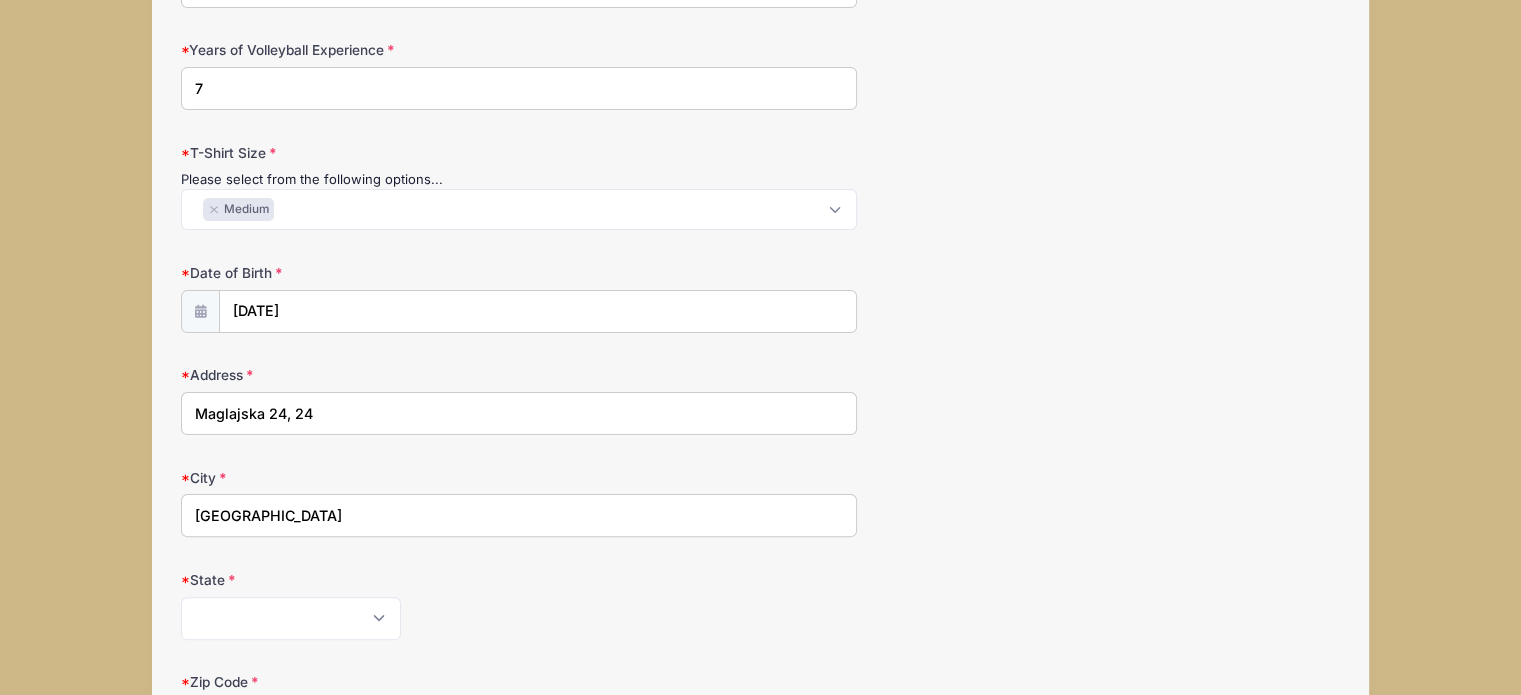 type on "11000" 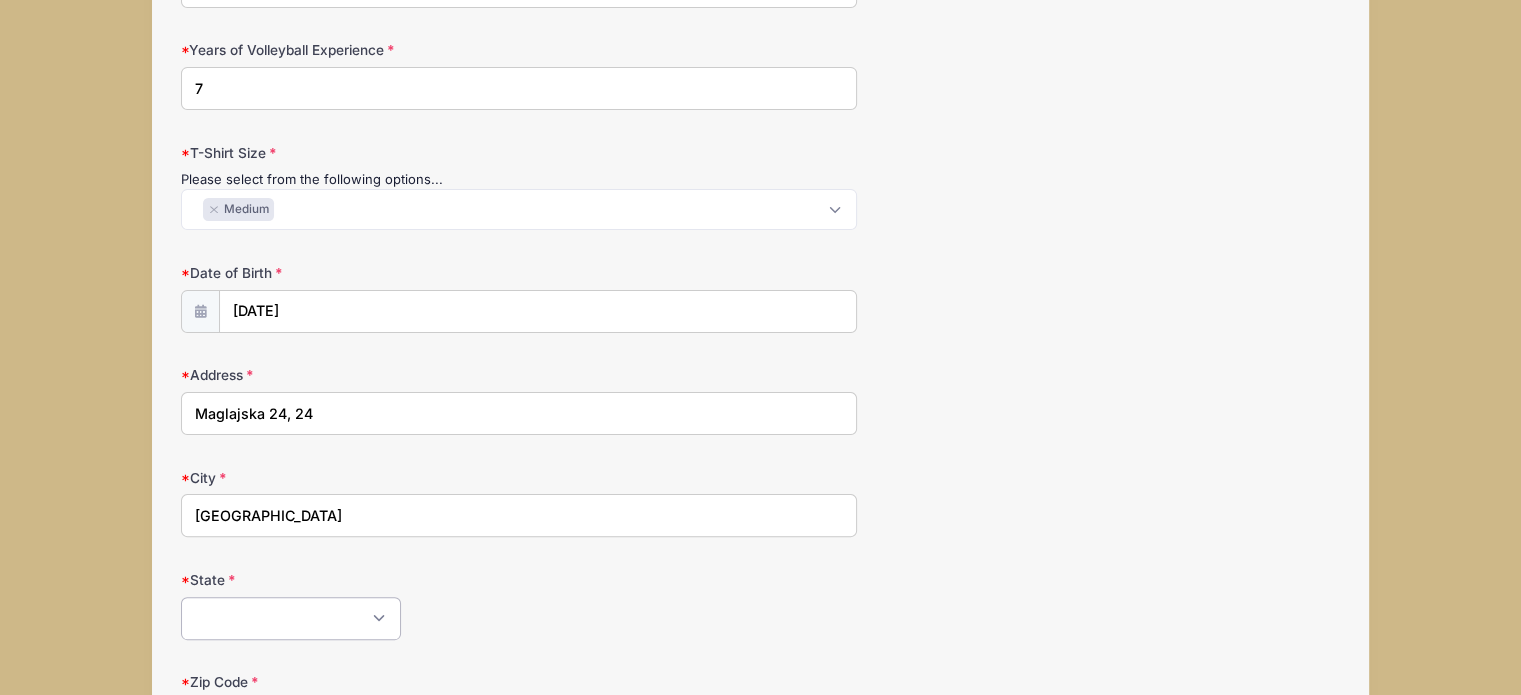 click on "[US_STATE] [US_STATE] [US_STATE] [US_STATE] [US_STATE] Armed Forces Africa Armed Forces Americas Armed Forces Canada Armed Forces Europe Armed Forces Middle East Armed Forces Pacific [US_STATE] [US_STATE] [US_STATE] [US_STATE] [US_STATE] [US_STATE] [US_STATE] [US_STATE] [US_STATE] [US_STATE] [US_STATE] [US_STATE] [US_STATE] [US_STATE] [US_STATE] [US_STATE] [US_STATE] [US_STATE] [PERSON_NAME][US_STATE] [US_STATE] [US_STATE] [US_STATE] [US_STATE] [US_STATE] [US_STATE] [US_STATE] [US_STATE] [US_STATE] [US_STATE] [US_STATE] [US_STATE] [US_STATE] [US_STATE] [US_STATE] [US_STATE] [US_STATE] [US_STATE] [US_STATE] [US_STATE] [US_STATE] [US_STATE] [US_STATE] [US_STATE] [US_STATE] [US_STATE] [US_STATE] [US_STATE] [US_STATE] [GEOGRAPHIC_DATA] [US_STATE][PERSON_NAME][US_STATE] [US_STATE][PERSON_NAME] [US_STATE] [US_STATE] Other-[GEOGRAPHIC_DATA] Other" at bounding box center [291, 618] 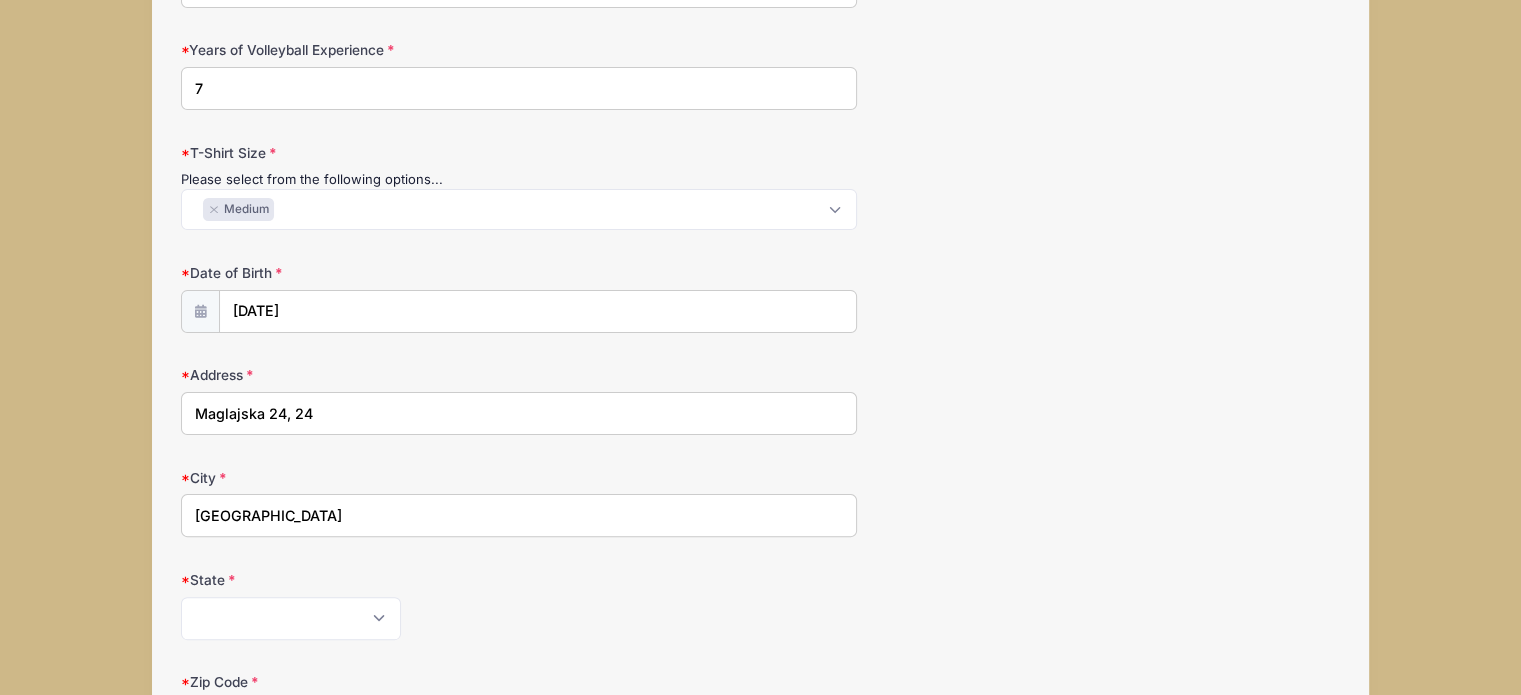 click on "City
[GEOGRAPHIC_DATA]" at bounding box center (760, 503) 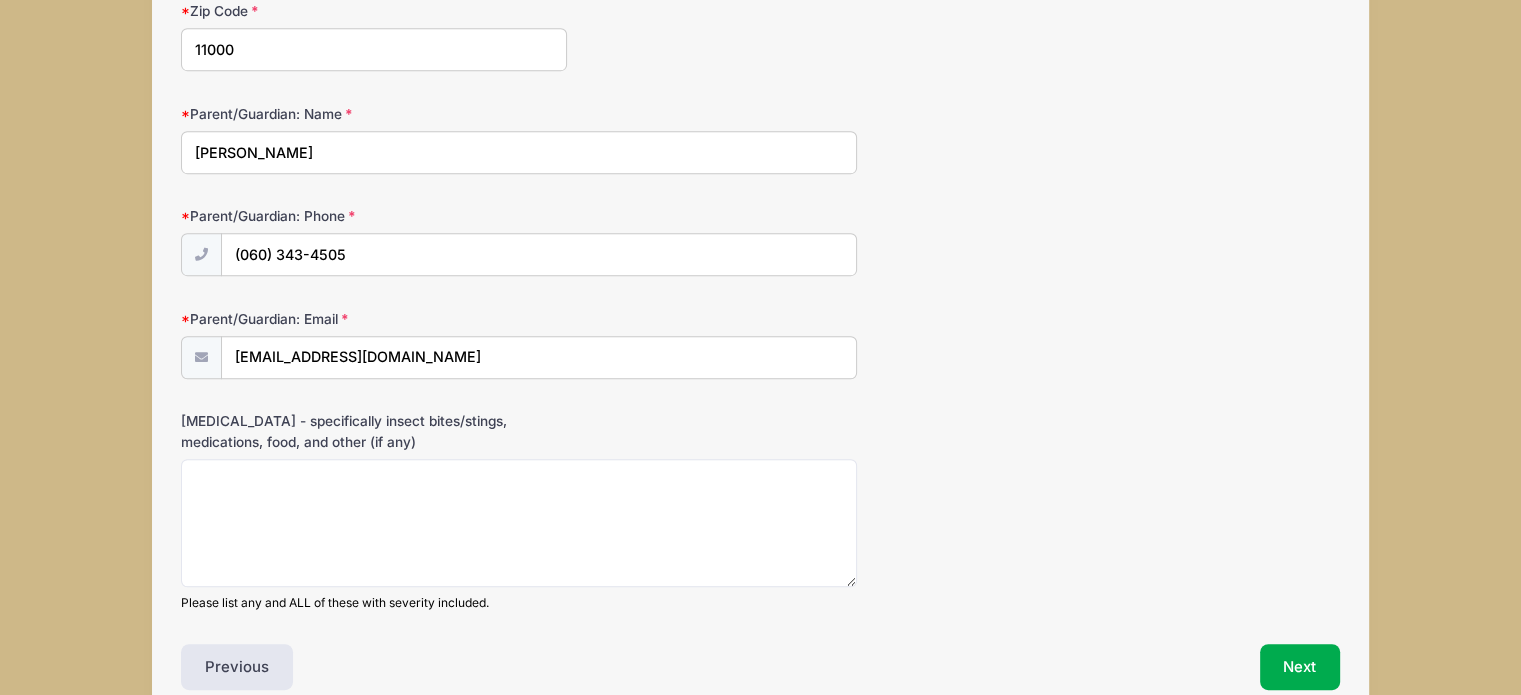 scroll, scrollTop: 1203, scrollLeft: 0, axis: vertical 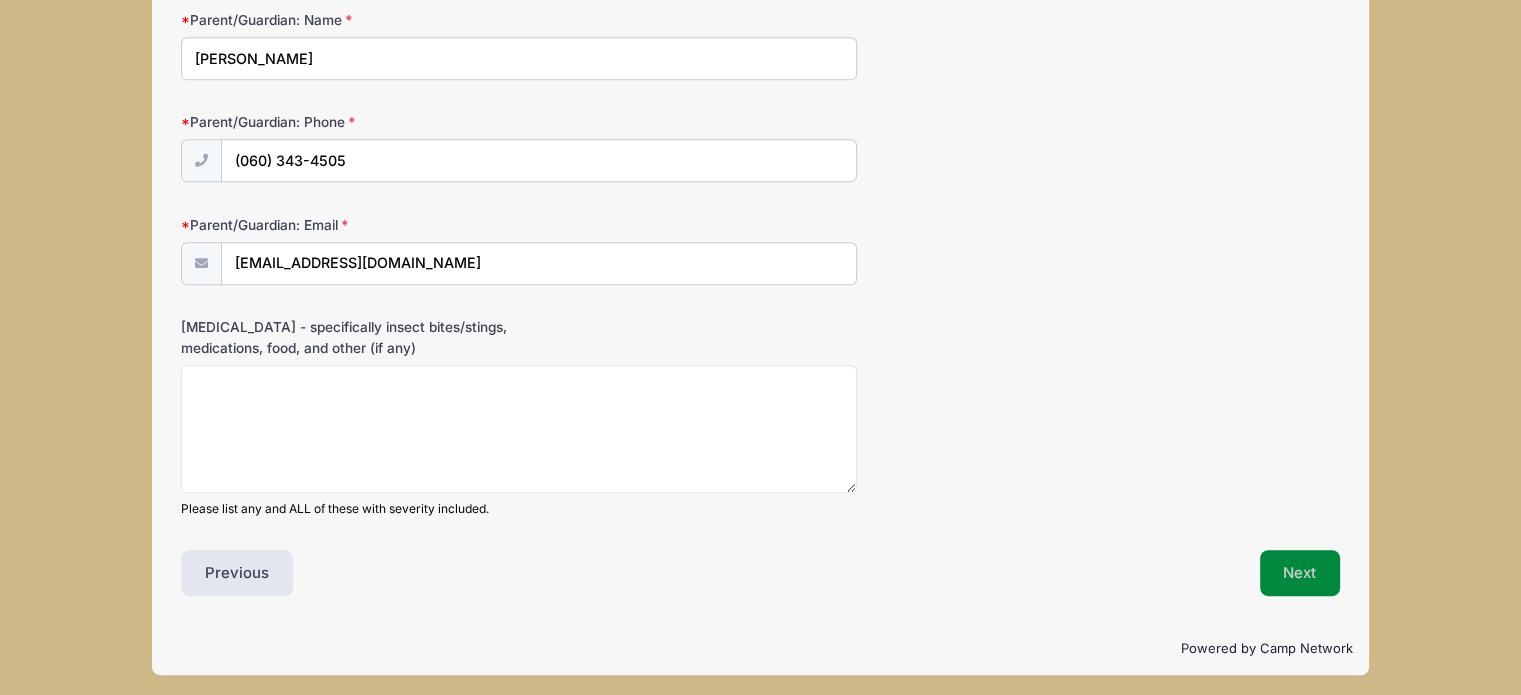 click on "Next" at bounding box center [1300, 573] 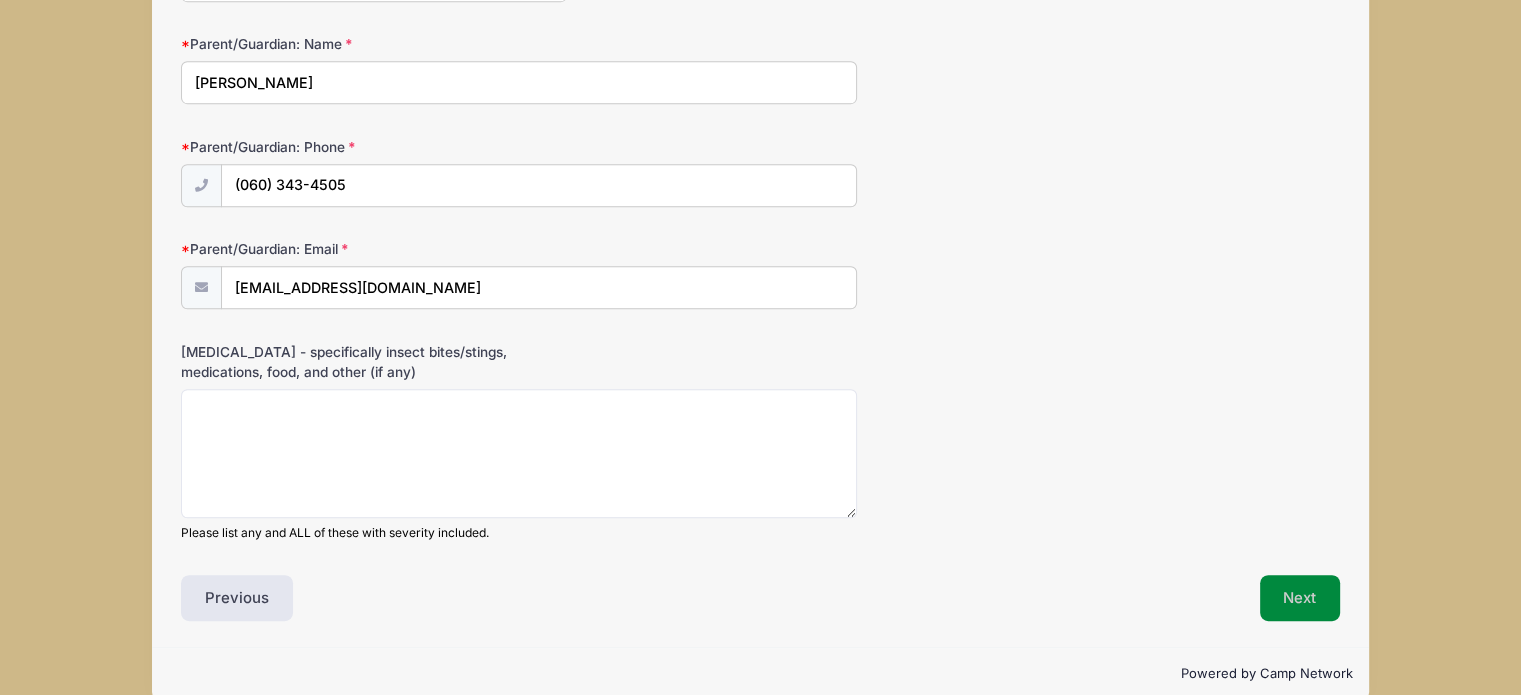 scroll, scrollTop: 1160, scrollLeft: 0, axis: vertical 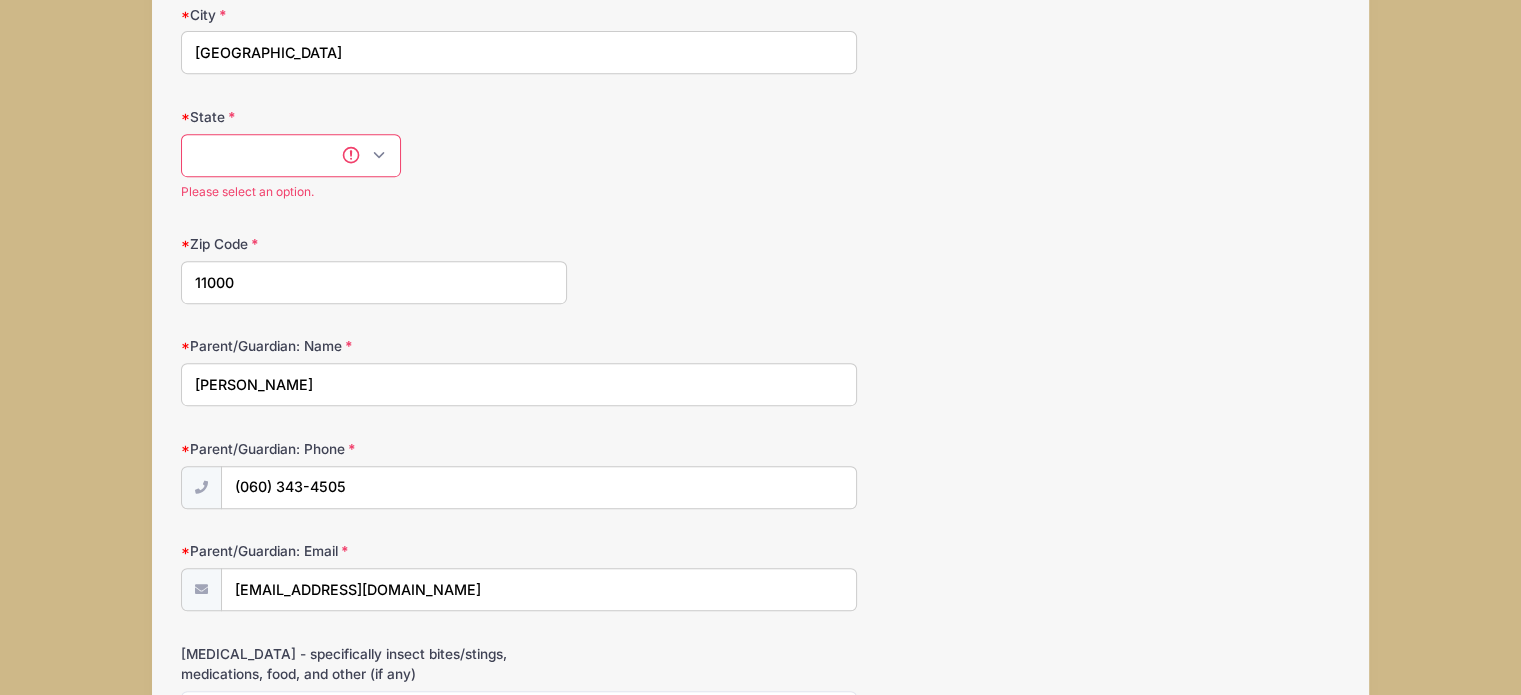 click on "[US_STATE] [US_STATE] [US_STATE] [US_STATE] [US_STATE] Armed Forces Africa Armed Forces Americas Armed Forces Canada Armed Forces Europe Armed Forces Middle East Armed Forces Pacific [US_STATE] [US_STATE] [US_STATE] [US_STATE] [US_STATE] [US_STATE] [US_STATE] [US_STATE] [US_STATE] [US_STATE] [US_STATE] [US_STATE] [US_STATE] [US_STATE] [US_STATE] [US_STATE] [US_STATE] [US_STATE] [PERSON_NAME][US_STATE] [US_STATE] [US_STATE] [US_STATE] [US_STATE] [US_STATE] [US_STATE] [US_STATE] [US_STATE] [US_STATE] [US_STATE] [US_STATE] [US_STATE] [US_STATE] [US_STATE] [US_STATE] [US_STATE] [US_STATE] [US_STATE] [US_STATE] [US_STATE] [US_STATE] [US_STATE] [US_STATE] [US_STATE] [US_STATE] [US_STATE] [US_STATE] [US_STATE] [US_STATE] [GEOGRAPHIC_DATA] [US_STATE][PERSON_NAME][US_STATE] [US_STATE][PERSON_NAME] [US_STATE] [US_STATE] Other-[GEOGRAPHIC_DATA] Other" at bounding box center [291, 155] 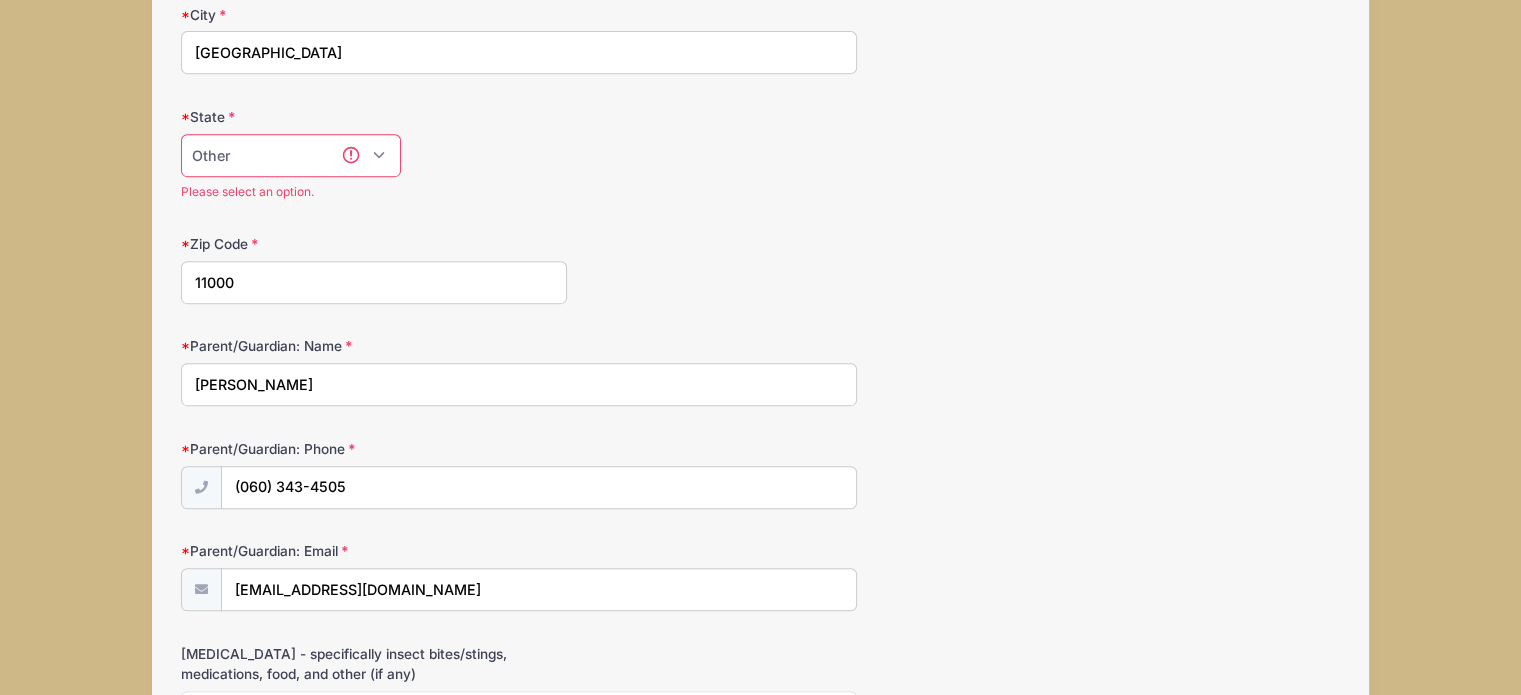 click on "[US_STATE] [US_STATE] [US_STATE] [US_STATE] [US_STATE] Armed Forces Africa Armed Forces Americas Armed Forces Canada Armed Forces Europe Armed Forces Middle East Armed Forces Pacific [US_STATE] [US_STATE] [US_STATE] [US_STATE] [US_STATE] [US_STATE] [US_STATE] [US_STATE] [US_STATE] [US_STATE] [US_STATE] [US_STATE] [US_STATE] [US_STATE] [US_STATE] [US_STATE] [US_STATE] [US_STATE] [PERSON_NAME][US_STATE] [US_STATE] [US_STATE] [US_STATE] [US_STATE] [US_STATE] [US_STATE] [US_STATE] [US_STATE] [US_STATE] [US_STATE] [US_STATE] [US_STATE] [US_STATE] [US_STATE] [US_STATE] [US_STATE] [US_STATE] [US_STATE] [US_STATE] [US_STATE] [US_STATE] [US_STATE] [US_STATE] [US_STATE] [US_STATE] [US_STATE] [US_STATE] [US_STATE] [US_STATE] [GEOGRAPHIC_DATA] [US_STATE][PERSON_NAME][US_STATE] [US_STATE][PERSON_NAME] [US_STATE] [US_STATE] Other-[GEOGRAPHIC_DATA] Other" at bounding box center [291, 155] 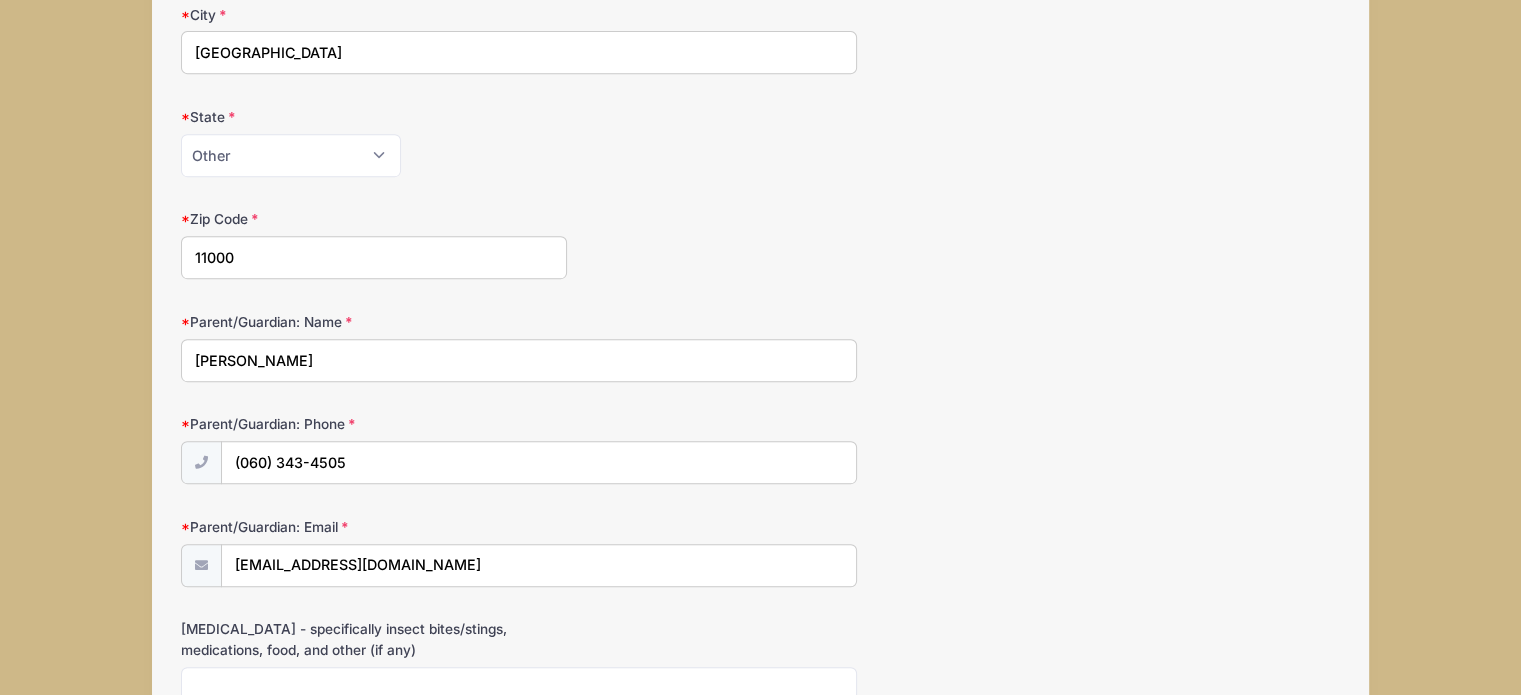 click on "Parent/Guardian: Name
[PERSON_NAME]" at bounding box center (760, 347) 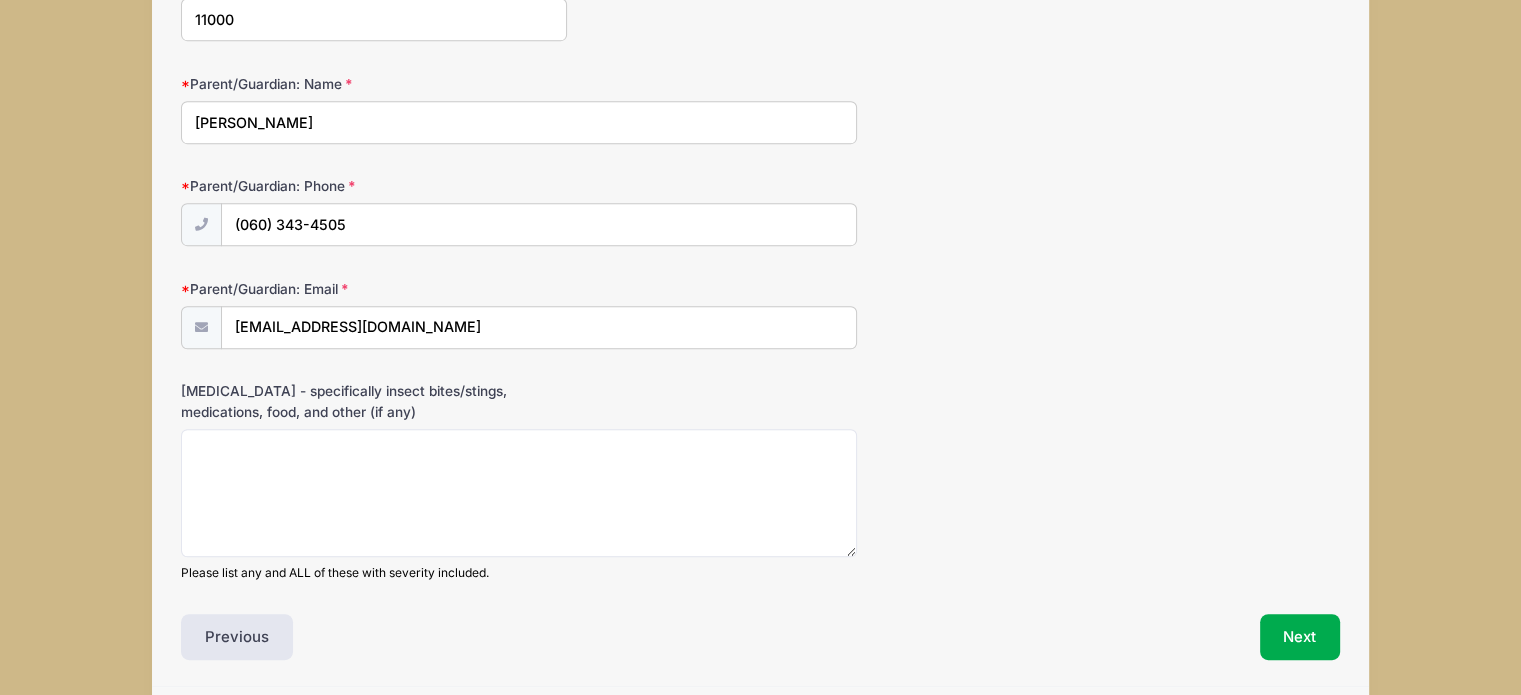 scroll, scrollTop: 1190, scrollLeft: 0, axis: vertical 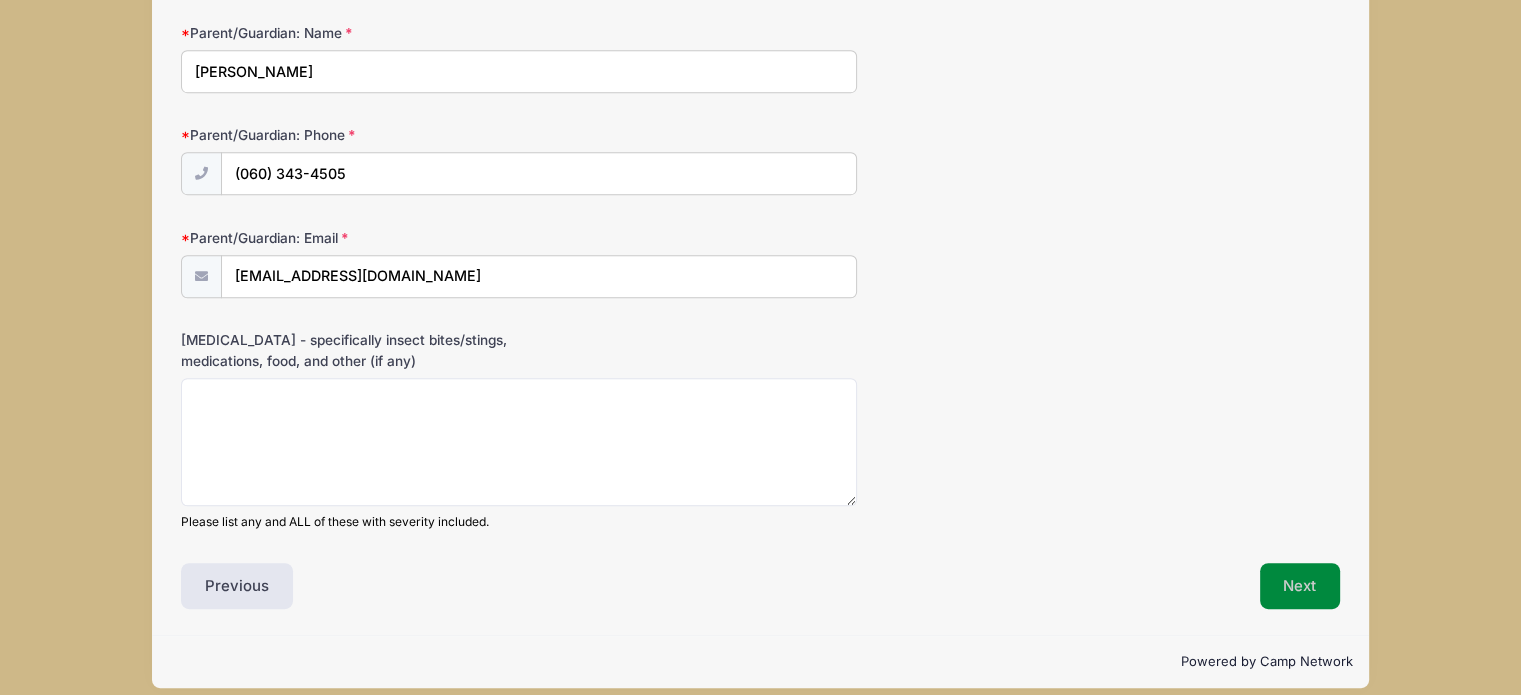 click on "Next" at bounding box center (1300, 586) 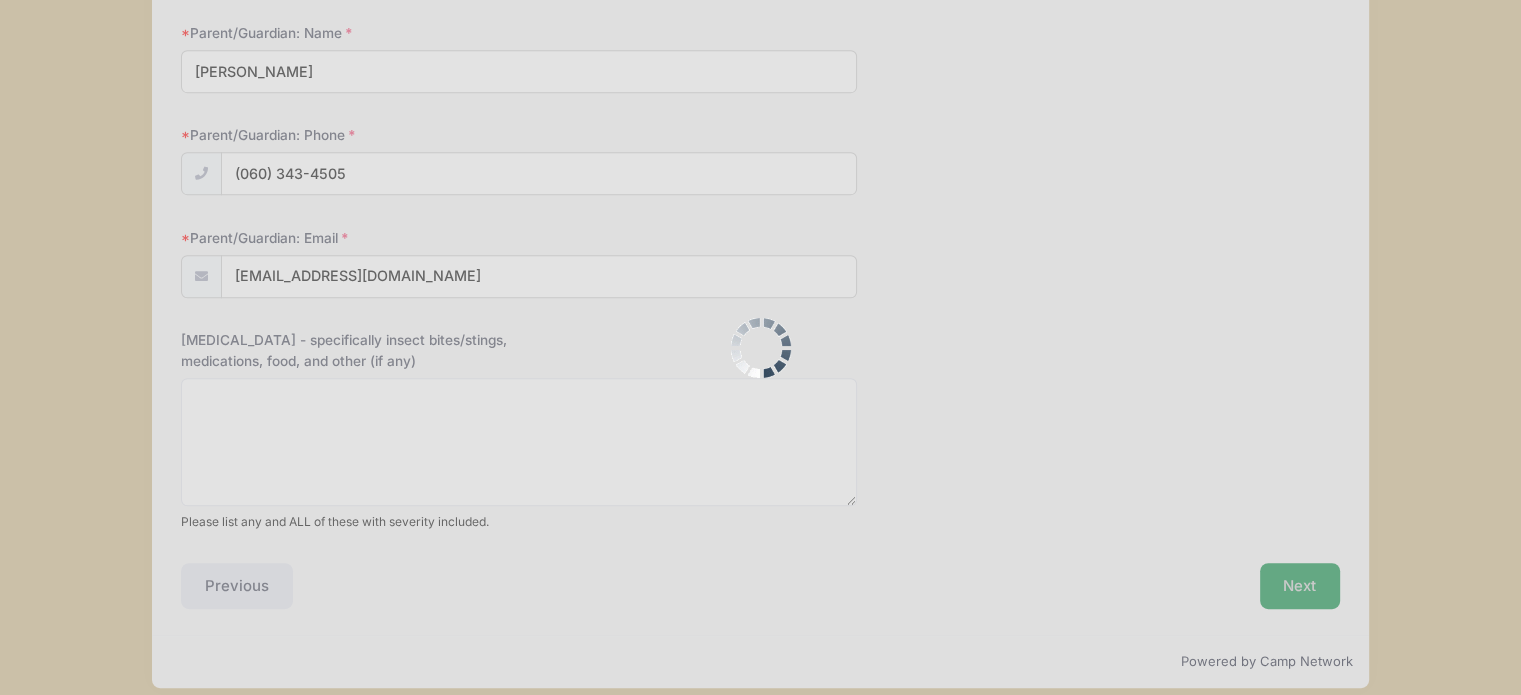 scroll, scrollTop: 0, scrollLeft: 0, axis: both 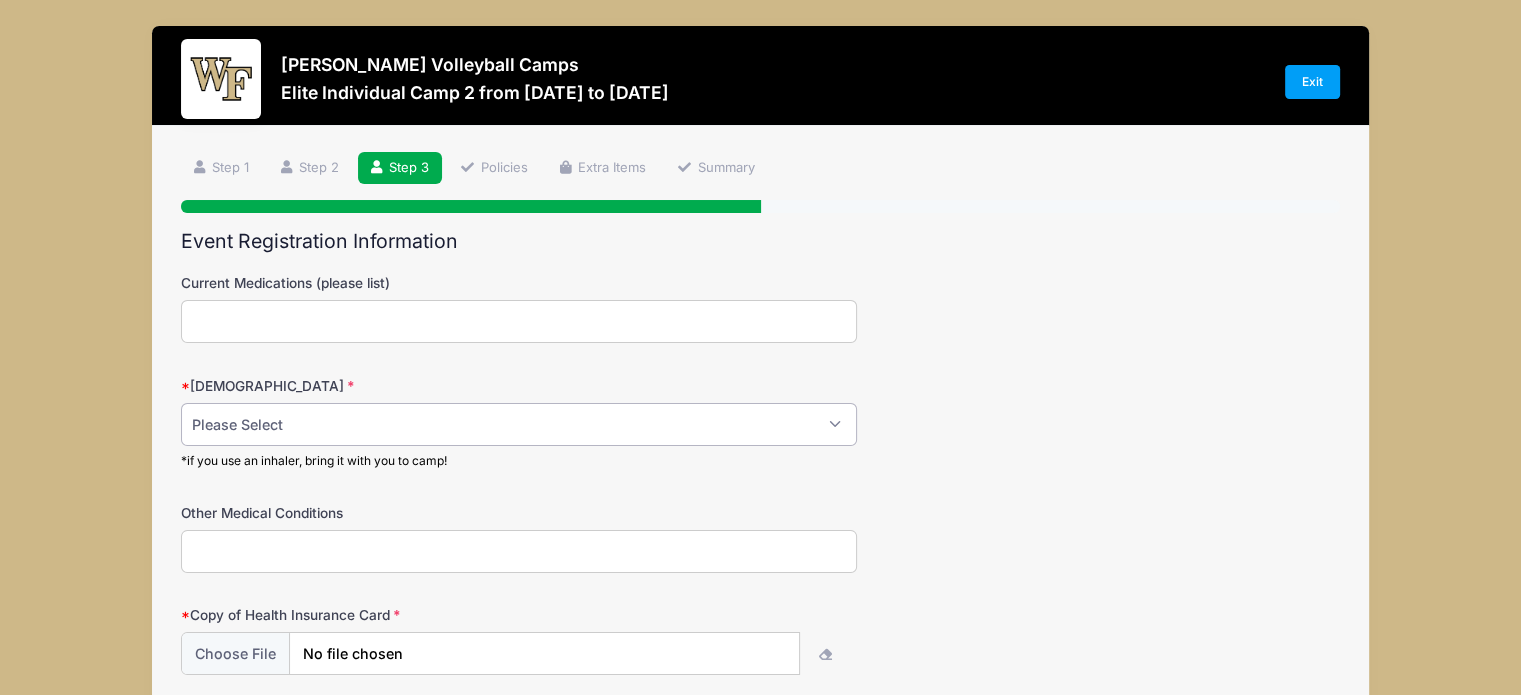 click on "Please Select Yes
No" at bounding box center (519, 424) 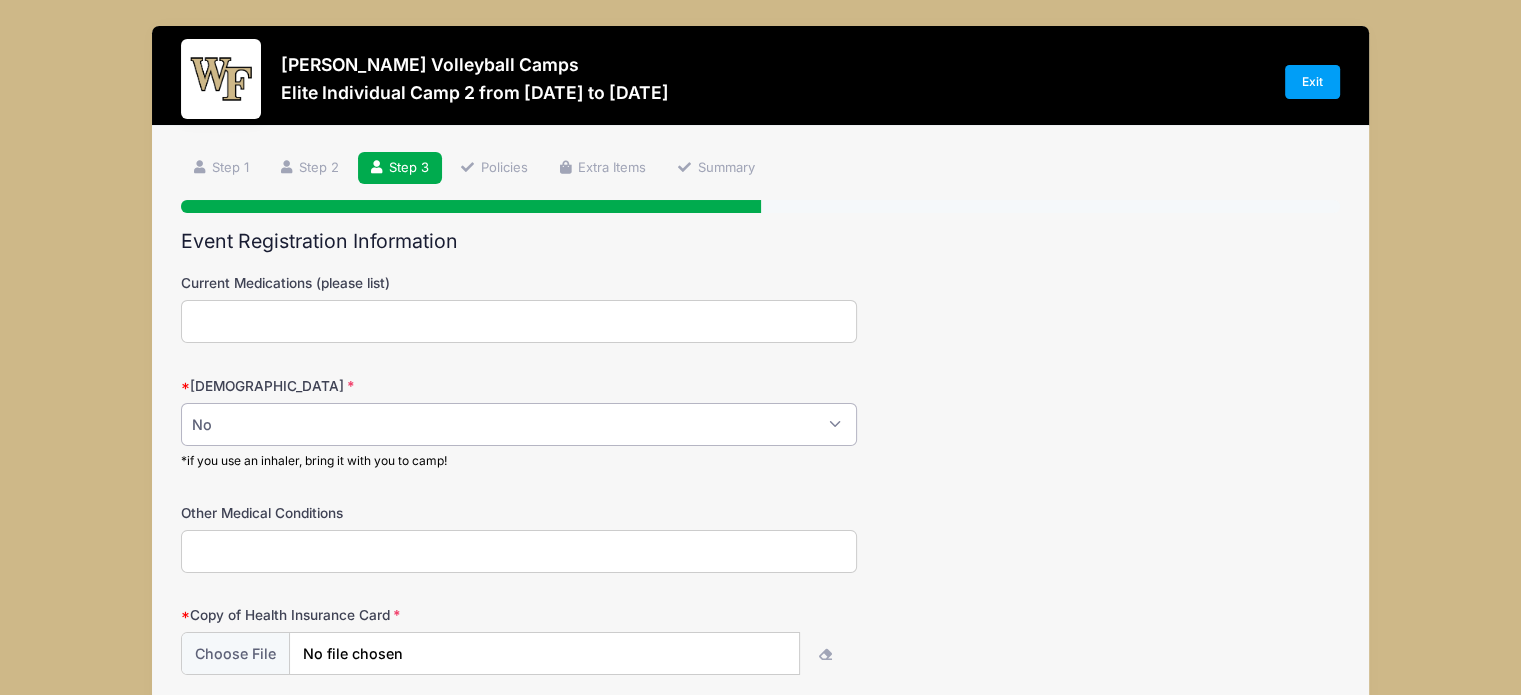 click on "Please Select Yes
No" at bounding box center (519, 424) 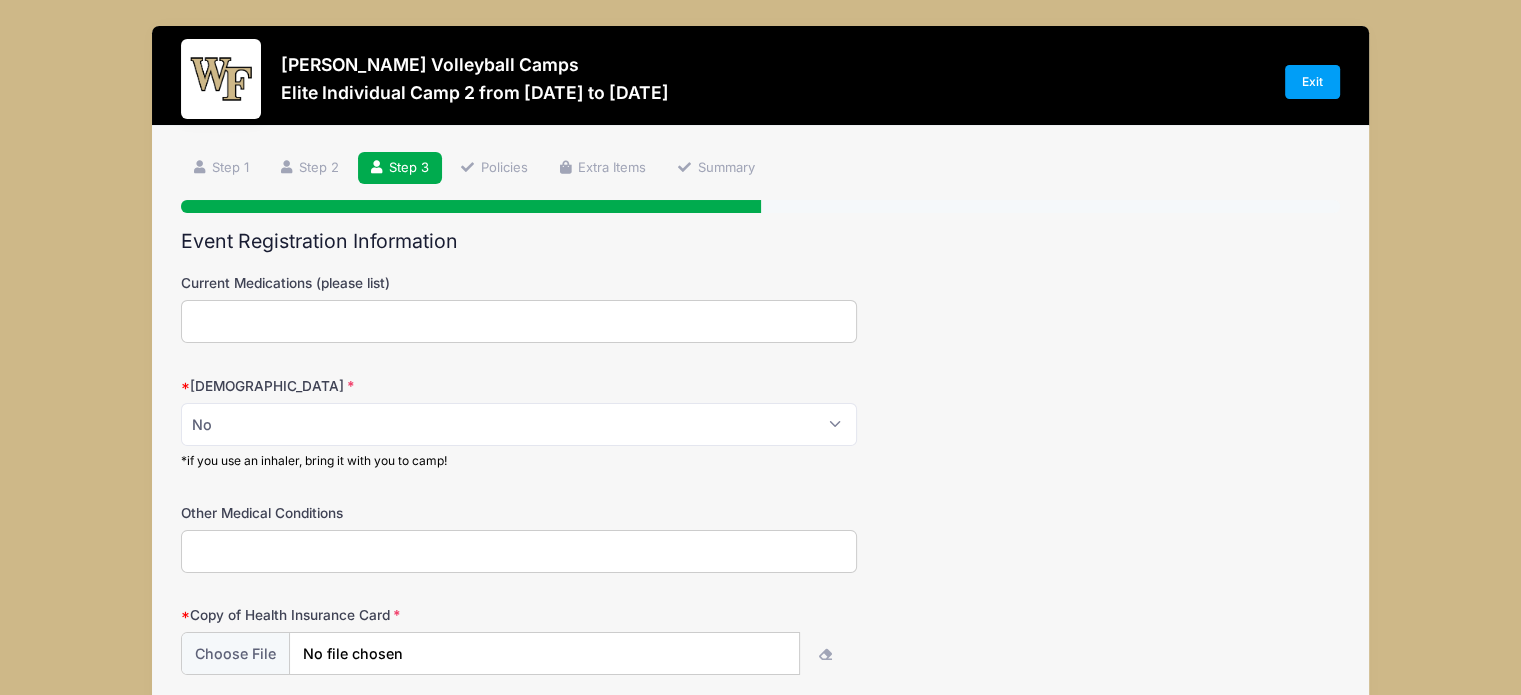 click on "Other Medical Conditions" at bounding box center [760, 538] 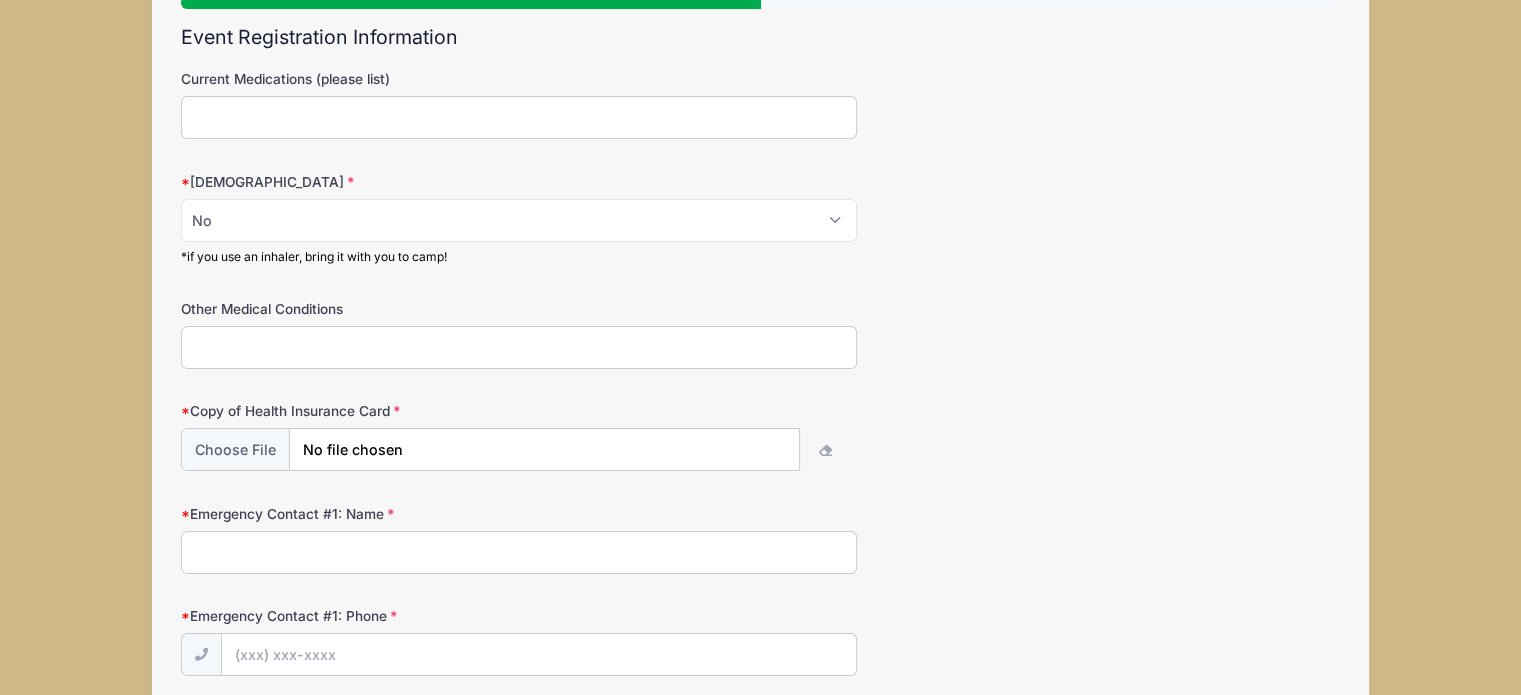 scroll, scrollTop: 231, scrollLeft: 0, axis: vertical 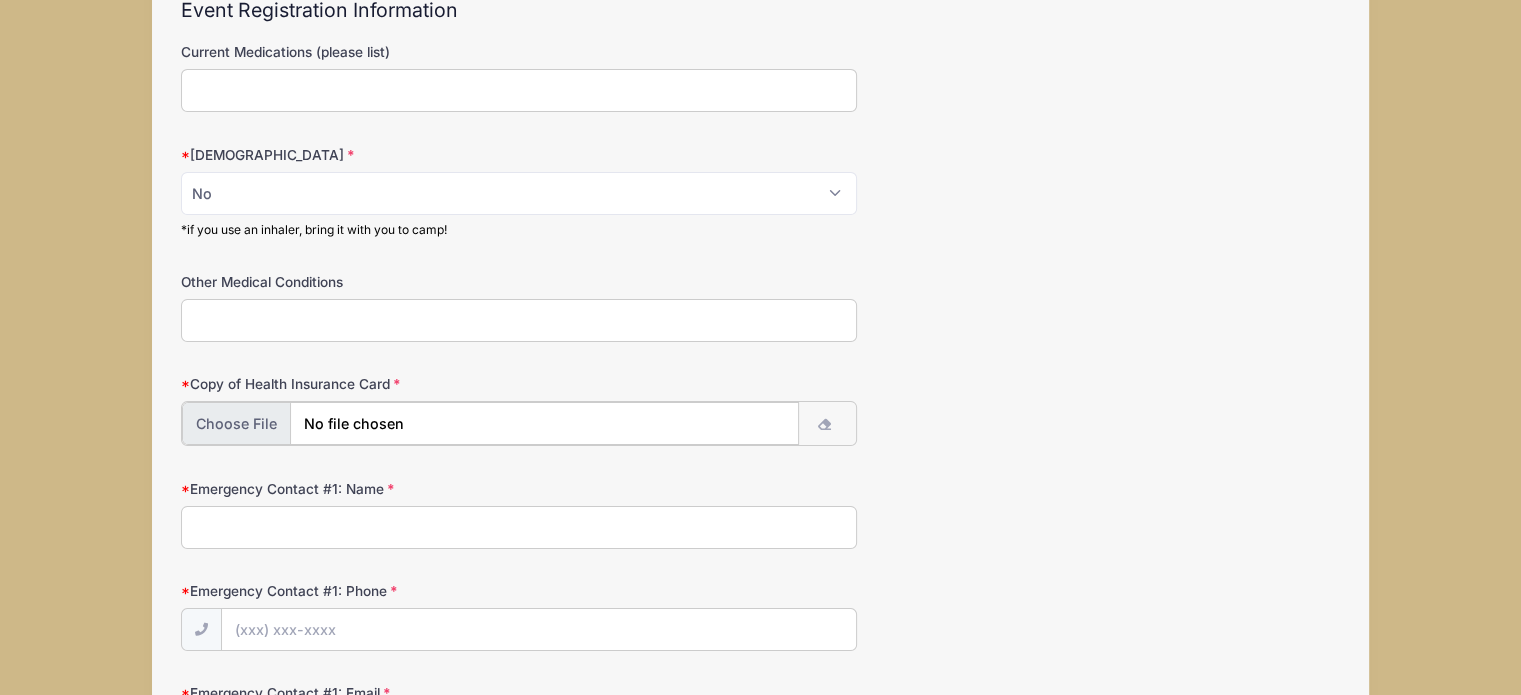 click at bounding box center (490, 423) 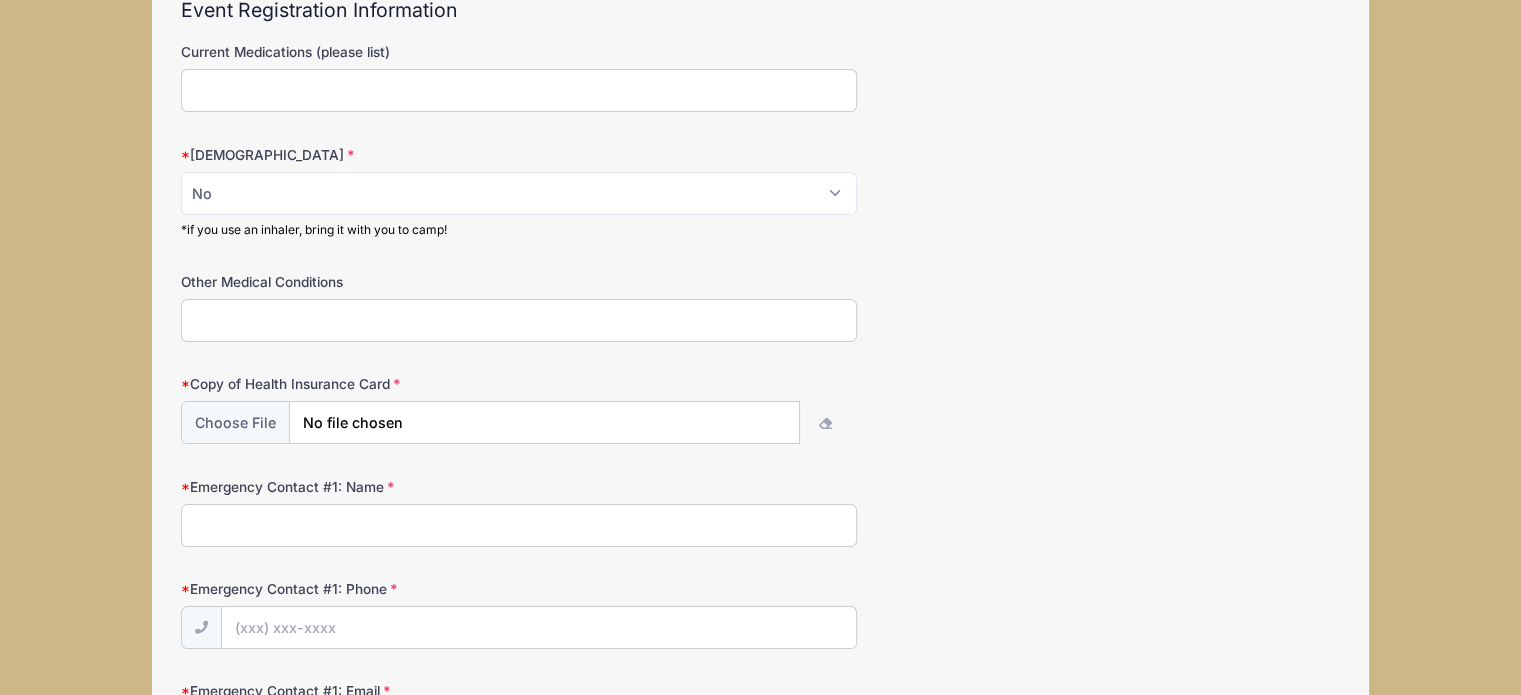 click on "Emergency Contact #1: Name" at bounding box center (519, 525) 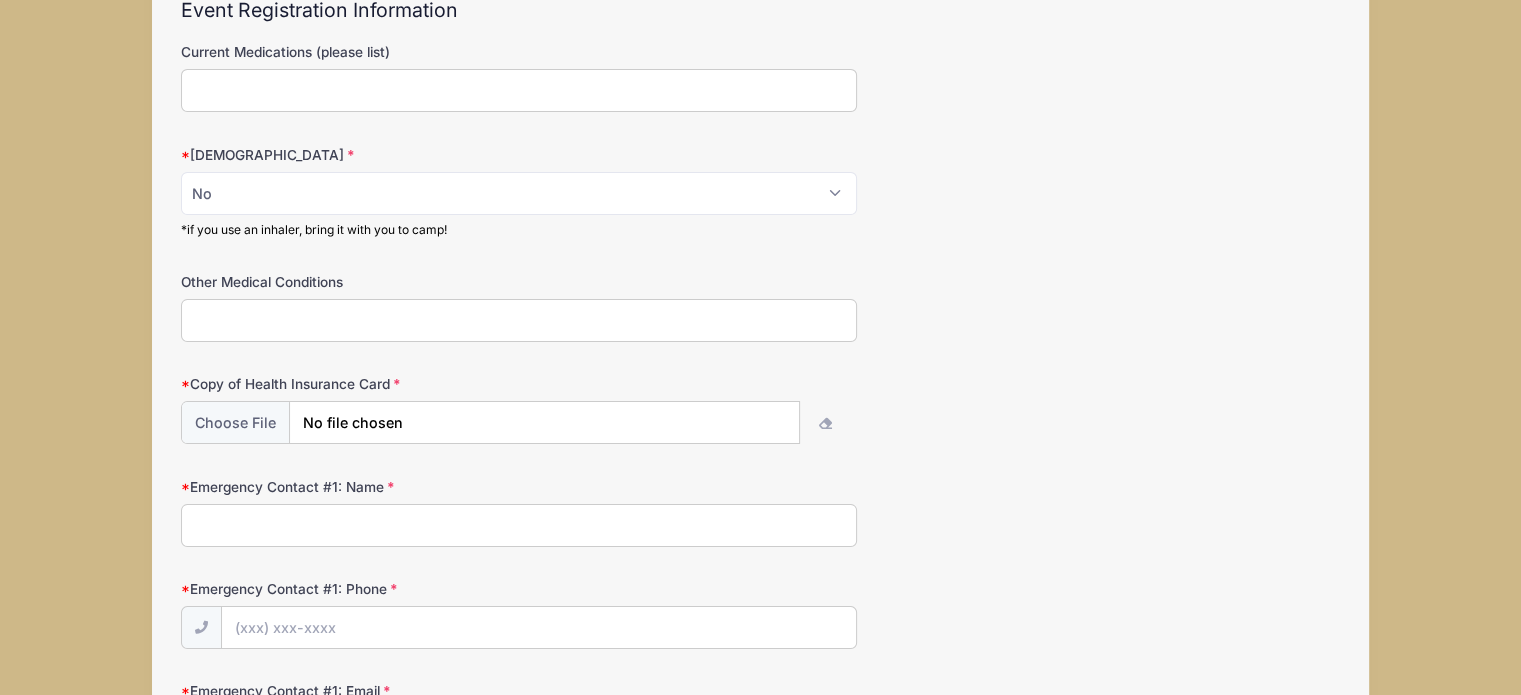 type on "[PERSON_NAME]" 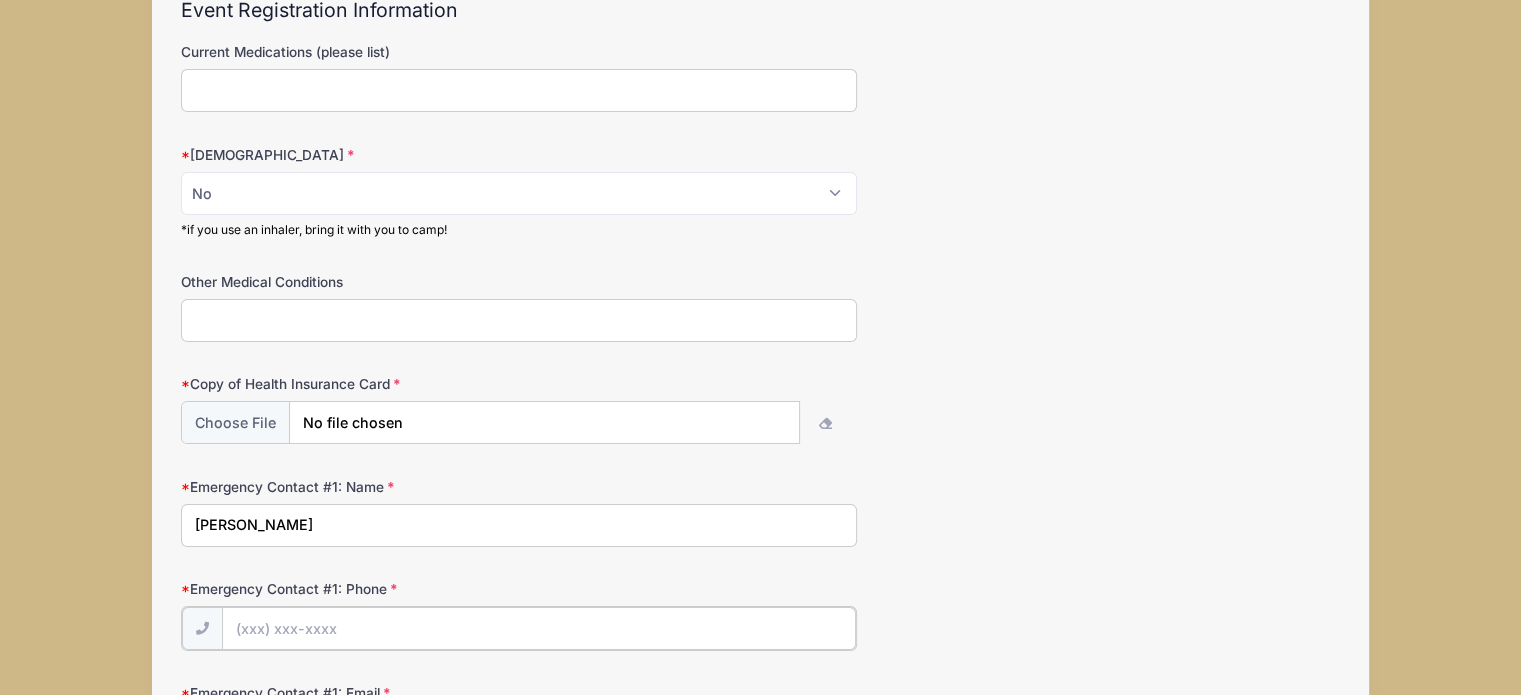 type on "(060) 343-4505" 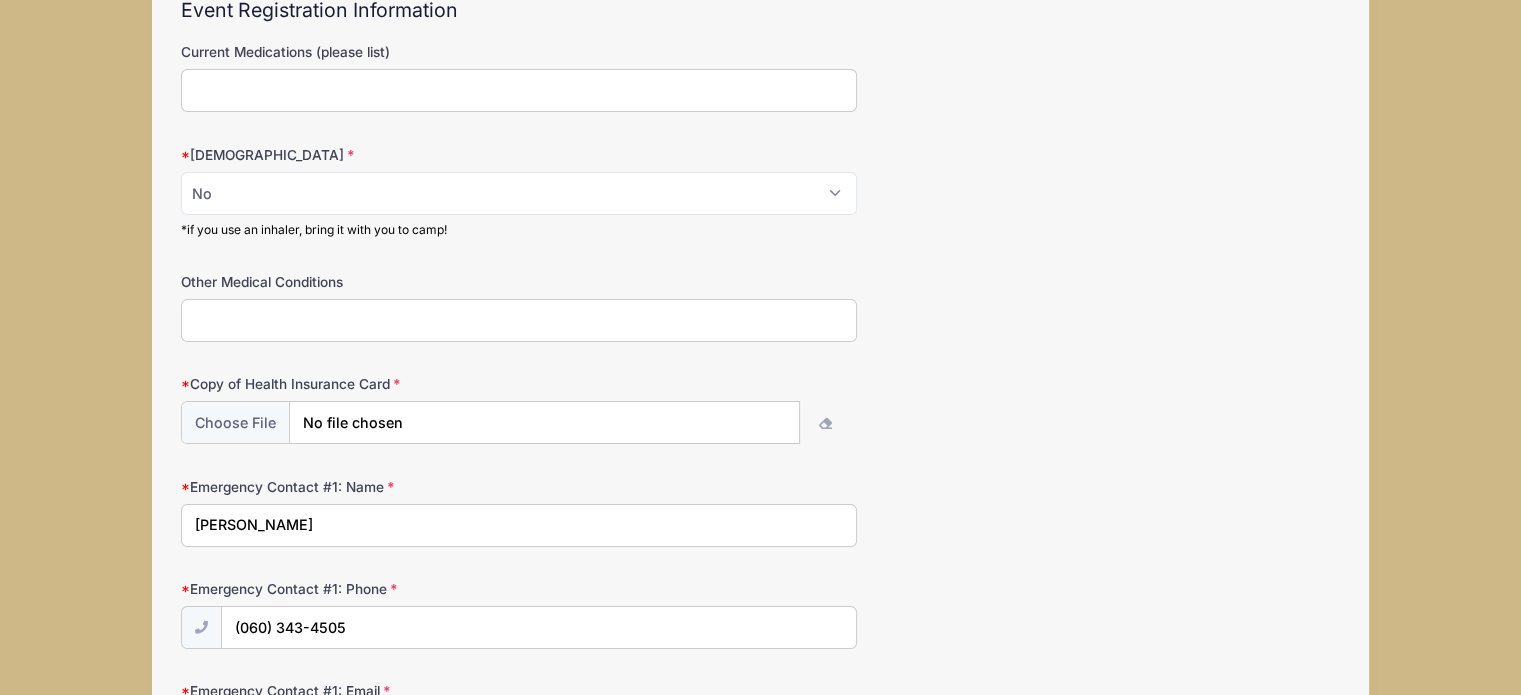 type on "[EMAIL_ADDRESS][DOMAIN_NAME]" 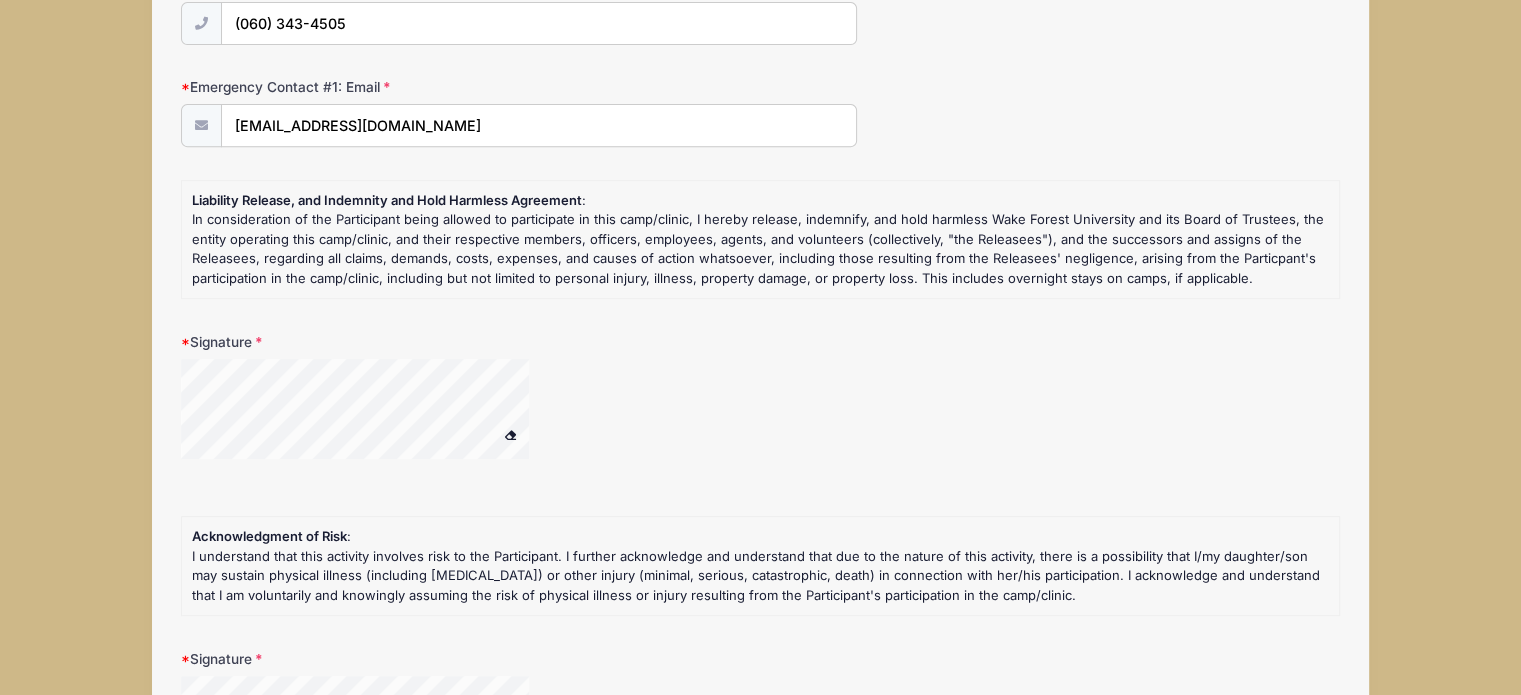 scroll, scrollTop: 874, scrollLeft: 0, axis: vertical 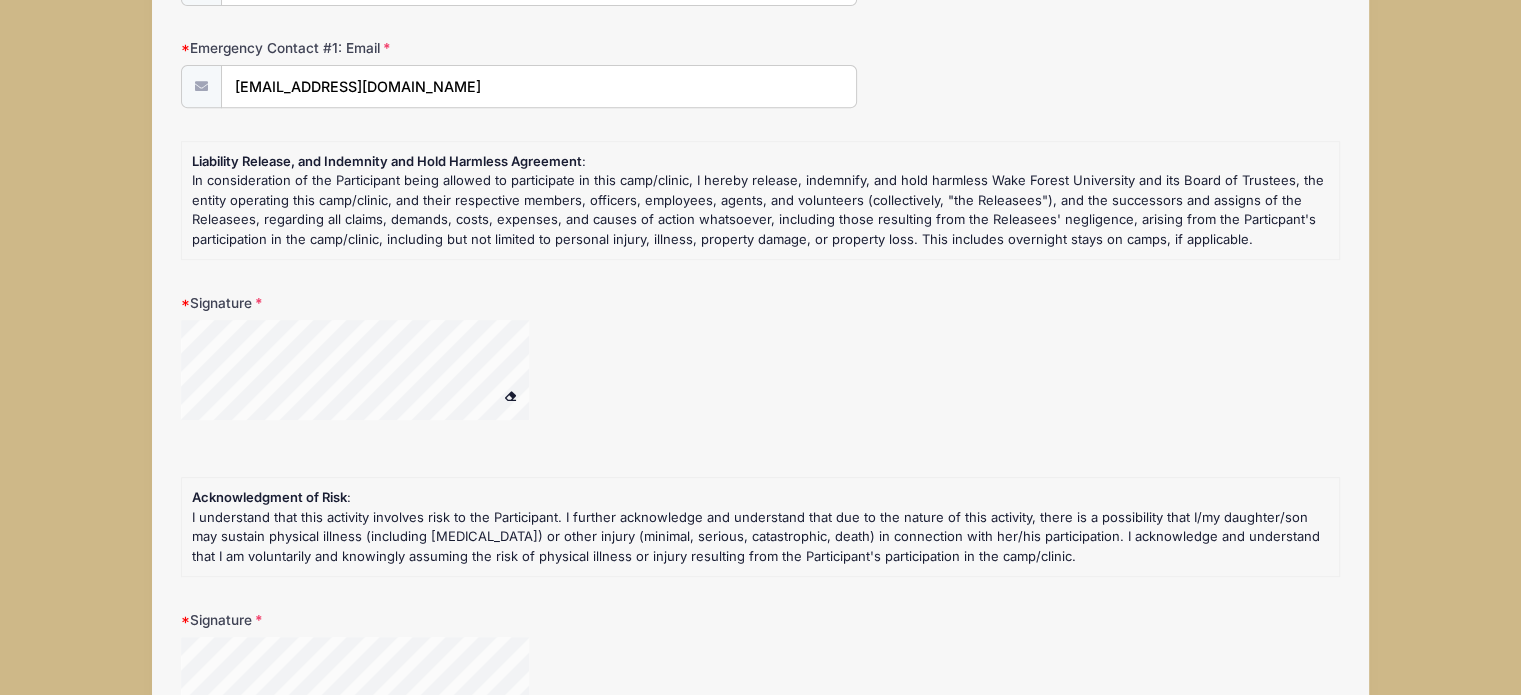 click at bounding box center [381, 373] 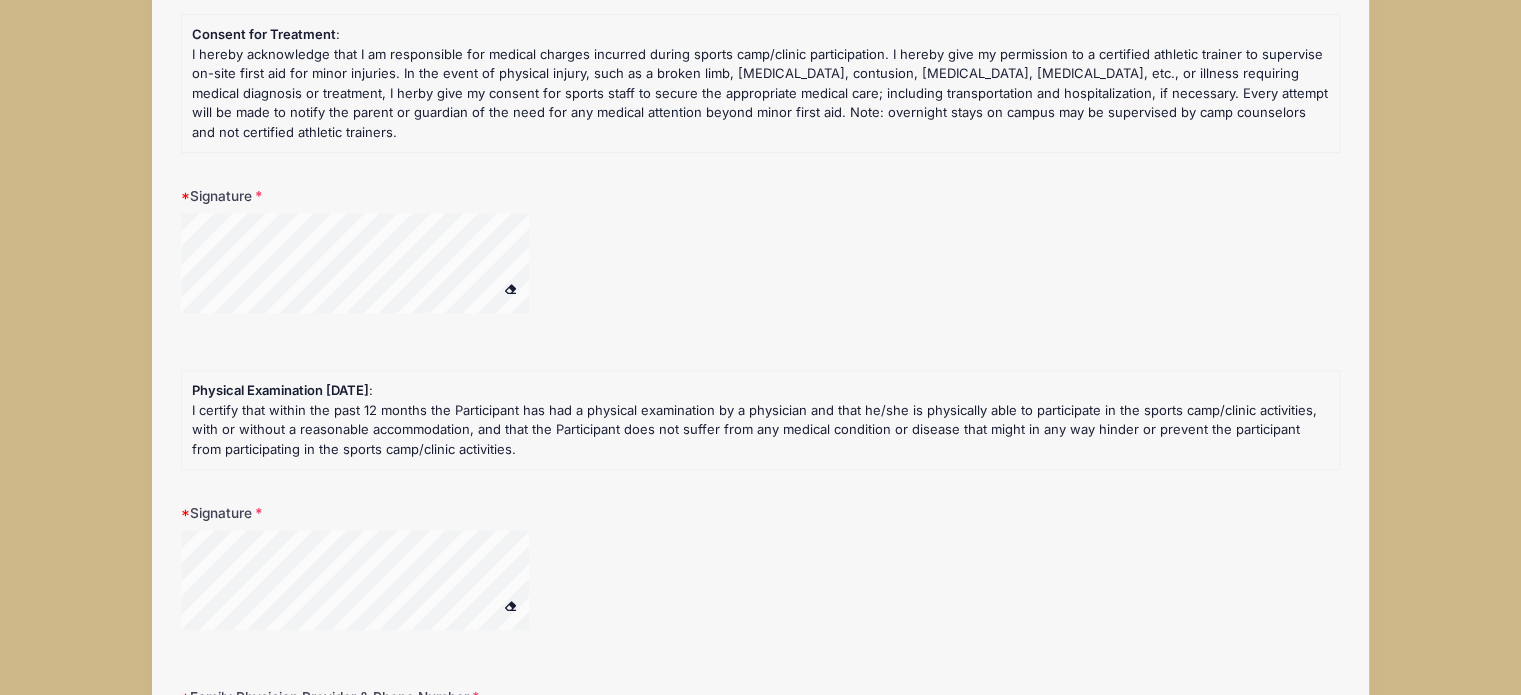 scroll, scrollTop: 1929, scrollLeft: 0, axis: vertical 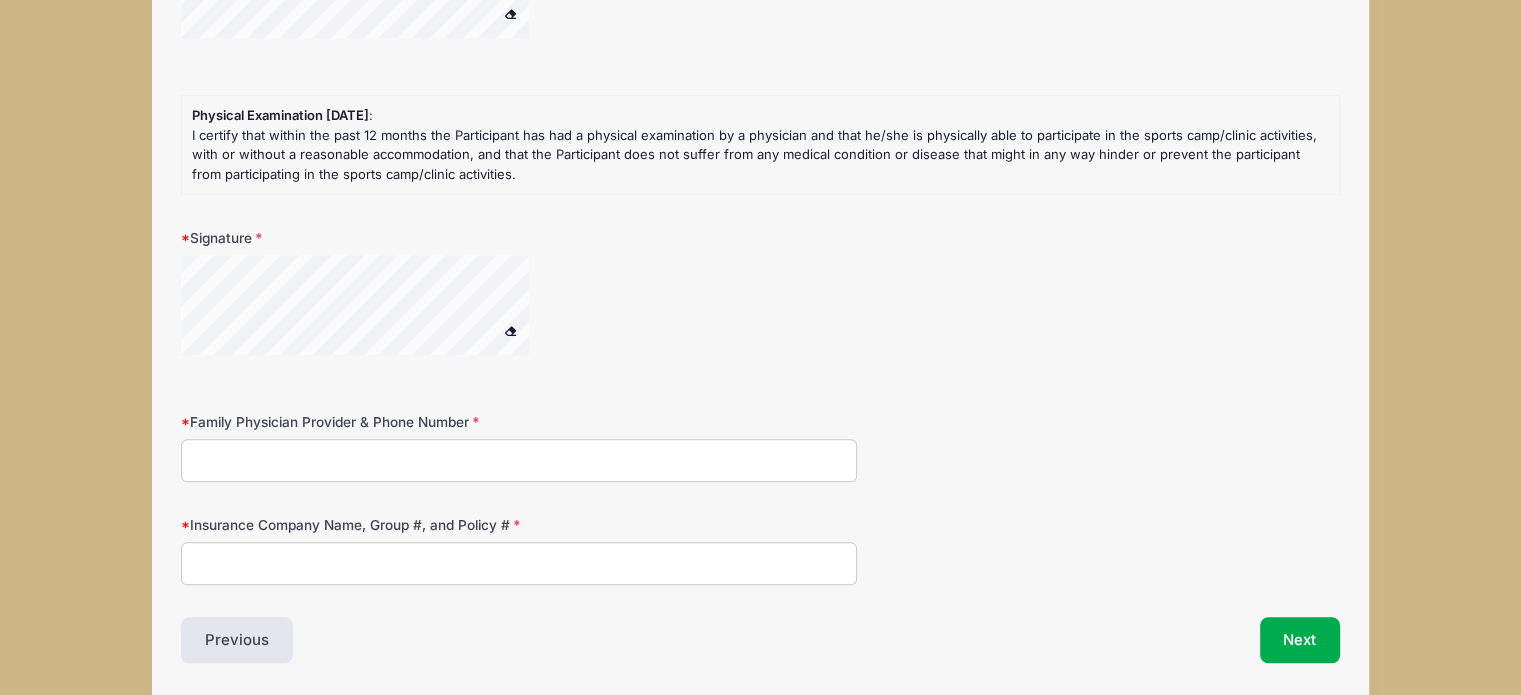 click on "Family Physician Provider & Phone Number" at bounding box center [519, 460] 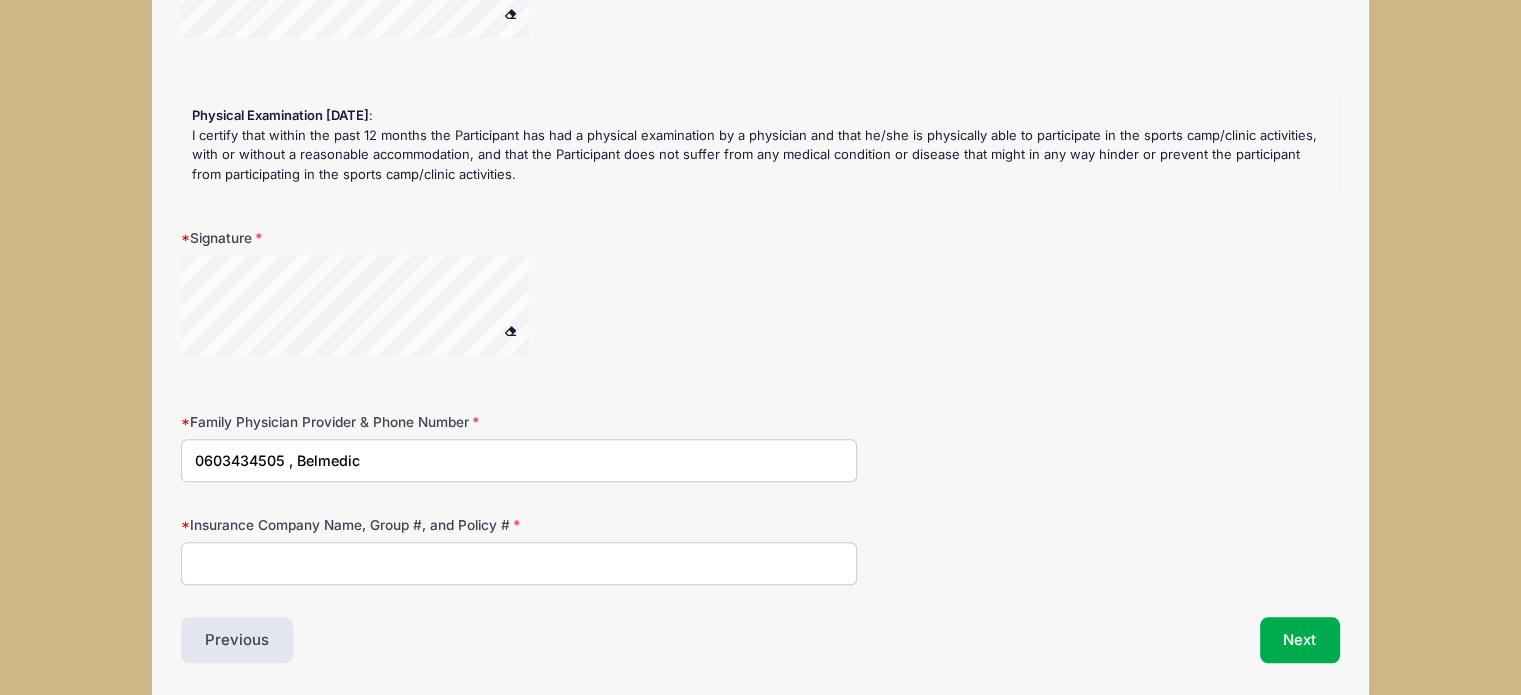 type on "0603434505 , Belmedic" 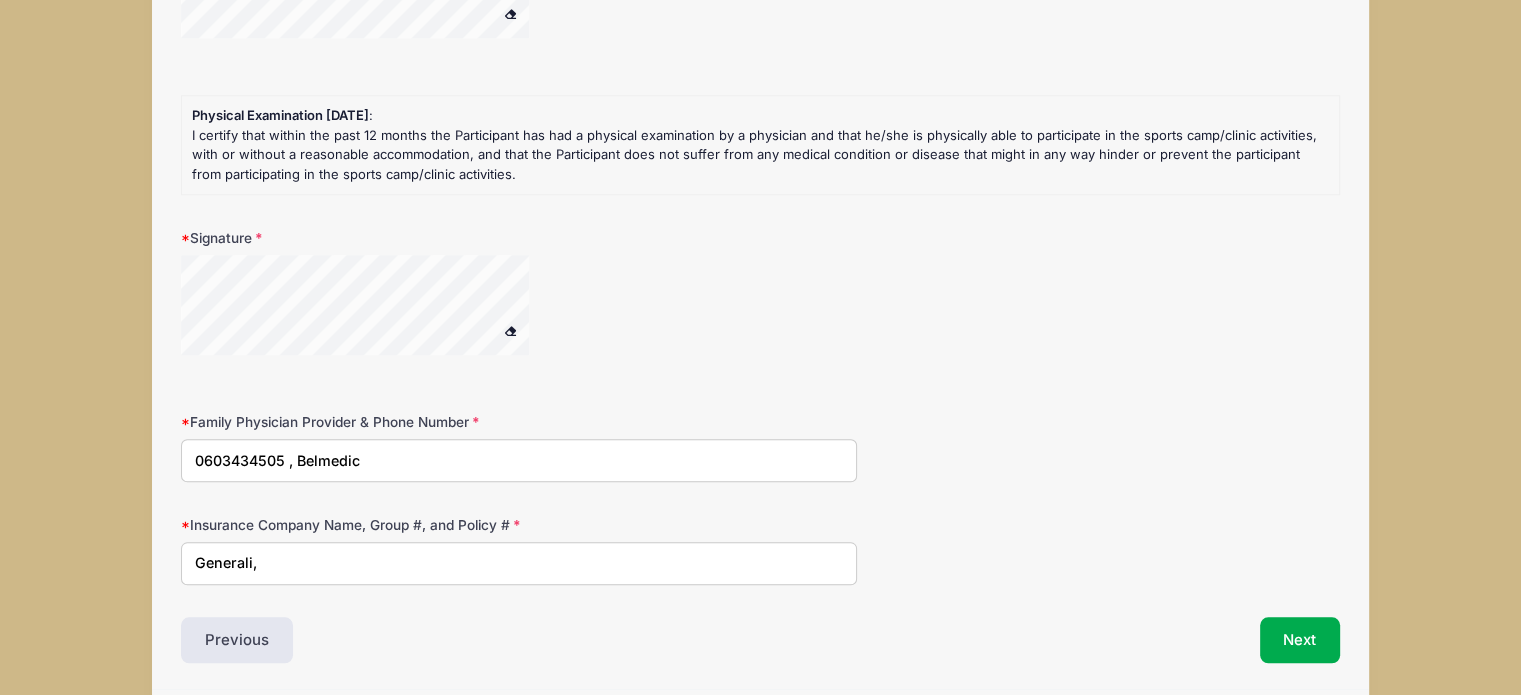 paste on "20165251" 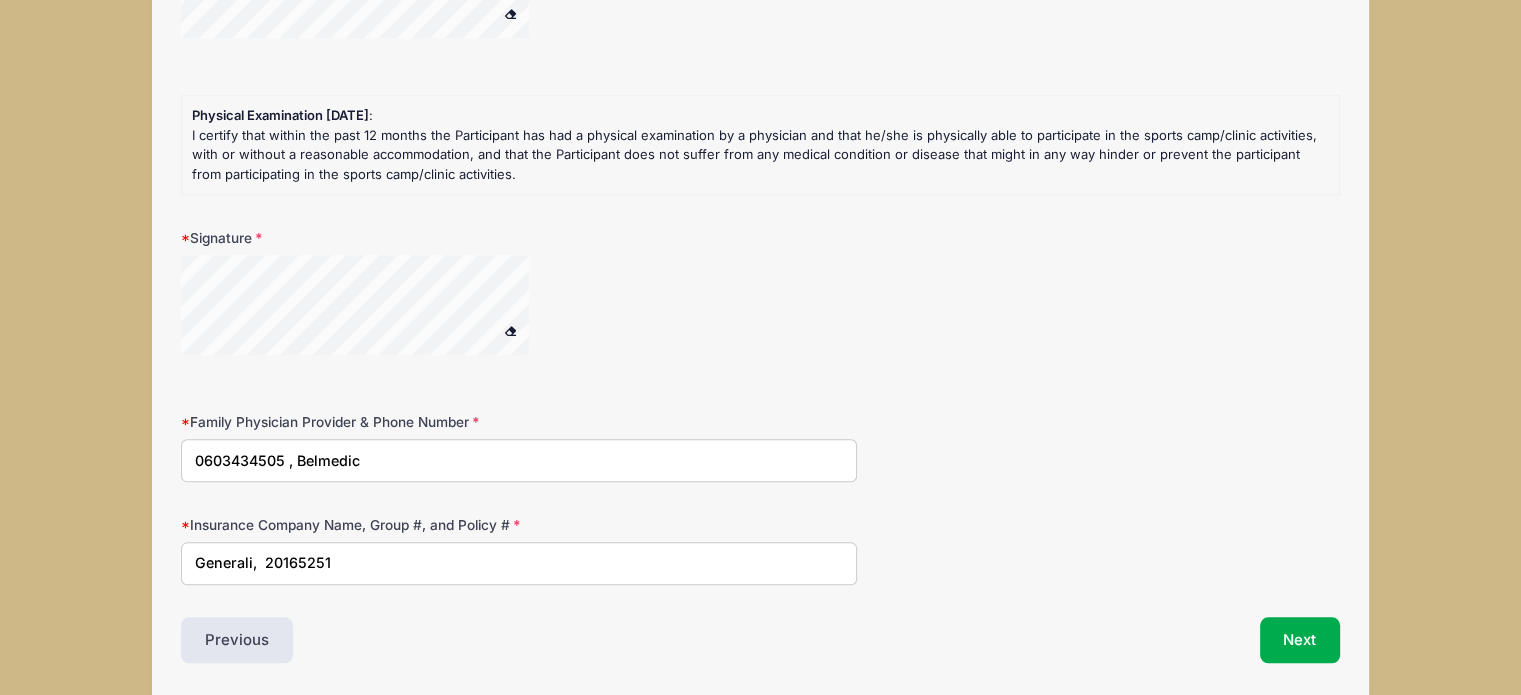 type on "Generali,  20165251" 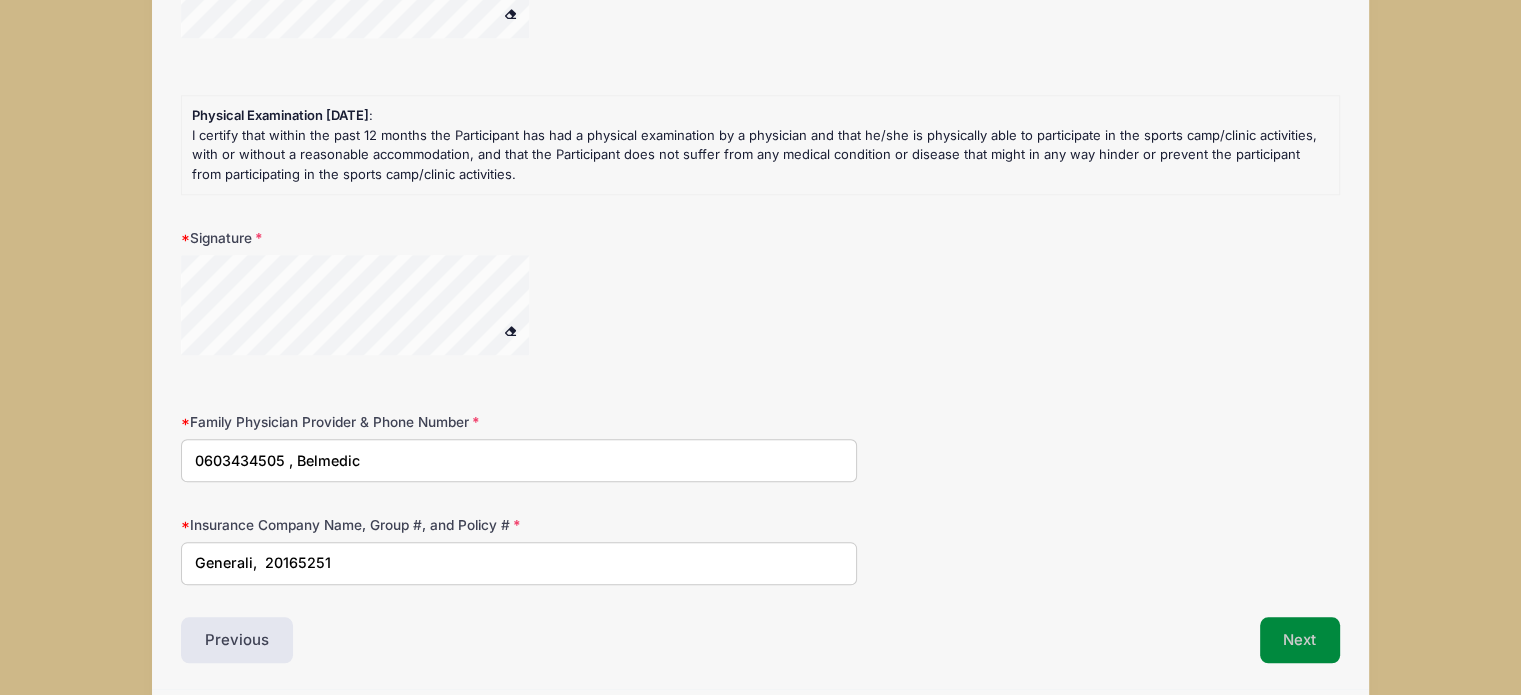 click on "Next" at bounding box center (1300, 640) 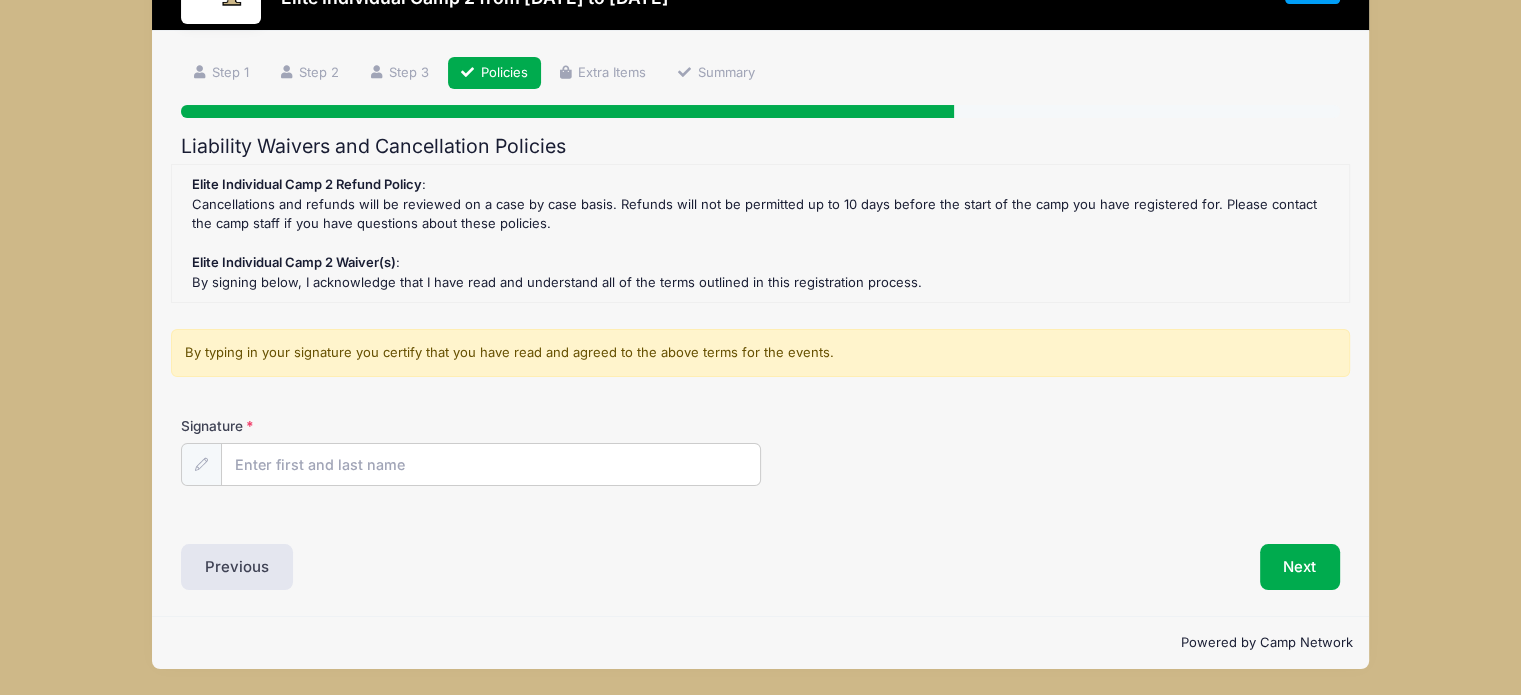 scroll, scrollTop: 0, scrollLeft: 0, axis: both 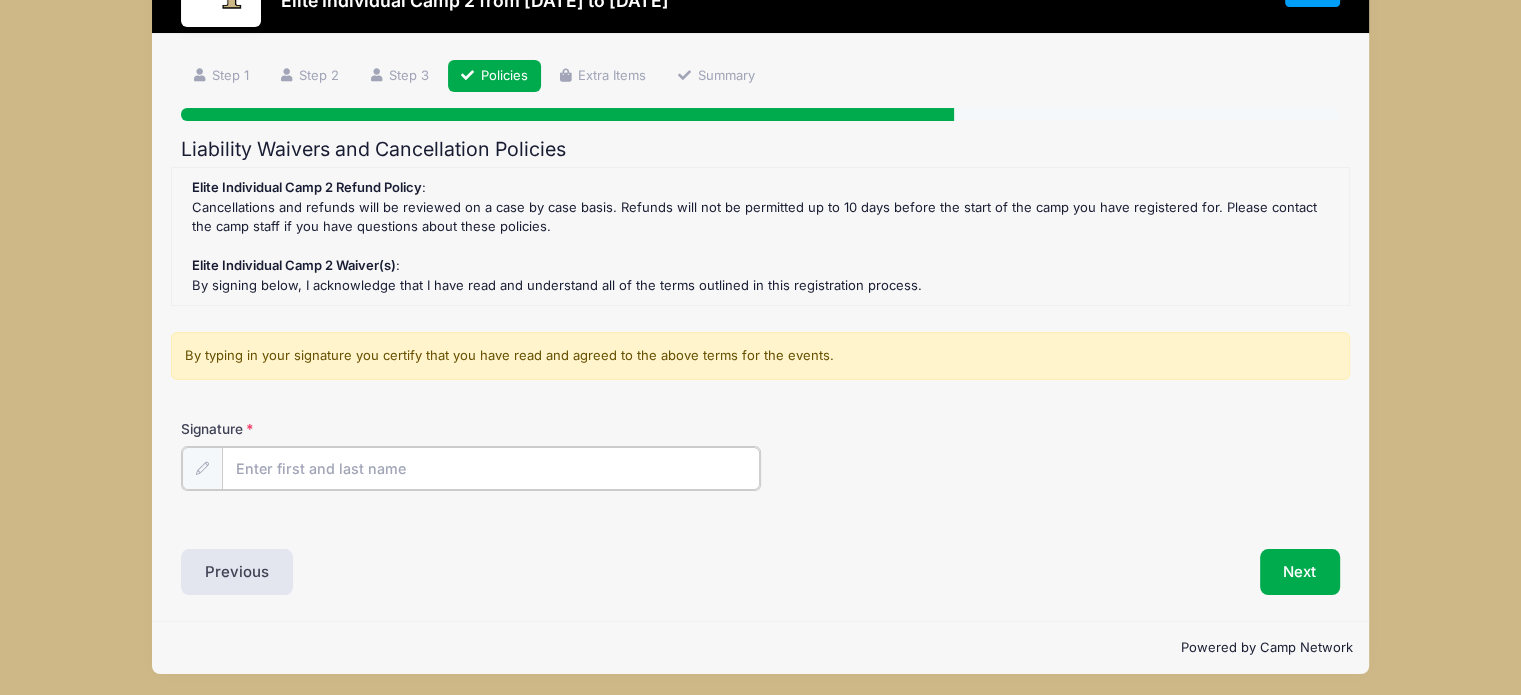 click on "Signature" at bounding box center [491, 468] 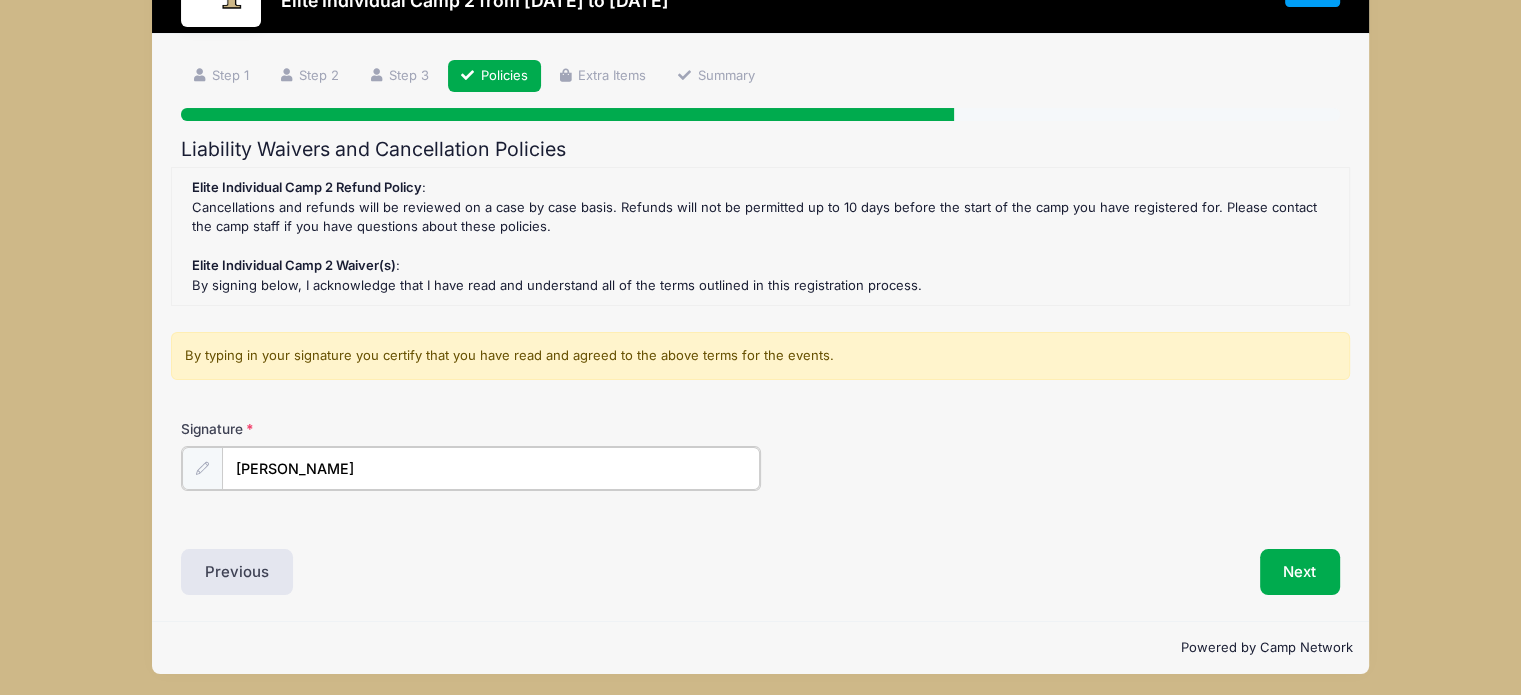 type on "[PERSON_NAME]" 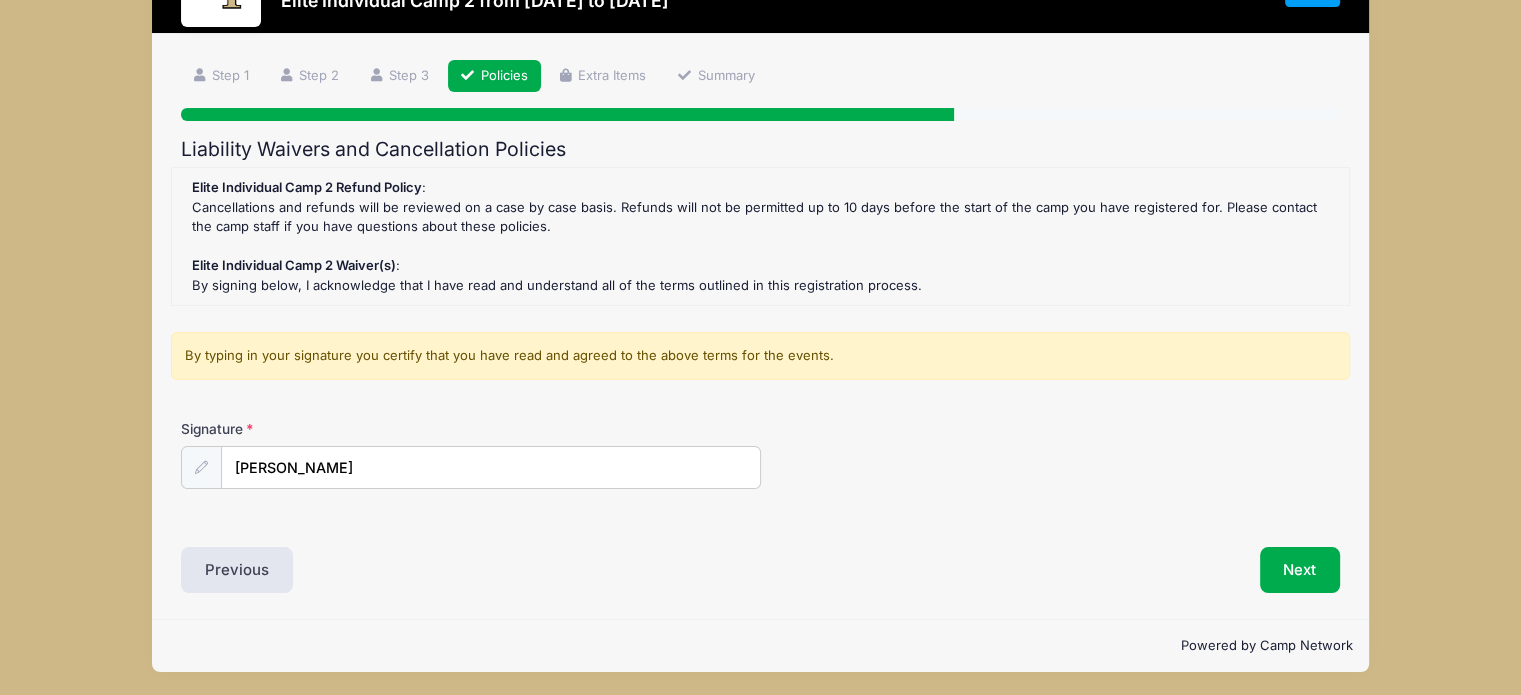 click on "[PERSON_NAME] Volleyball Camps
Elite Individual Camp 2 from [DATE] to [DATE]
Exit
Step  4 /7
Step 1
Step 2
Step 3
Policies
Extra Items
Summary
NN" at bounding box center (761, 303) 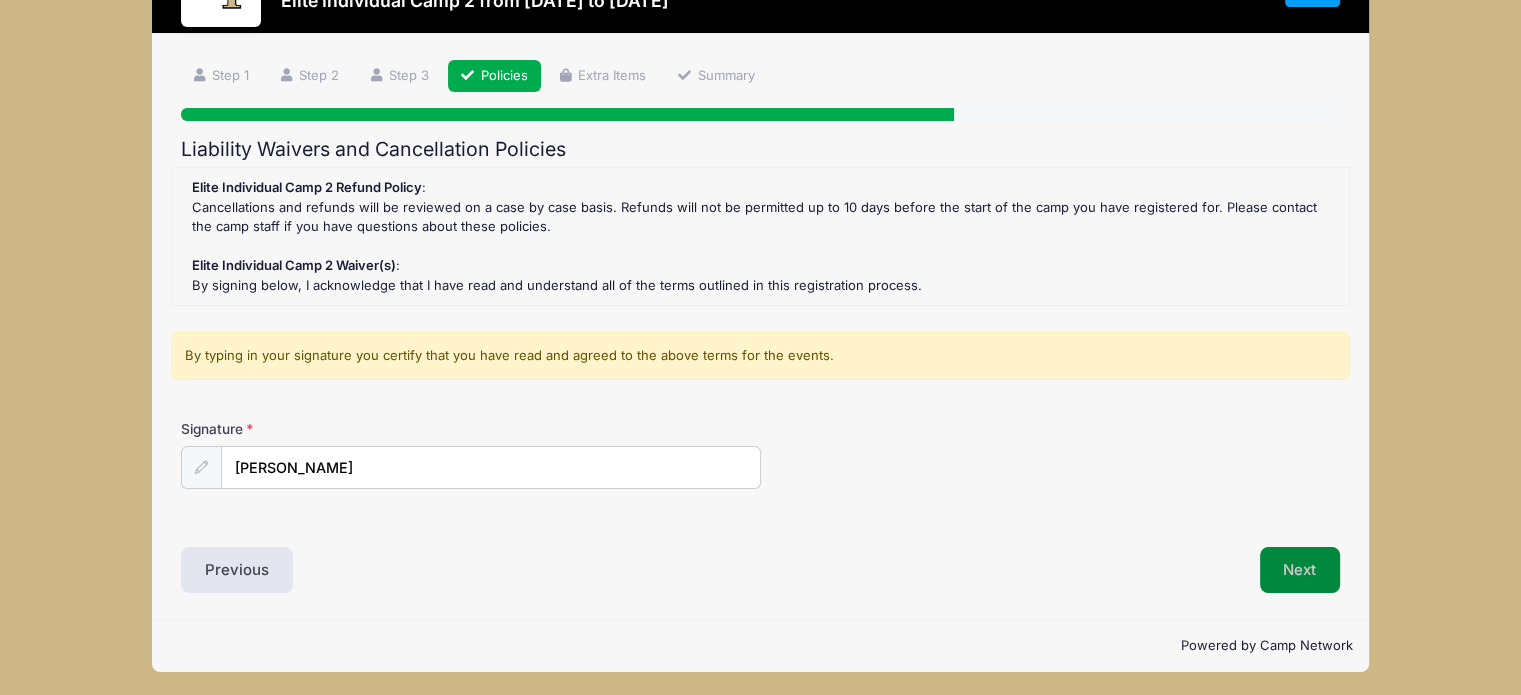 click on "Next" at bounding box center [1300, 570] 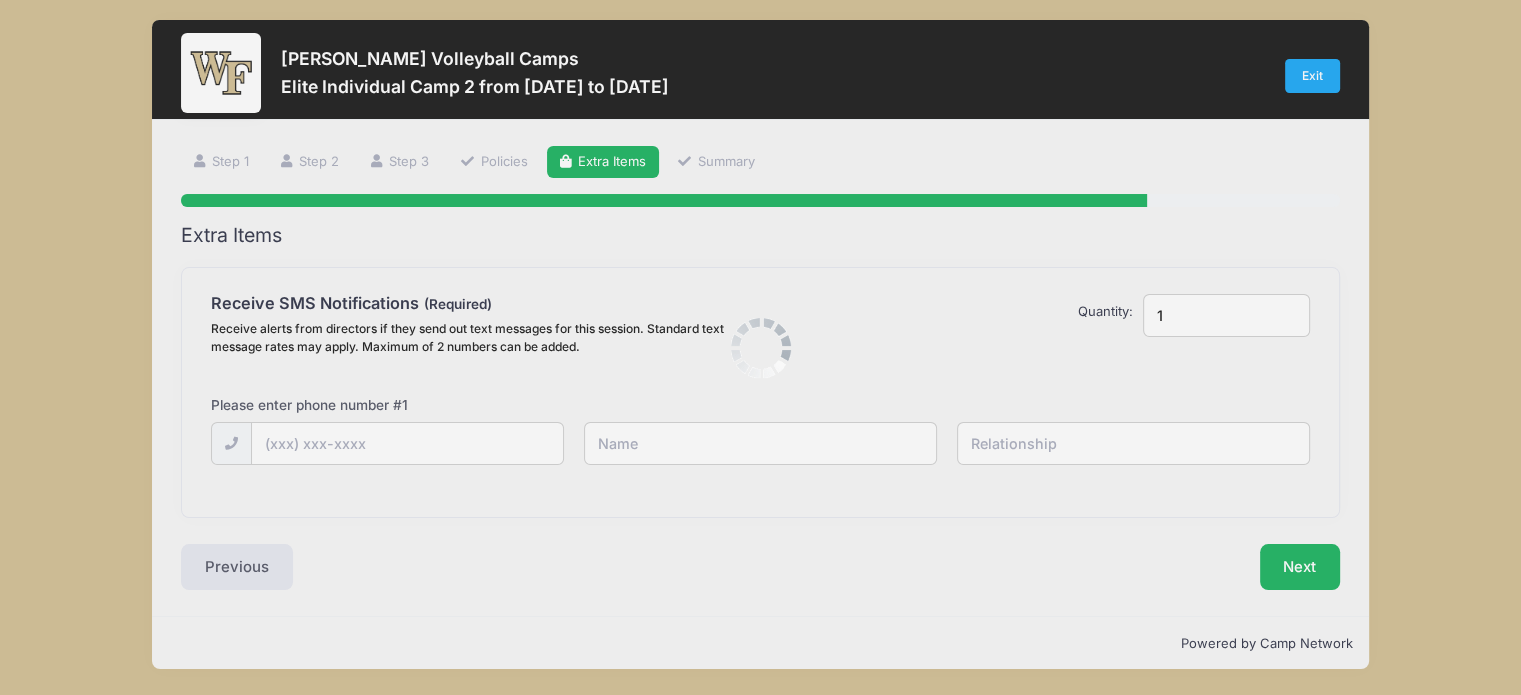 scroll, scrollTop: 0, scrollLeft: 0, axis: both 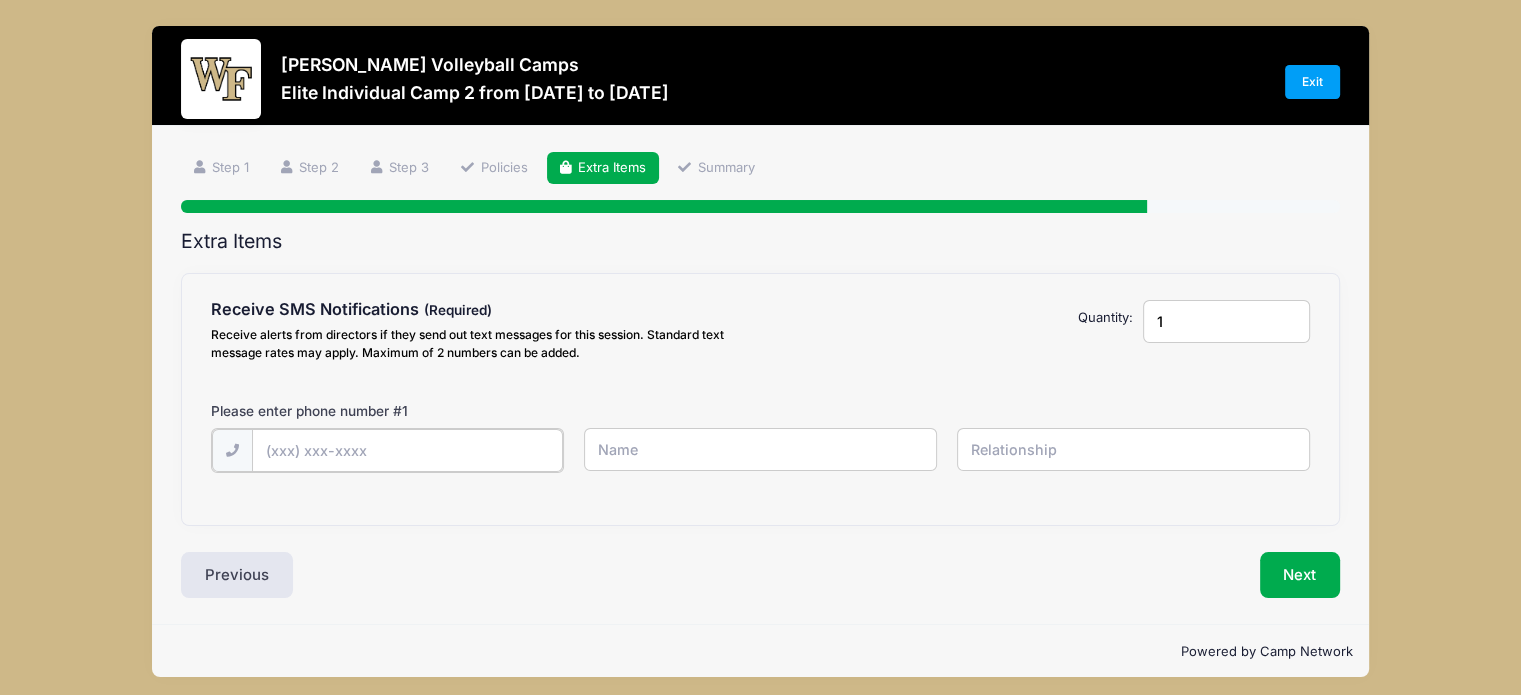 click at bounding box center (0, 0) 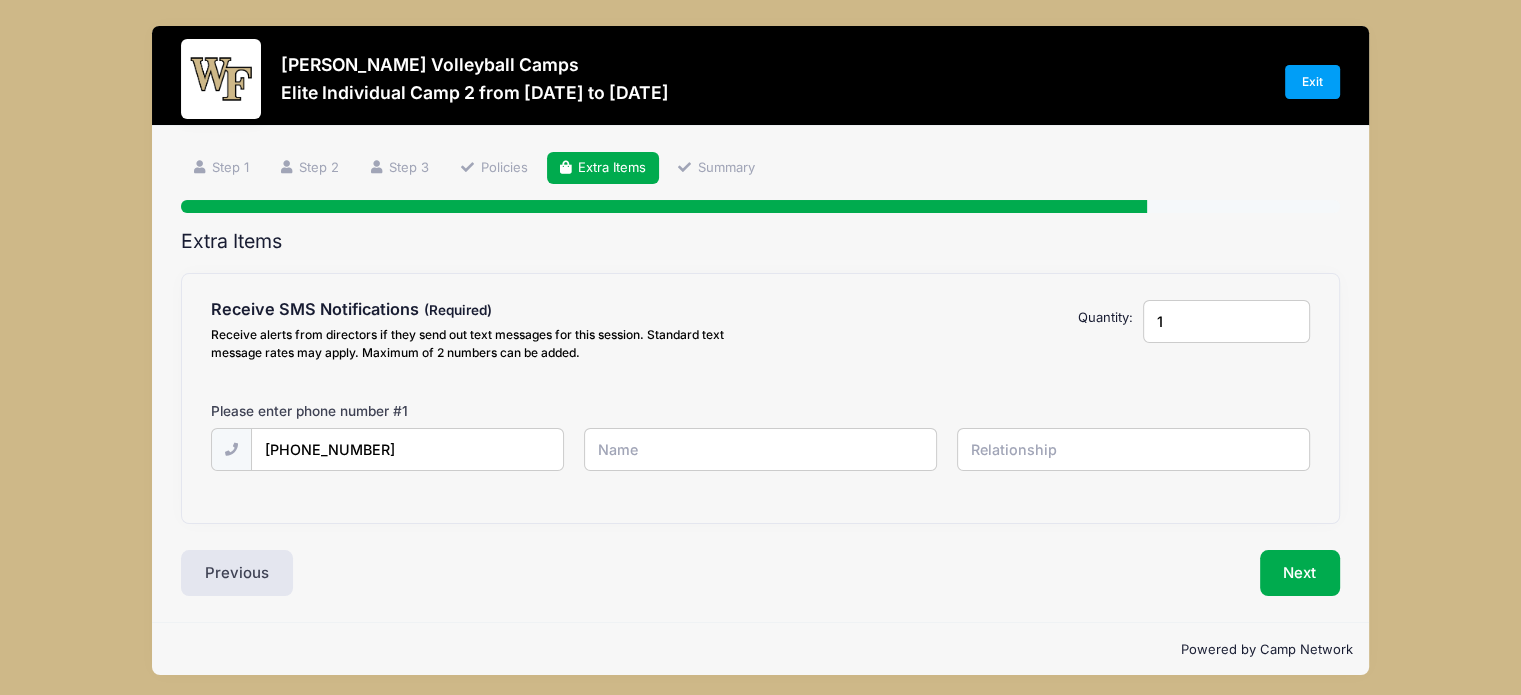 click at bounding box center [0, 0] 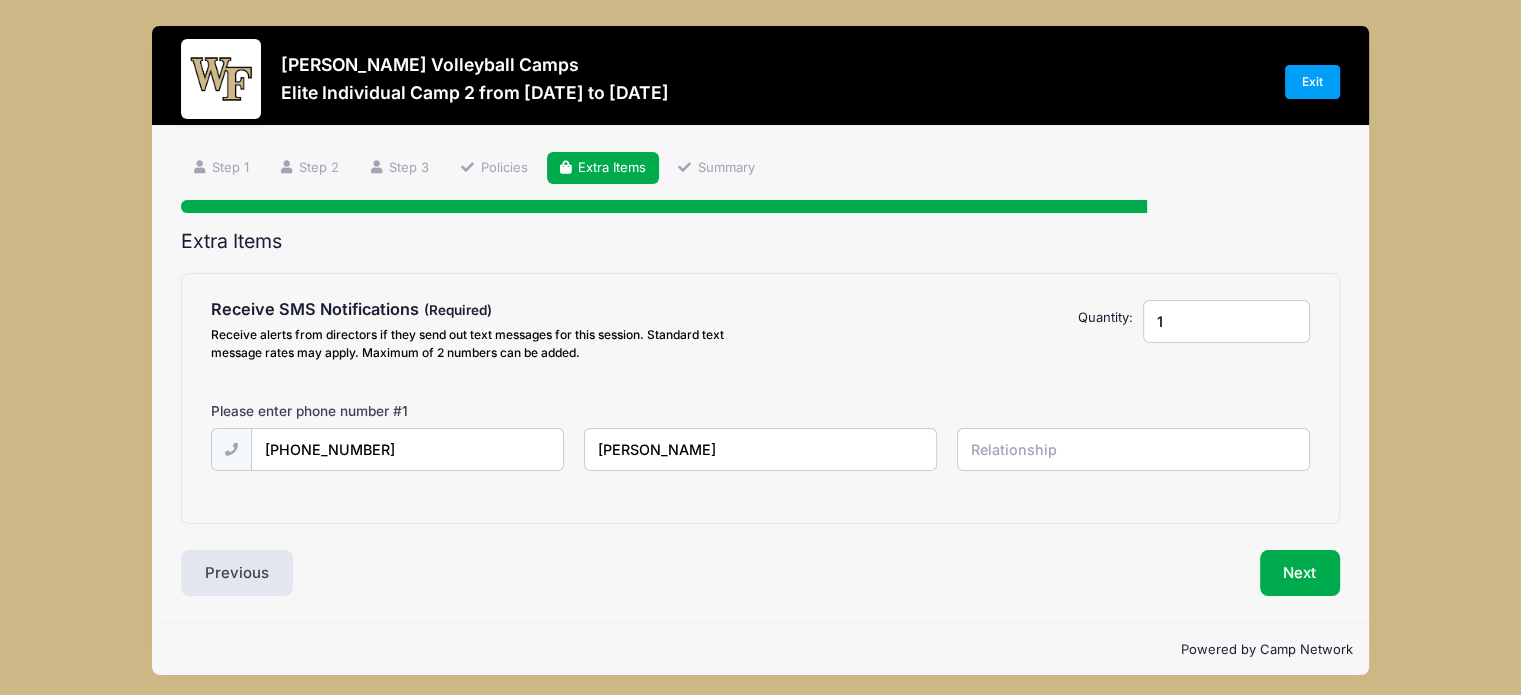 type on "[PERSON_NAME]" 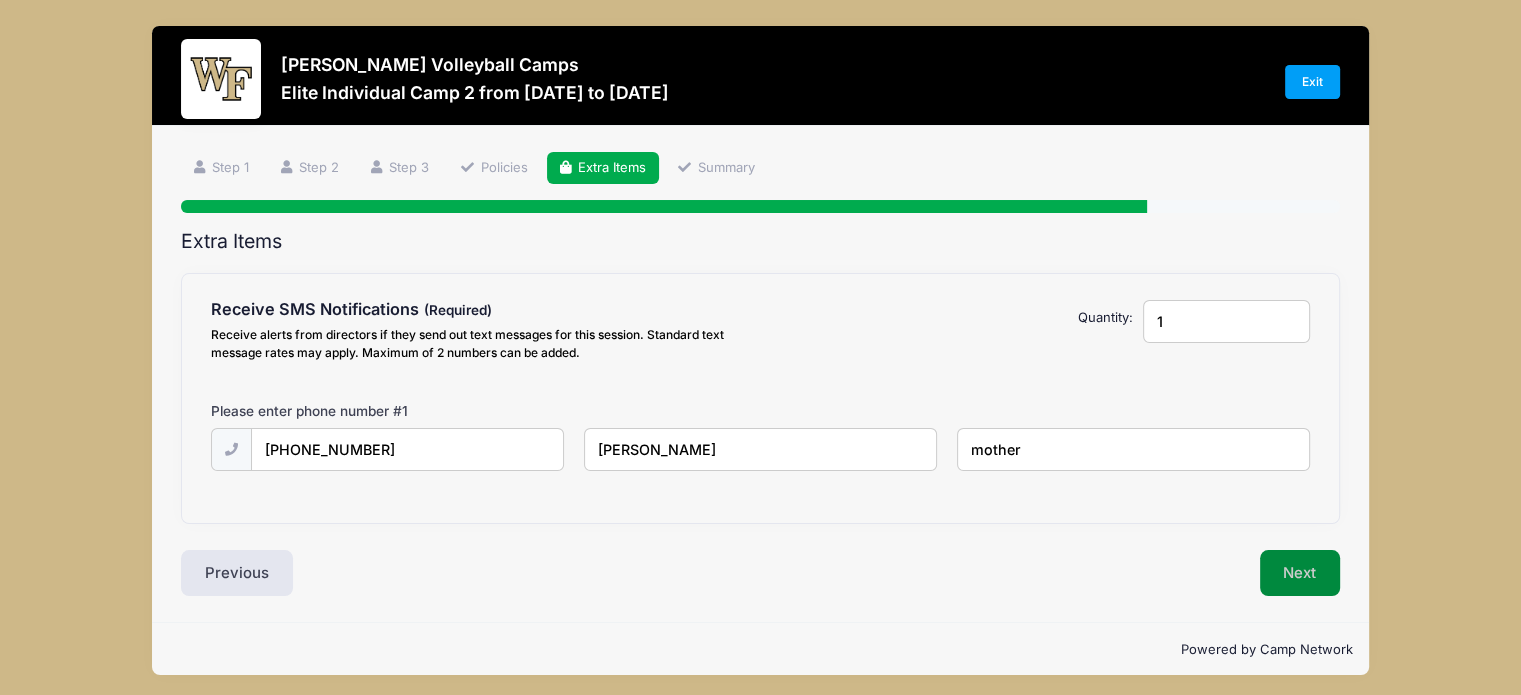type on "mother" 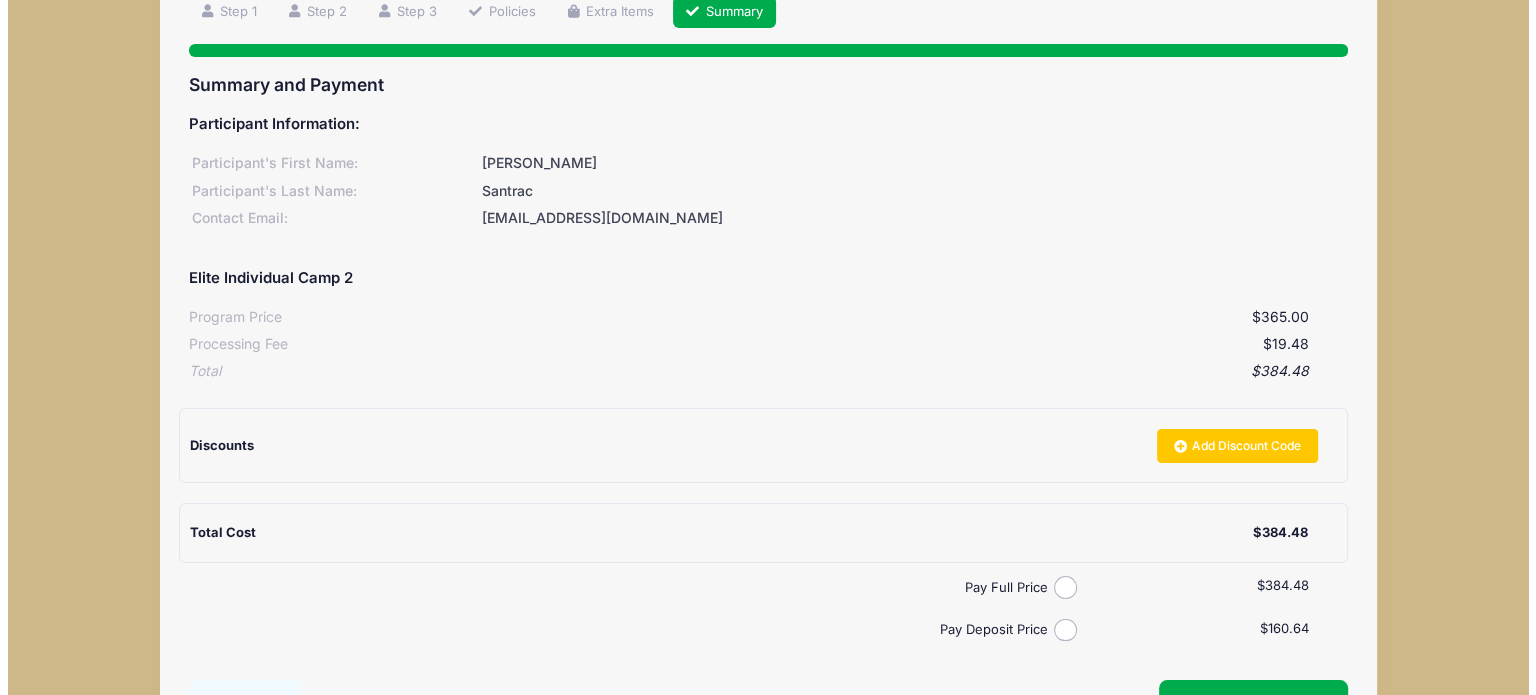 scroll, scrollTop: 158, scrollLeft: 0, axis: vertical 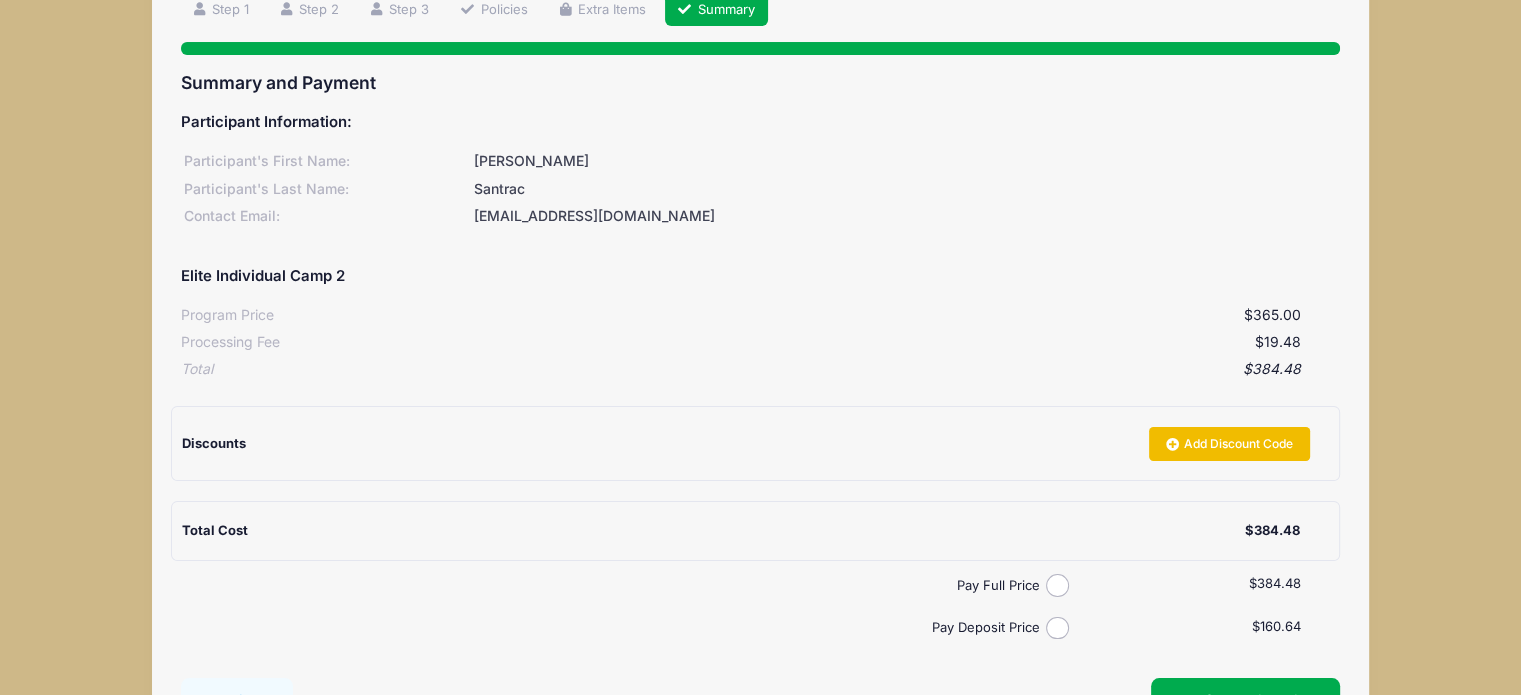 click on "Add Discount Code" at bounding box center (1229, 444) 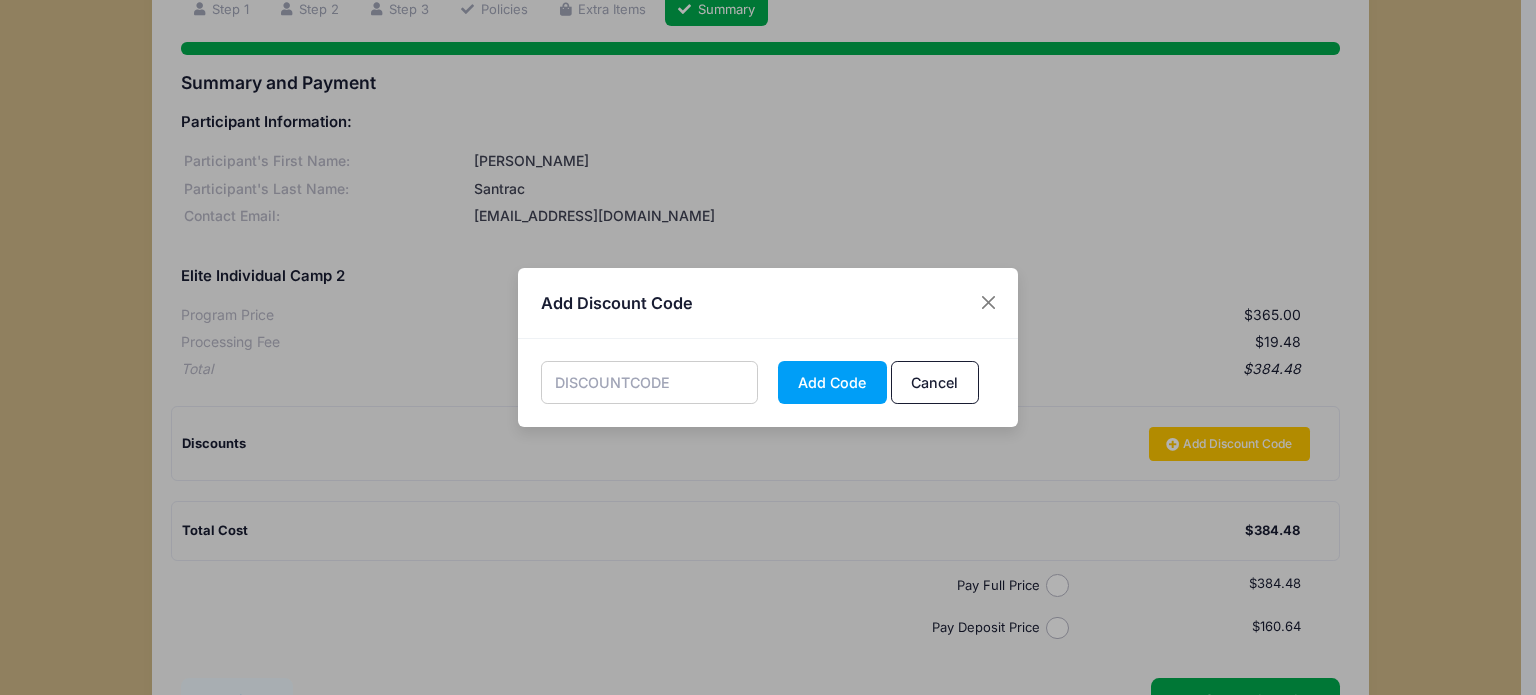 click at bounding box center (650, 382) 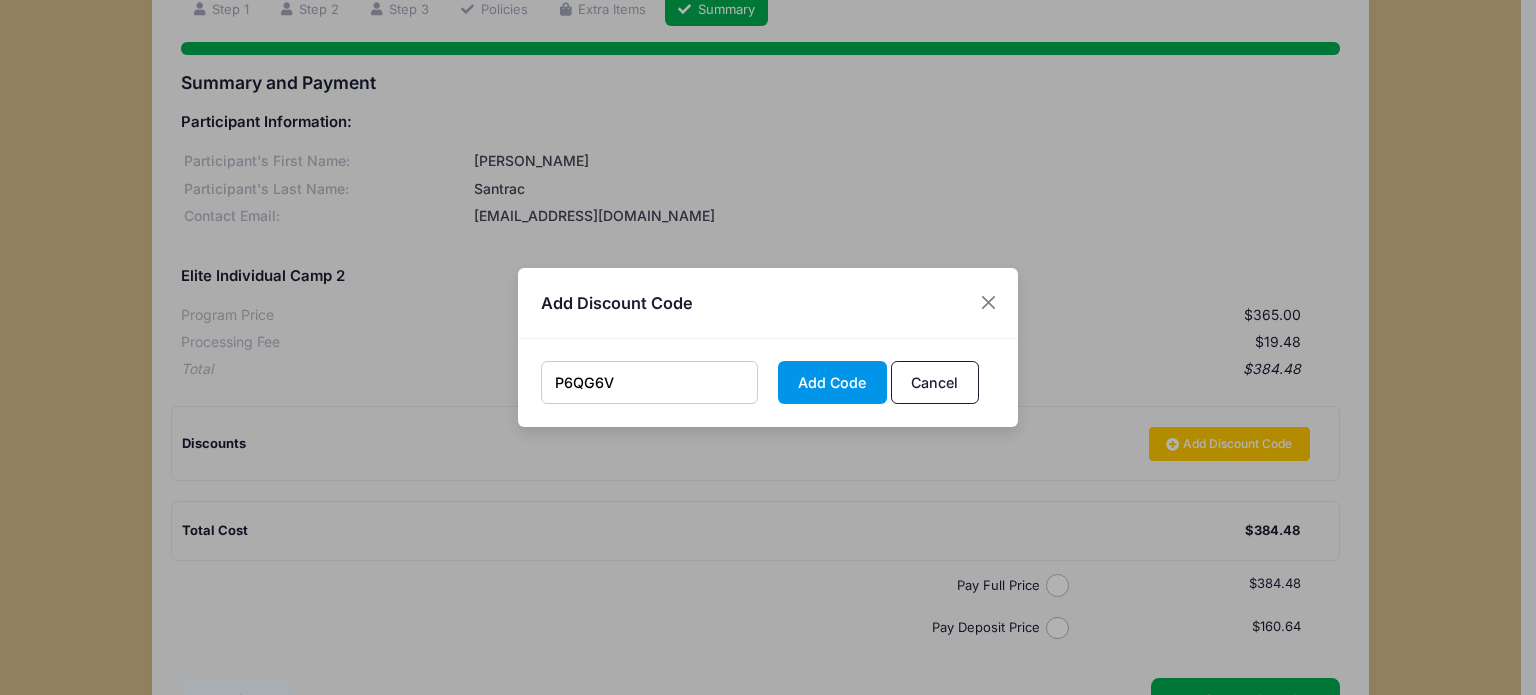 type on "P6QG6V" 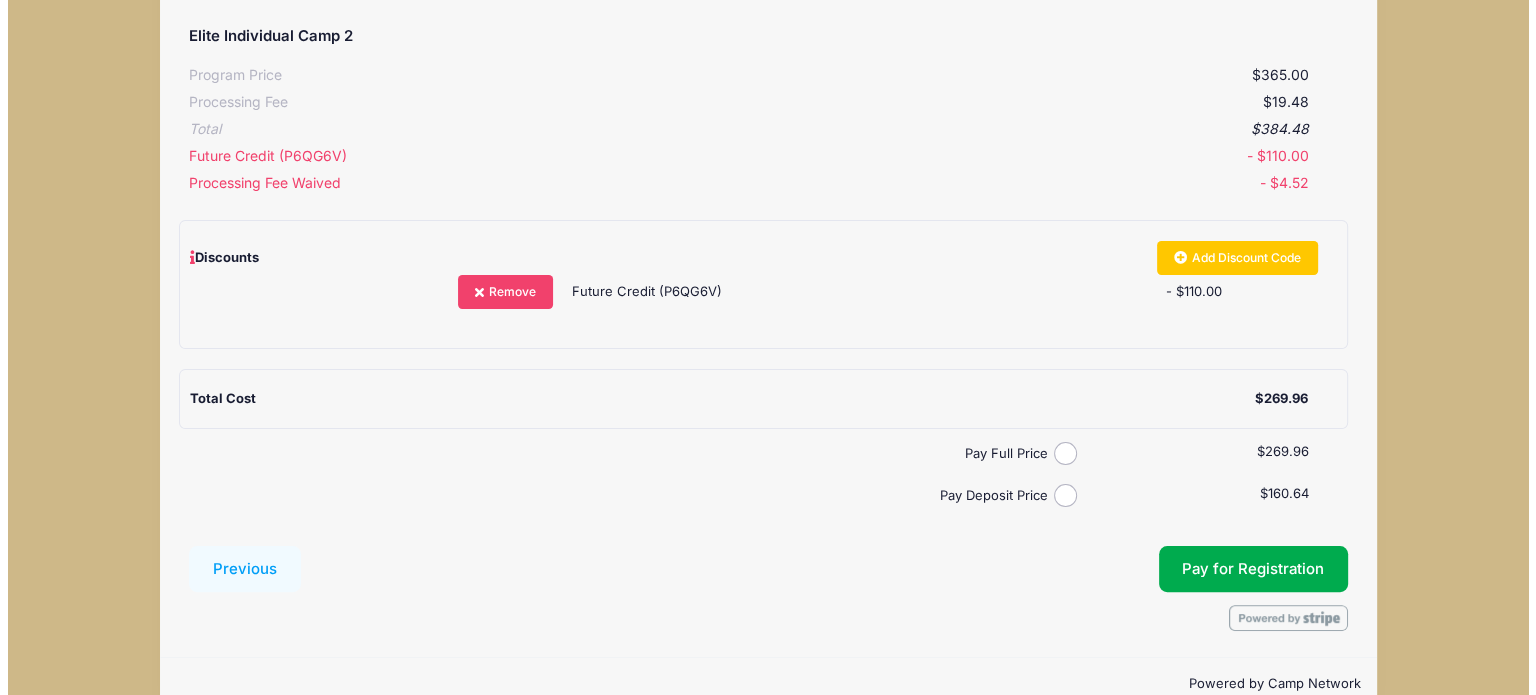 scroll, scrollTop: 437, scrollLeft: 0, axis: vertical 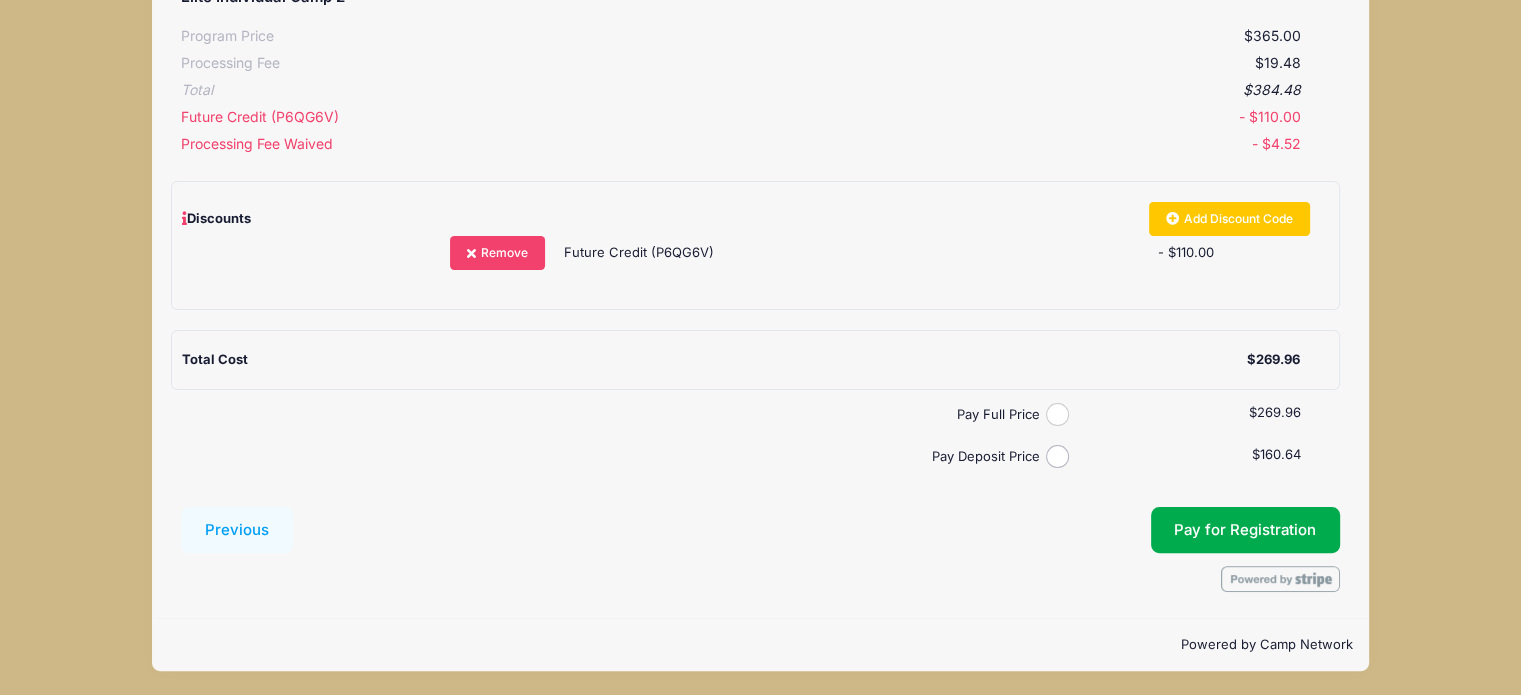 click on "Pay Full Price" at bounding box center (1057, 414) 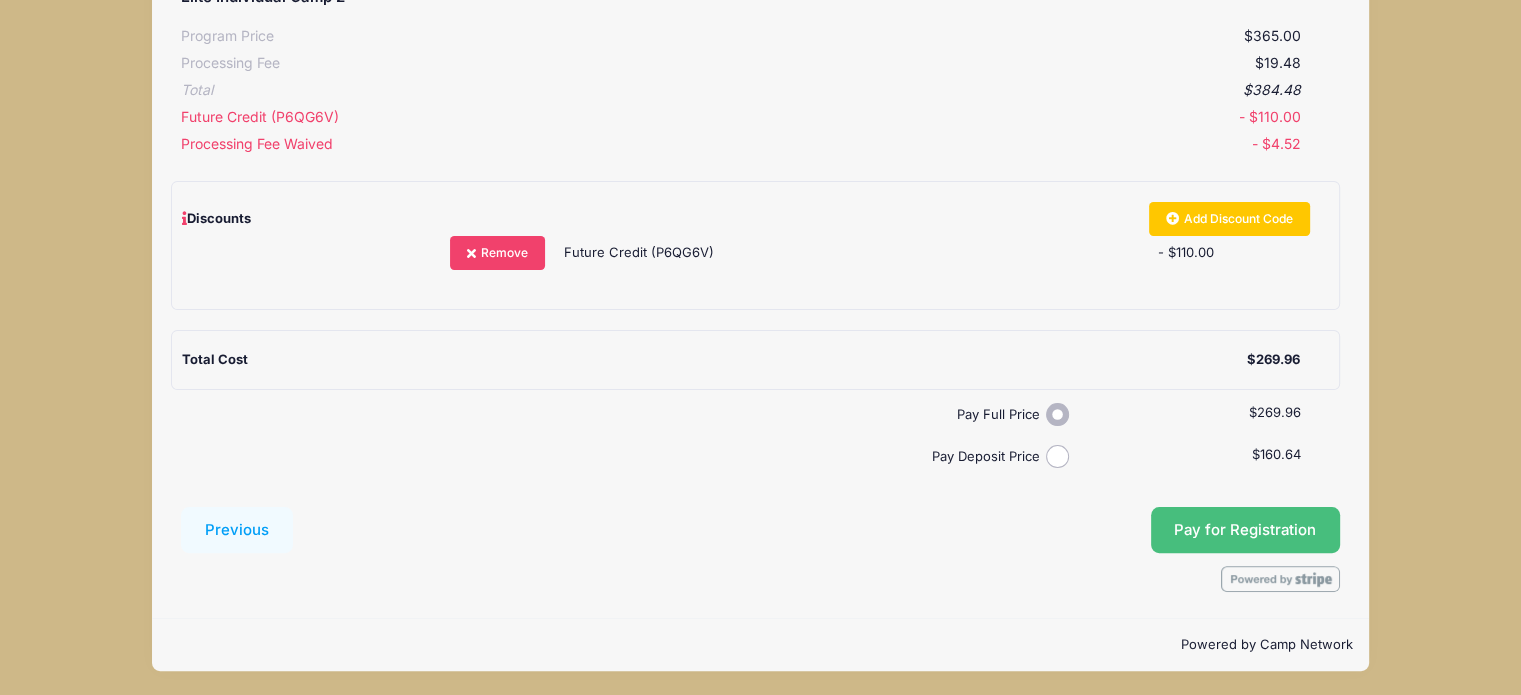 click on "Pay for Registration" at bounding box center (1245, 530) 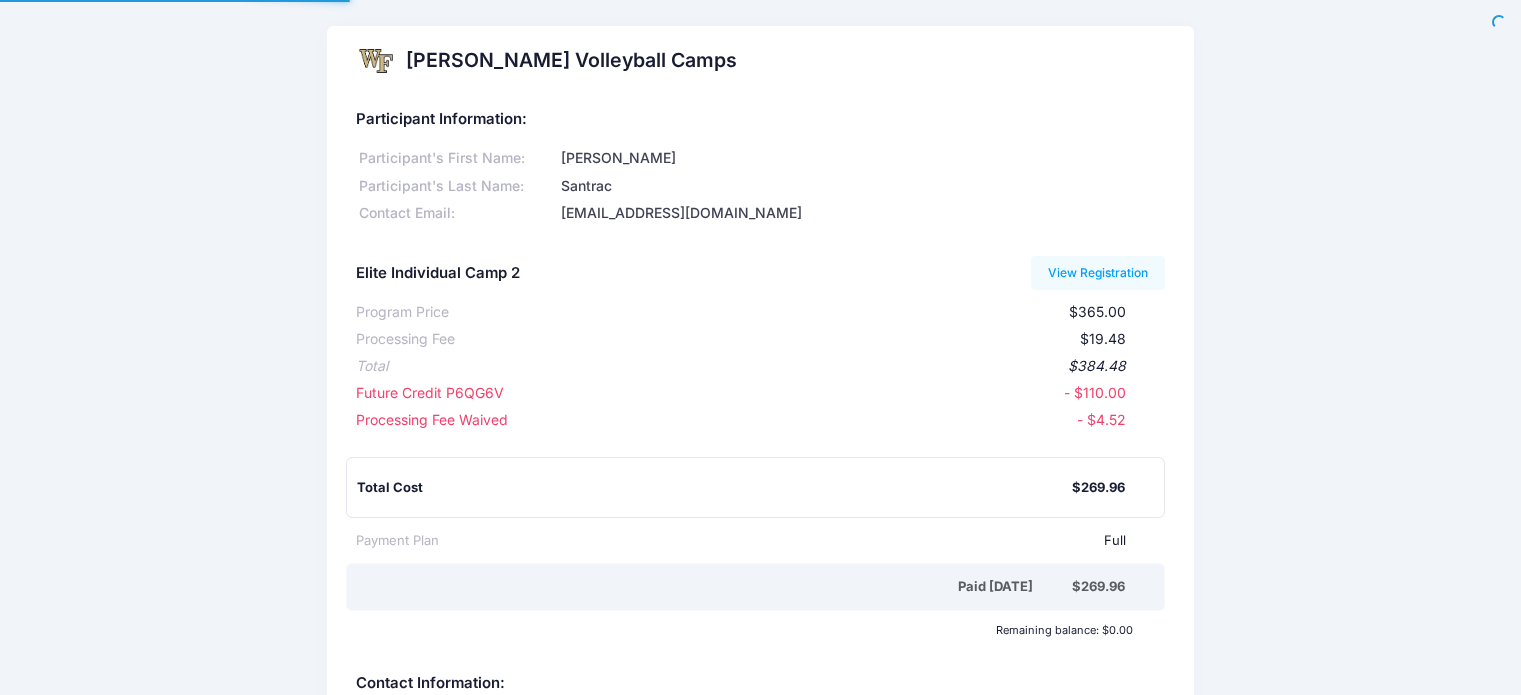 scroll, scrollTop: 0, scrollLeft: 0, axis: both 